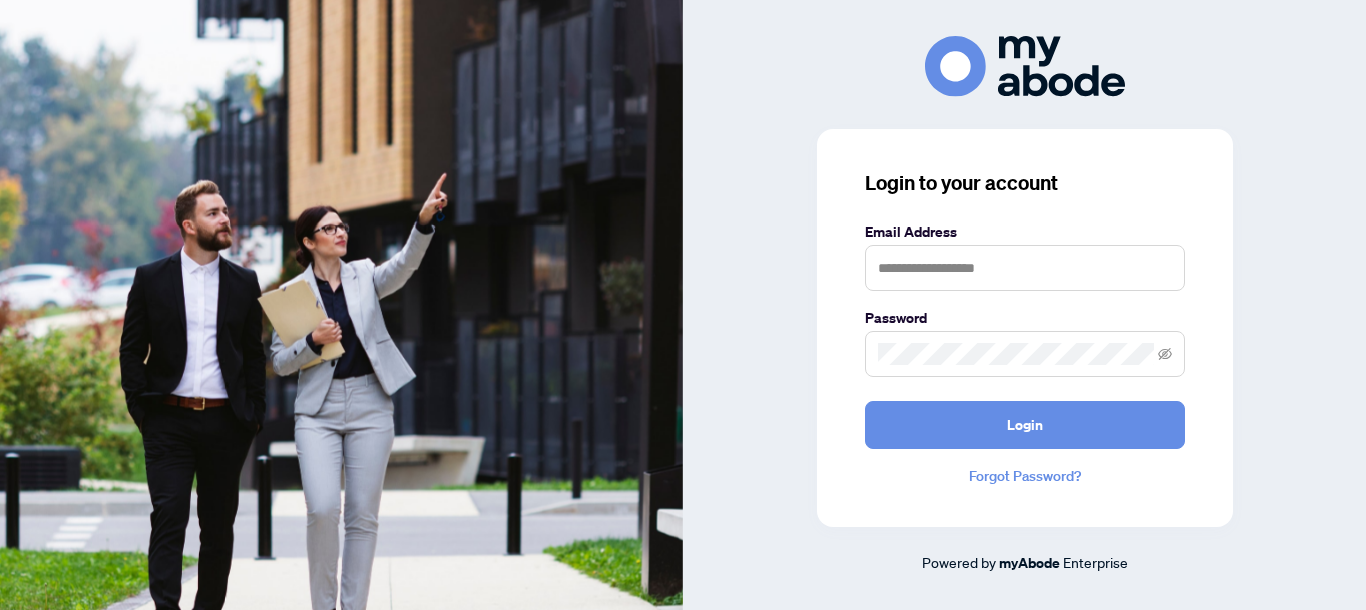 scroll, scrollTop: 0, scrollLeft: 0, axis: both 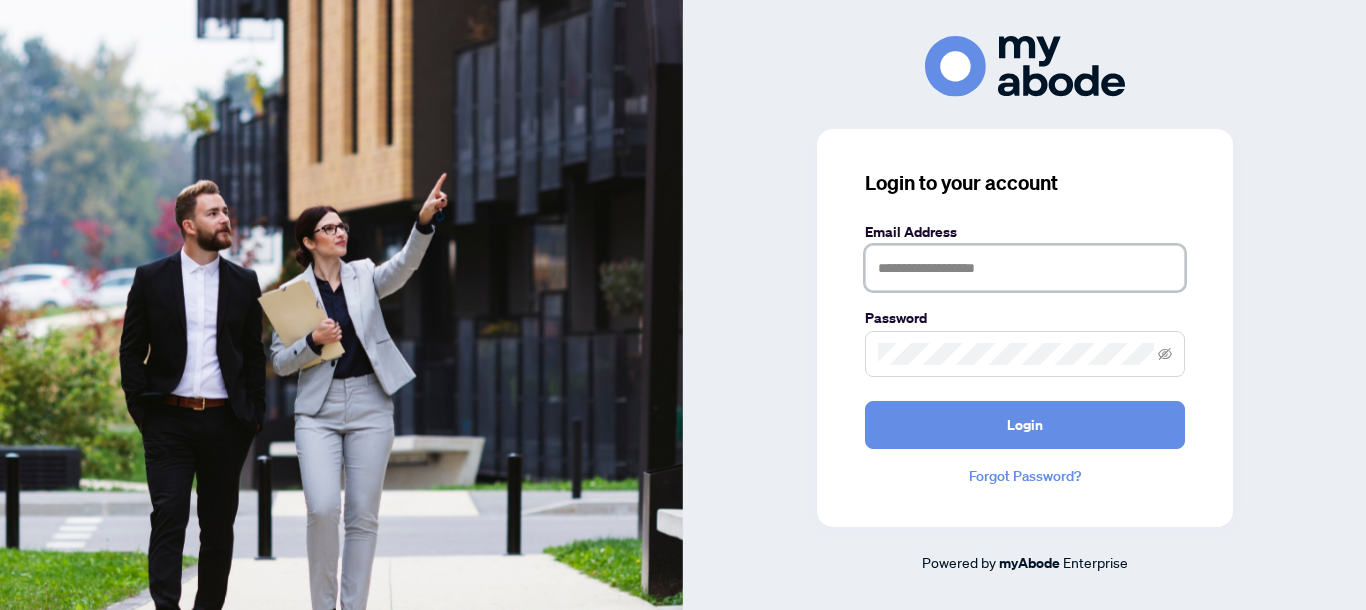 click at bounding box center [1025, 268] 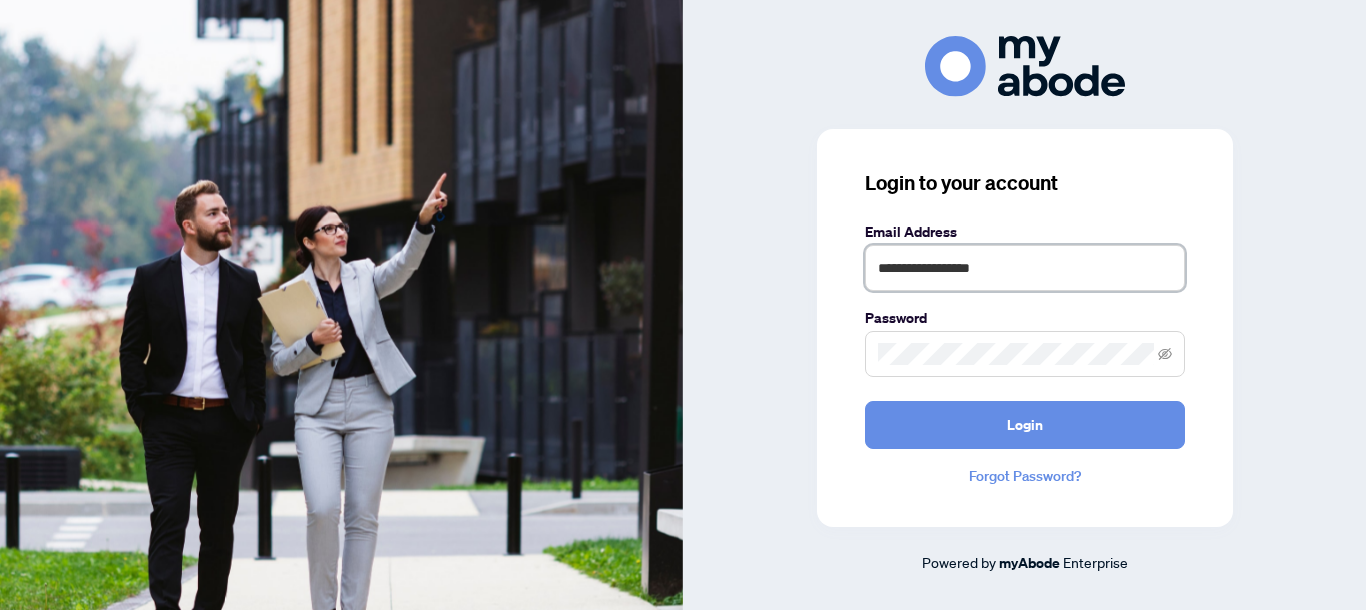 type on "**********" 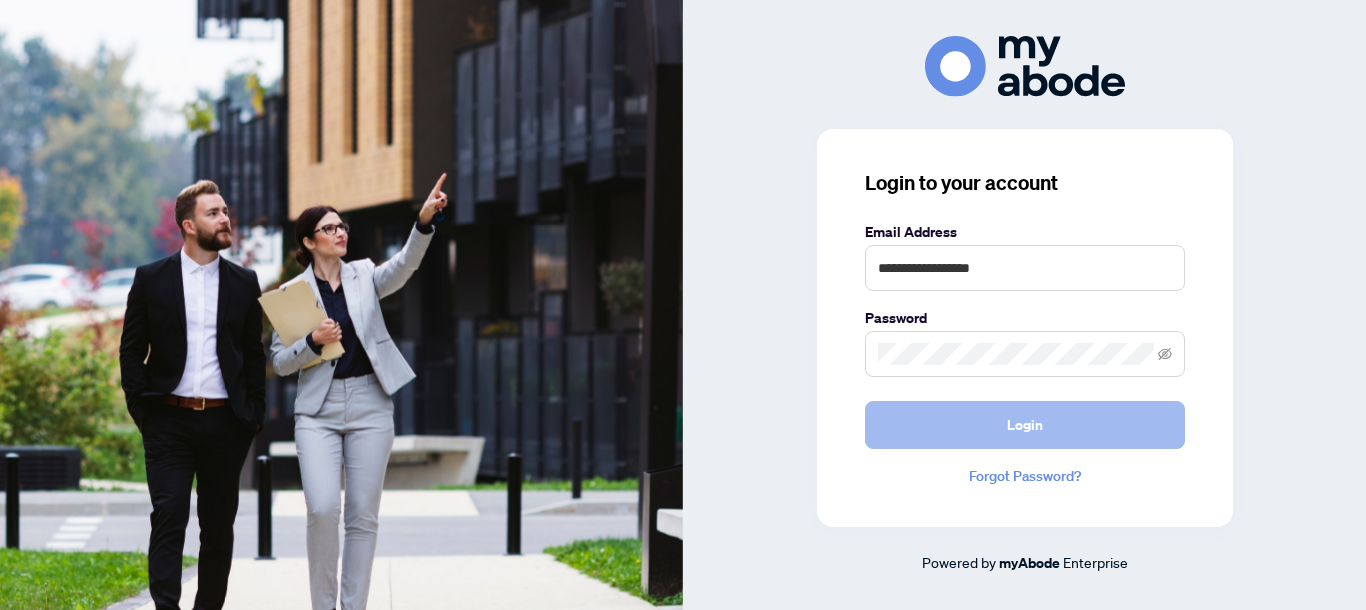 click on "Login" at bounding box center [1025, 425] 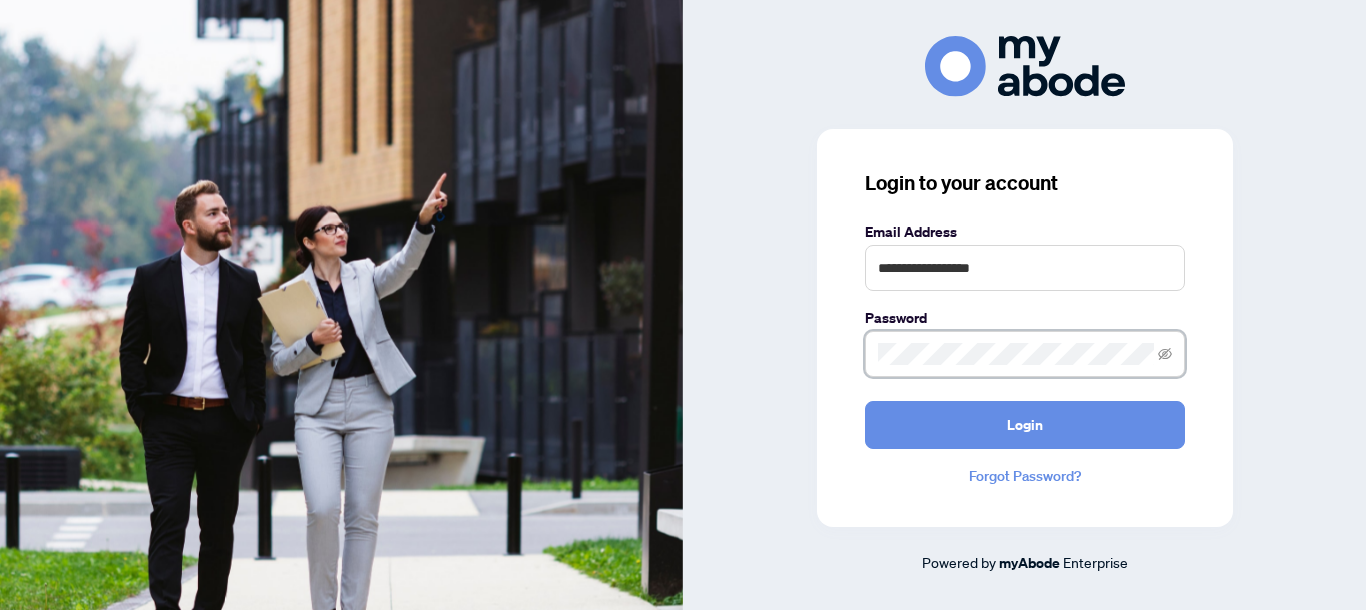 click on "**********" at bounding box center [1025, 328] 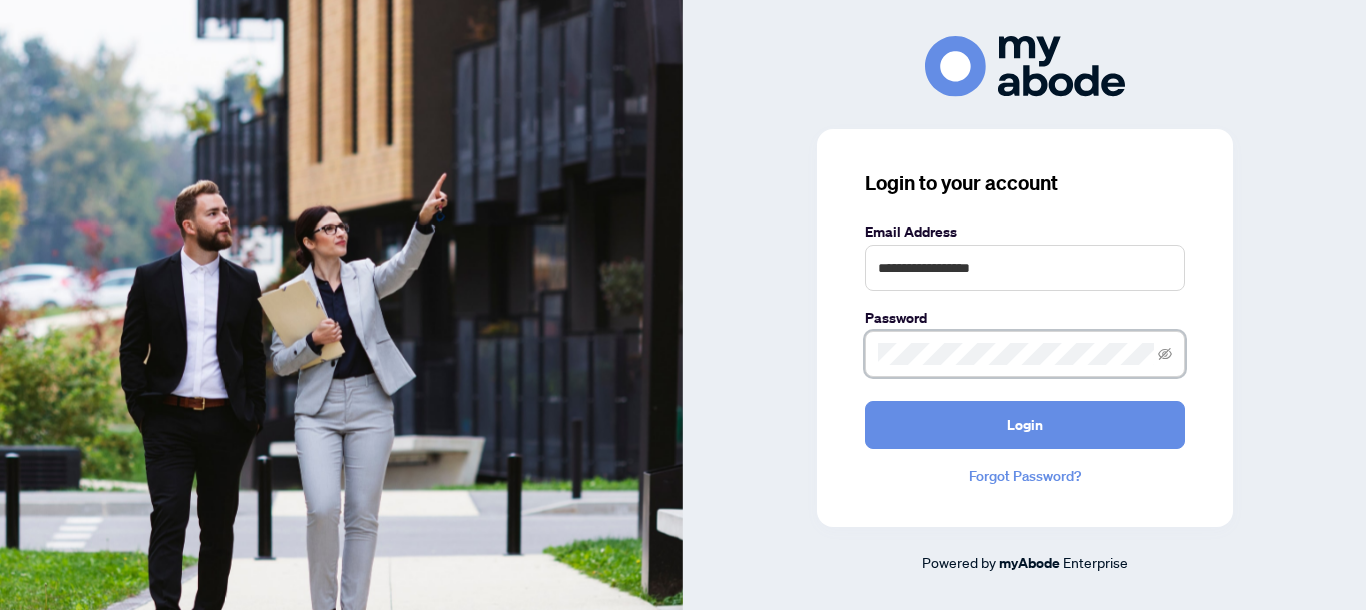 click on "**********" at bounding box center (1024, 305) 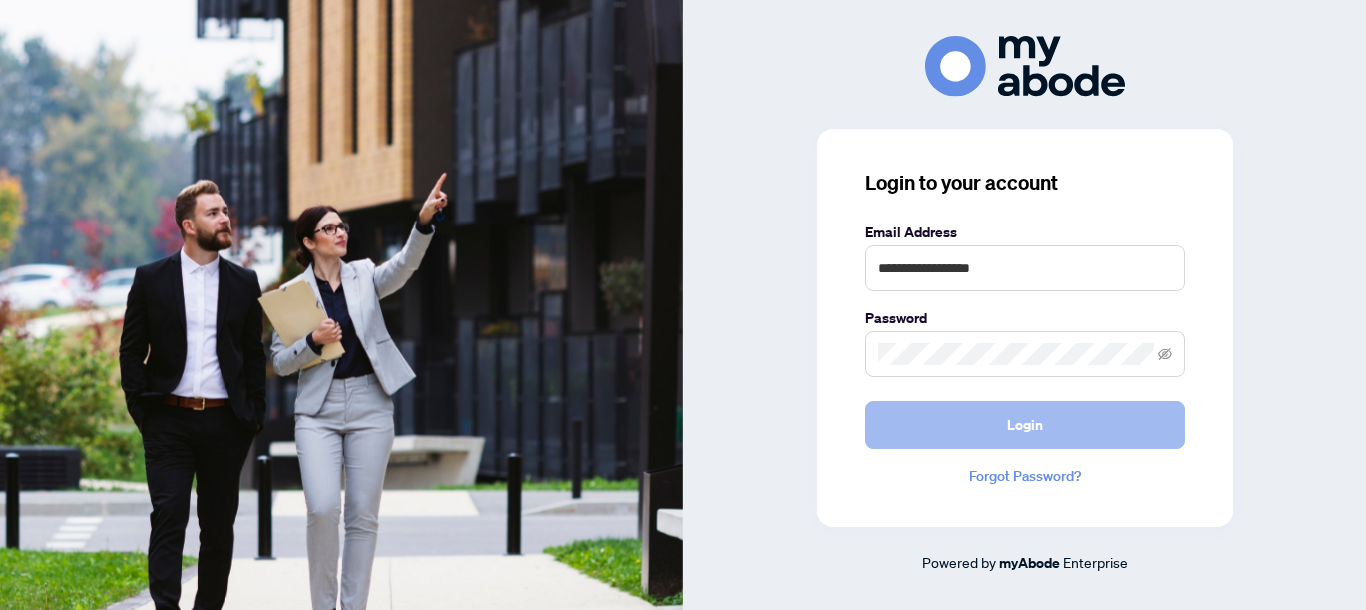 click on "Login" at bounding box center [1025, 425] 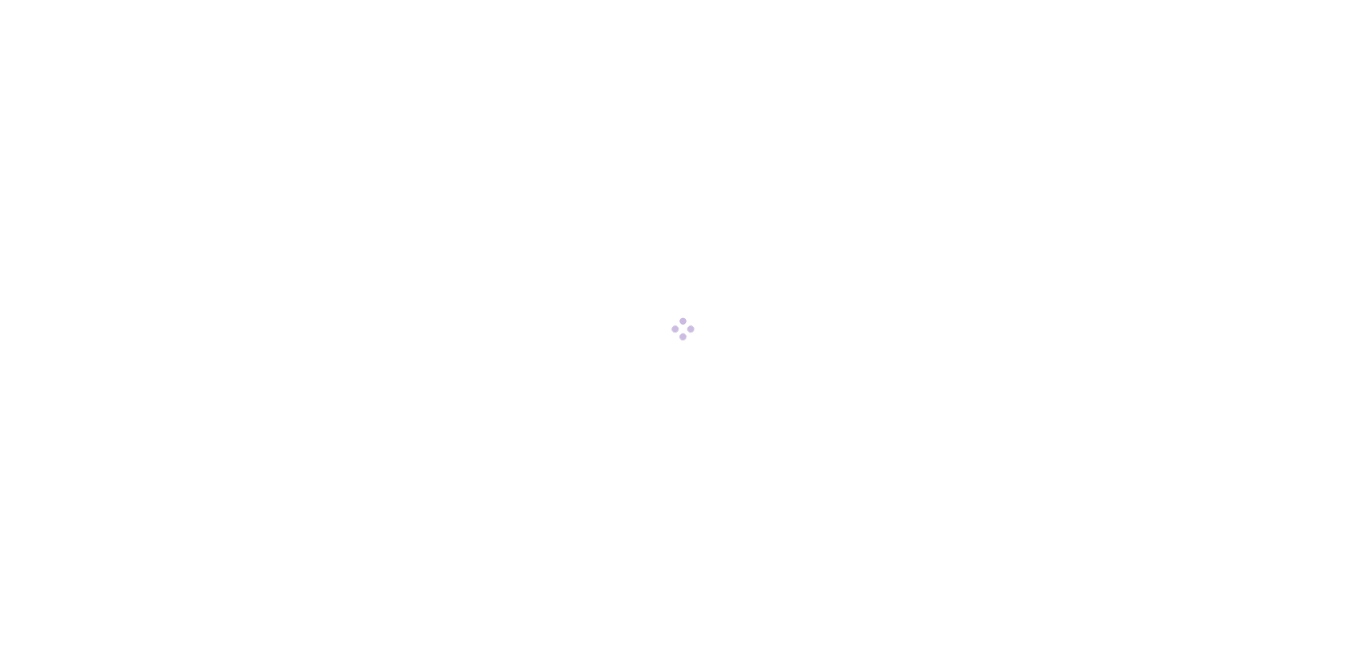 scroll, scrollTop: 0, scrollLeft: 0, axis: both 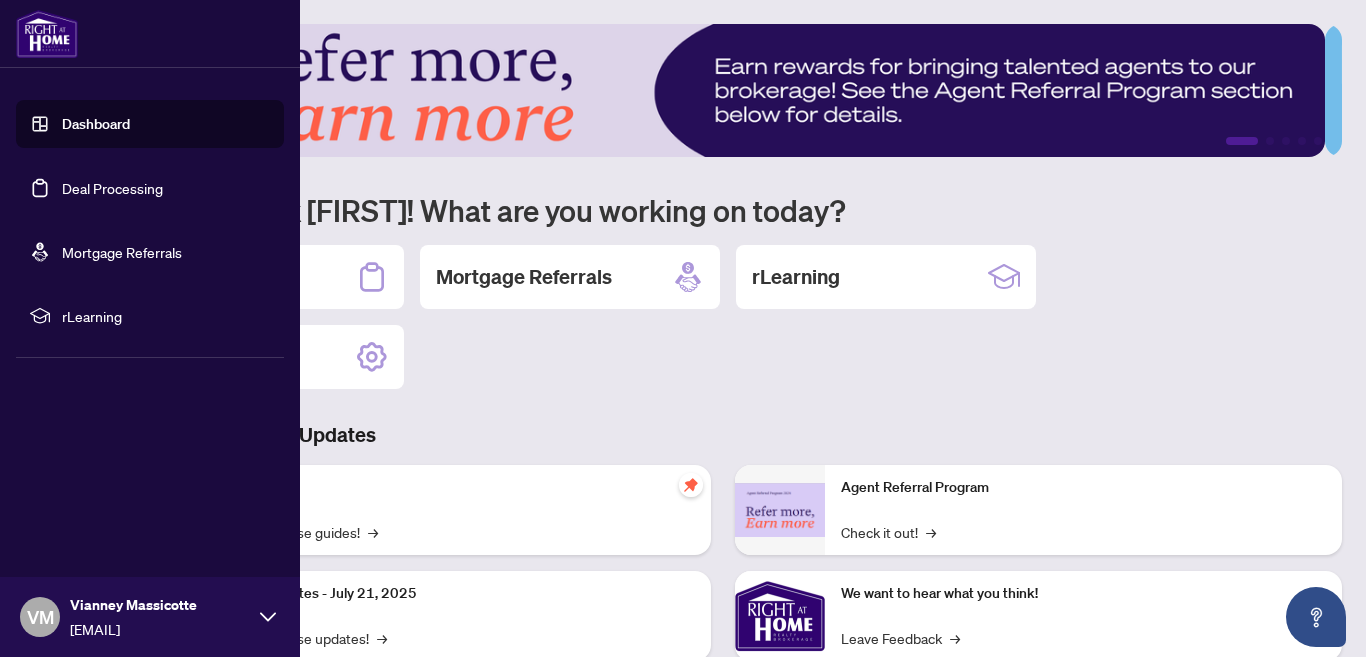 click on "Deal Processing" at bounding box center [112, 188] 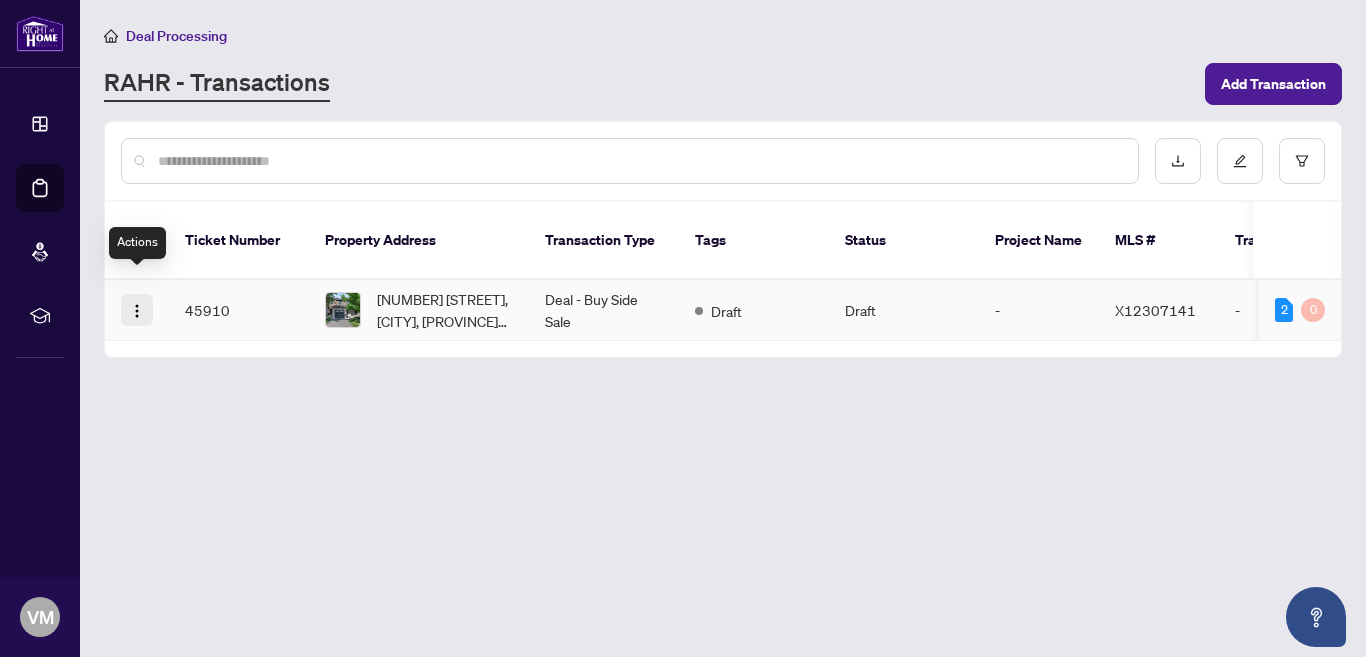 click at bounding box center [137, 311] 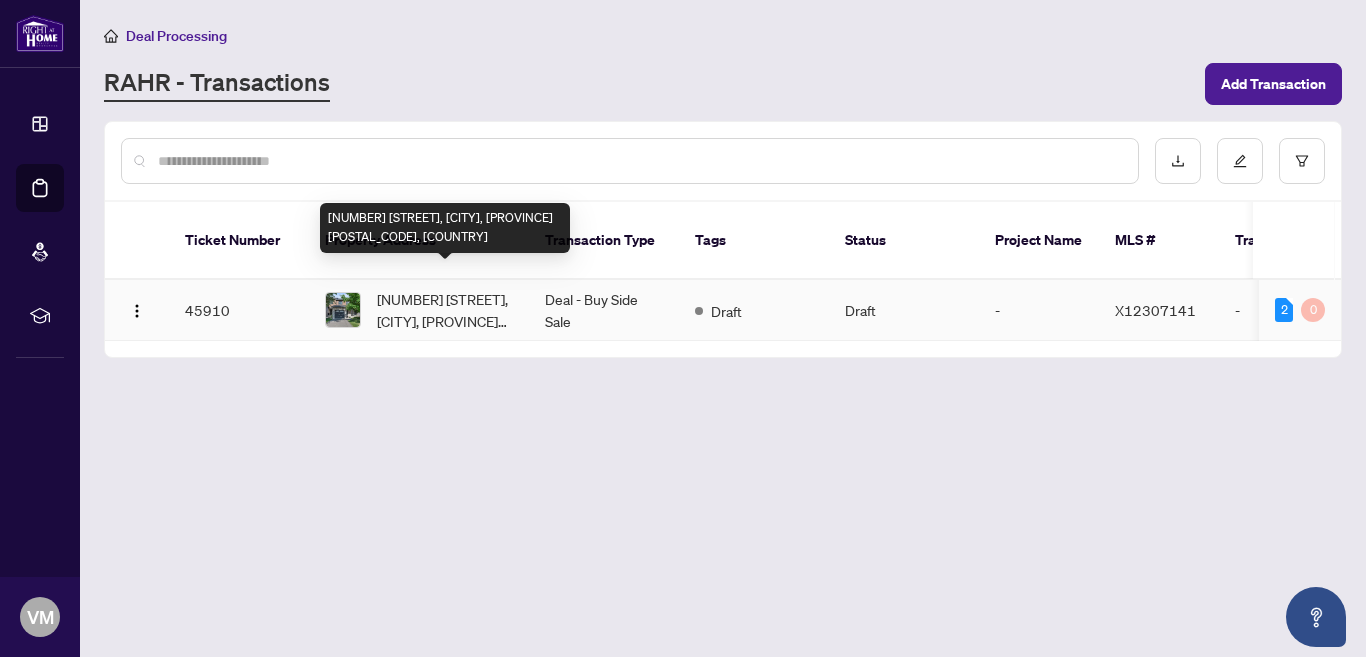 click on "[NUMBER] [STREET], [CITY], [PROVINCE] [POSTAL_CODE], [COUNTRY]" at bounding box center [445, 310] 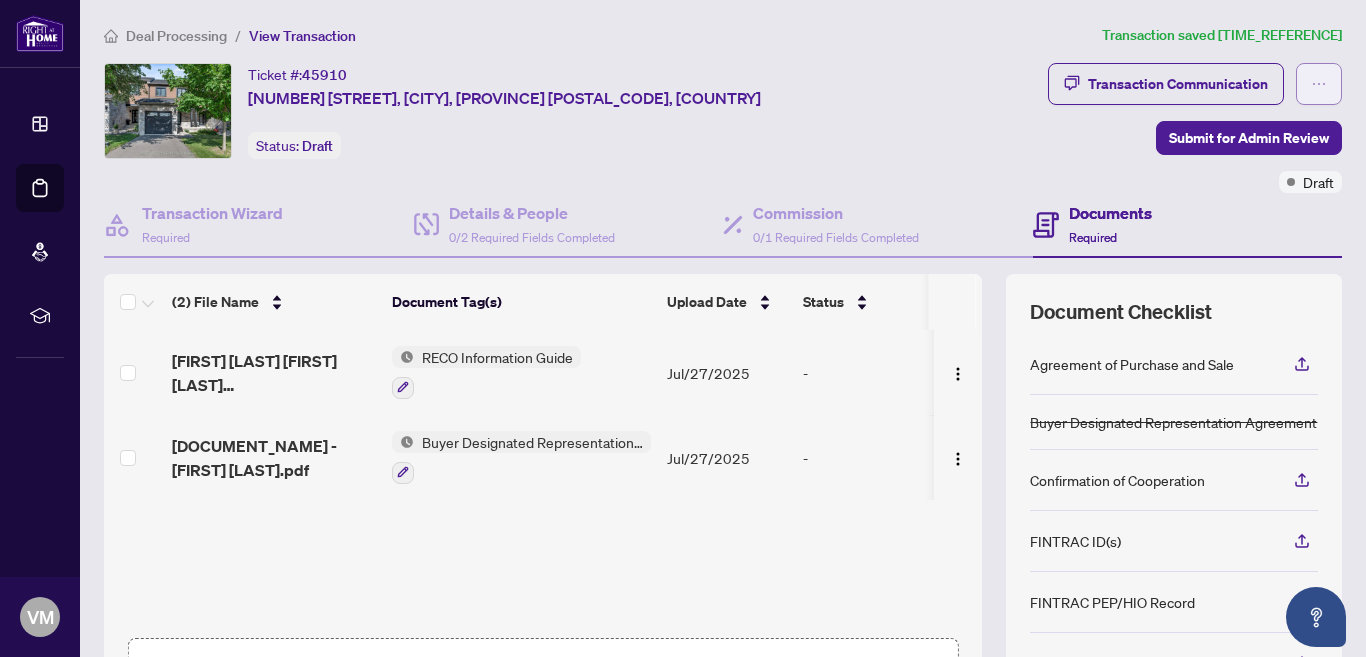 click 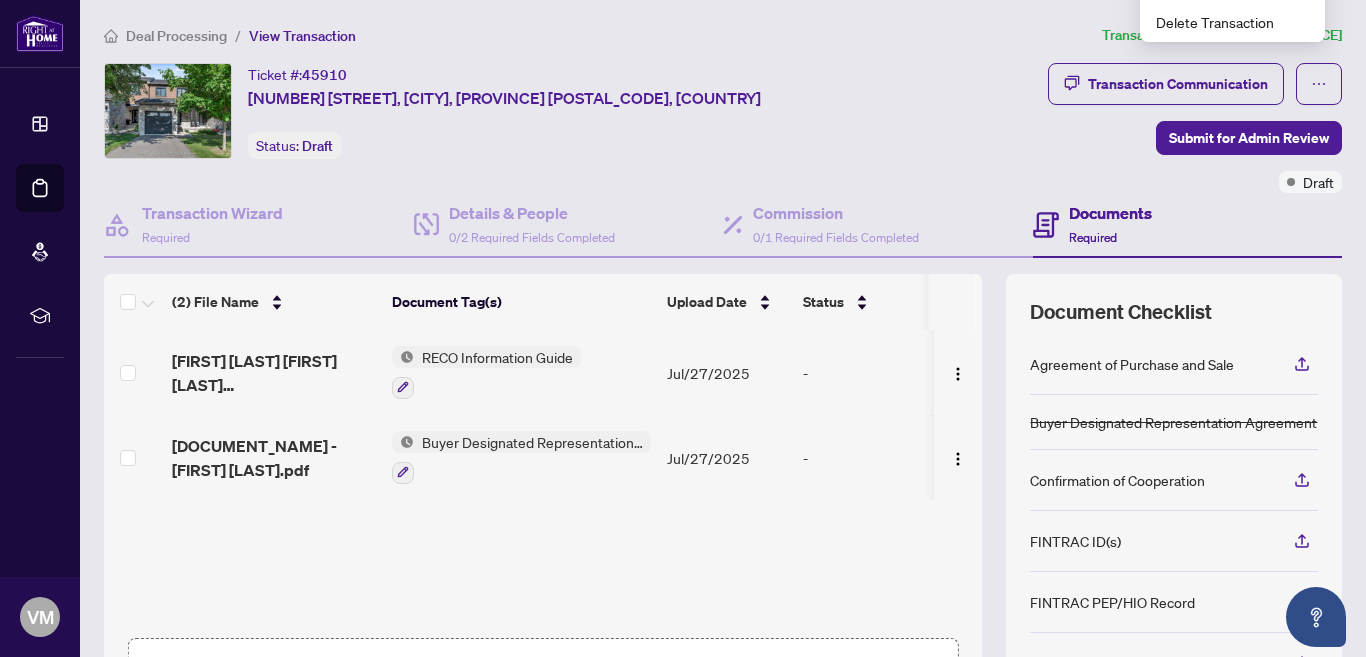 scroll, scrollTop: 197, scrollLeft: 0, axis: vertical 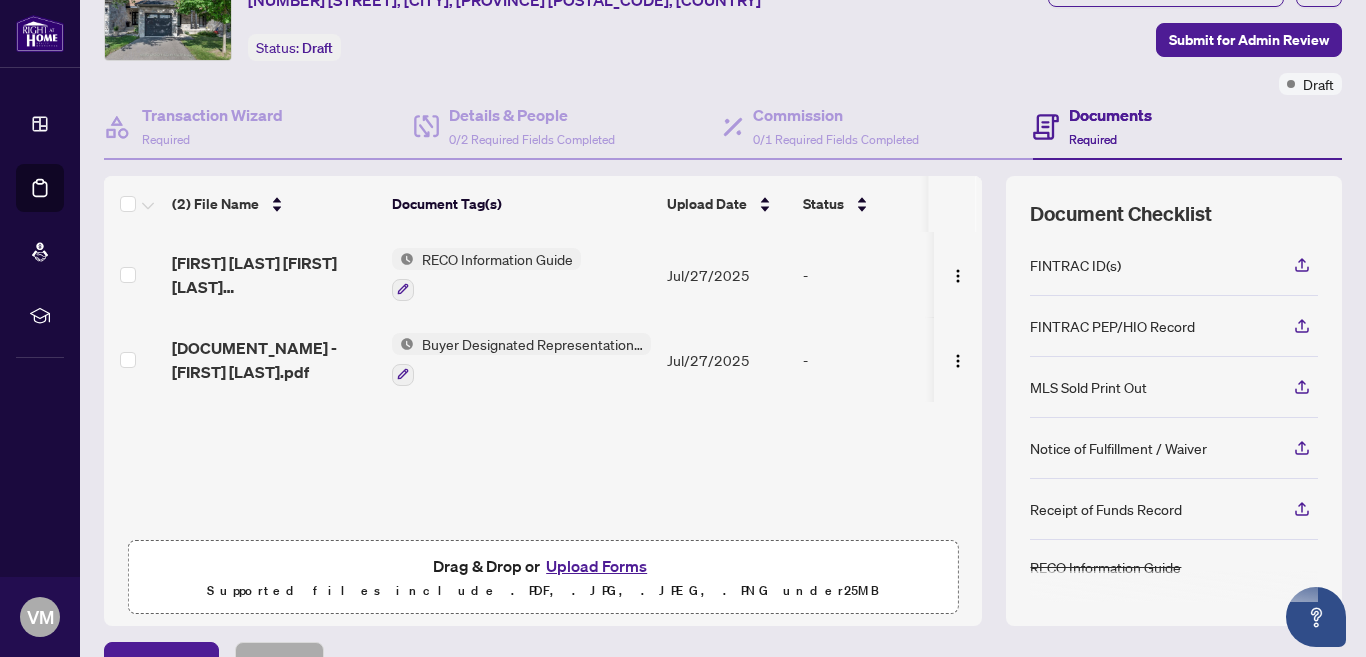 drag, startPoint x: 447, startPoint y: 250, endPoint x: 834, endPoint y: 62, distance: 430.2476 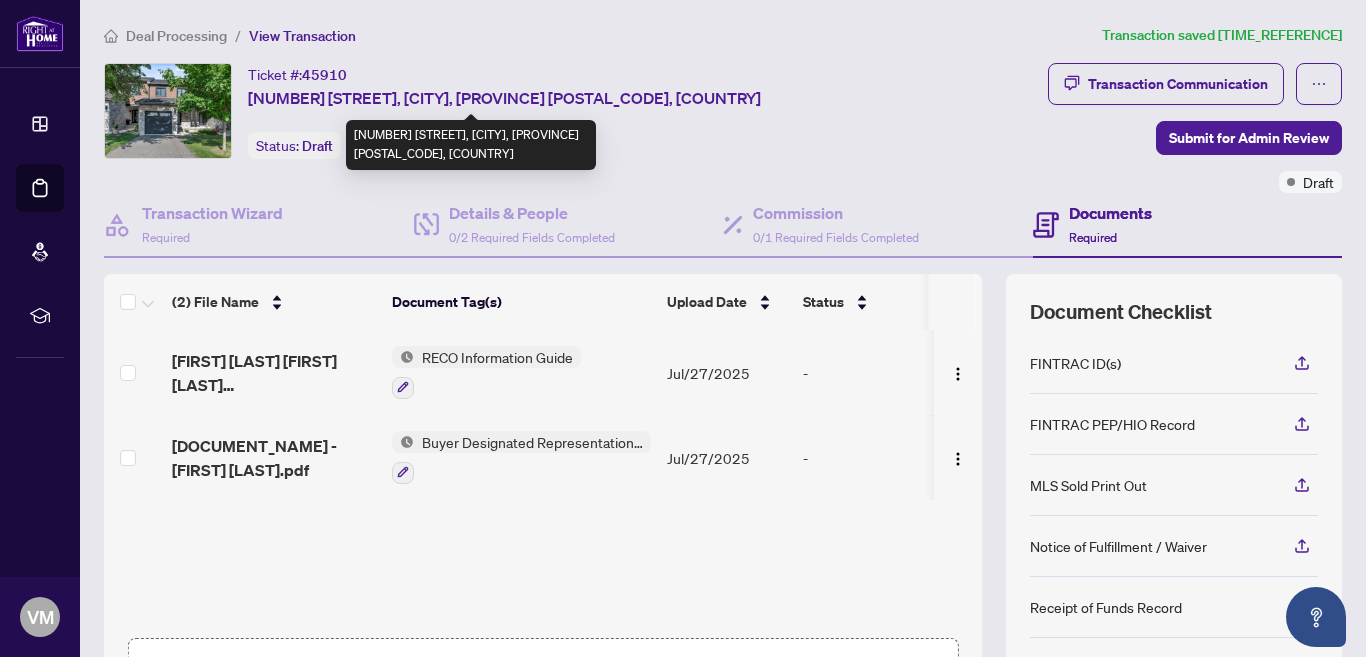 scroll, scrollTop: 0, scrollLeft: 0, axis: both 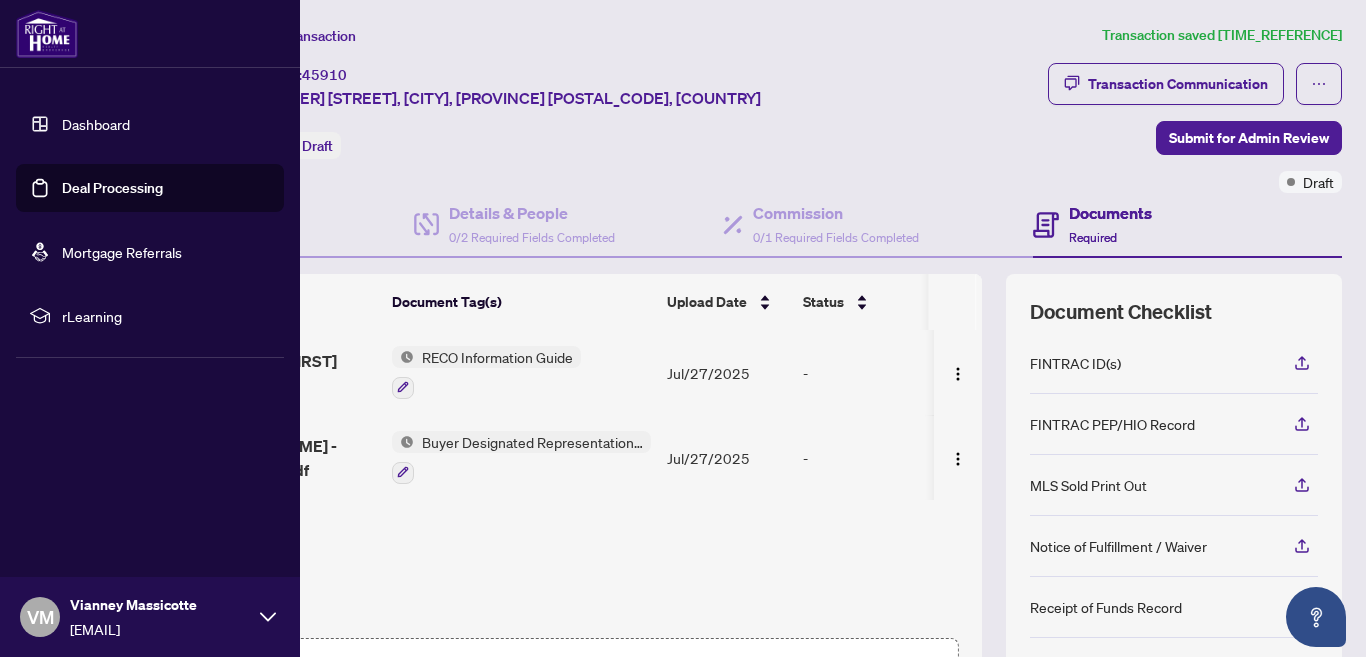 drag, startPoint x: 101, startPoint y: 186, endPoint x: 144, endPoint y: 200, distance: 45.221676 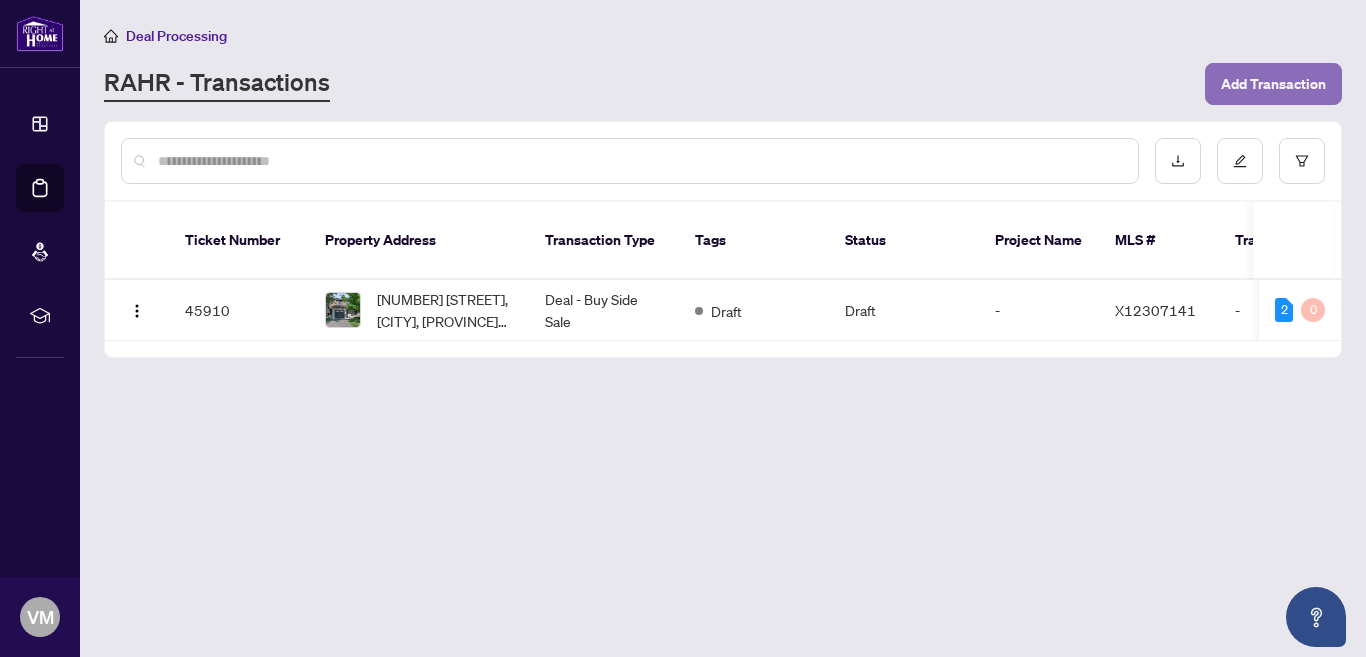 click on "Add Transaction" at bounding box center (1273, 84) 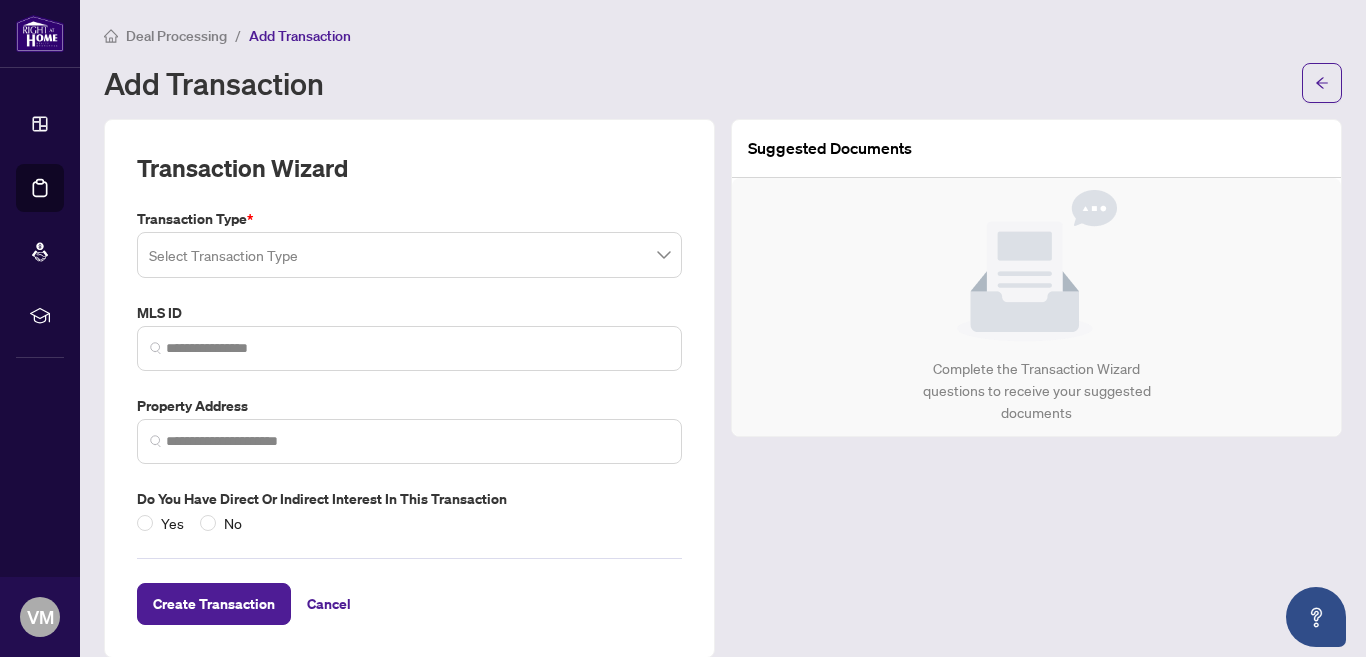 click at bounding box center [409, 255] 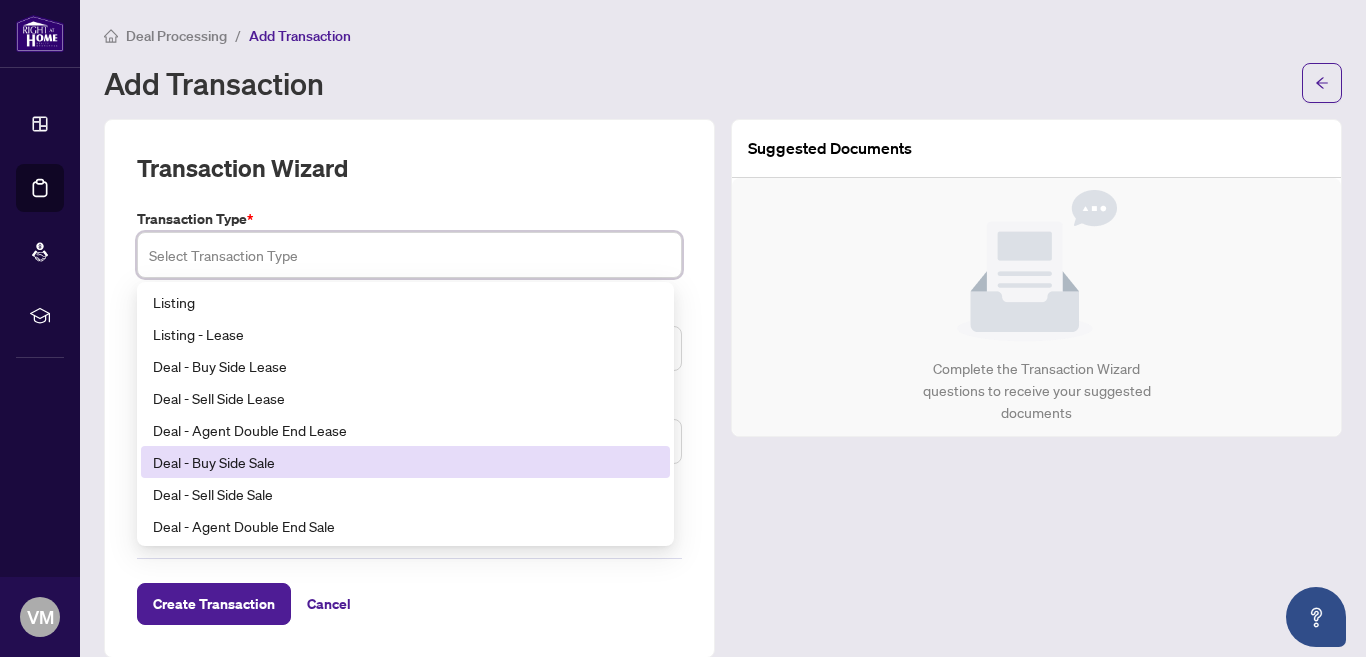 click on "Deal - Buy Side Sale" at bounding box center [405, 462] 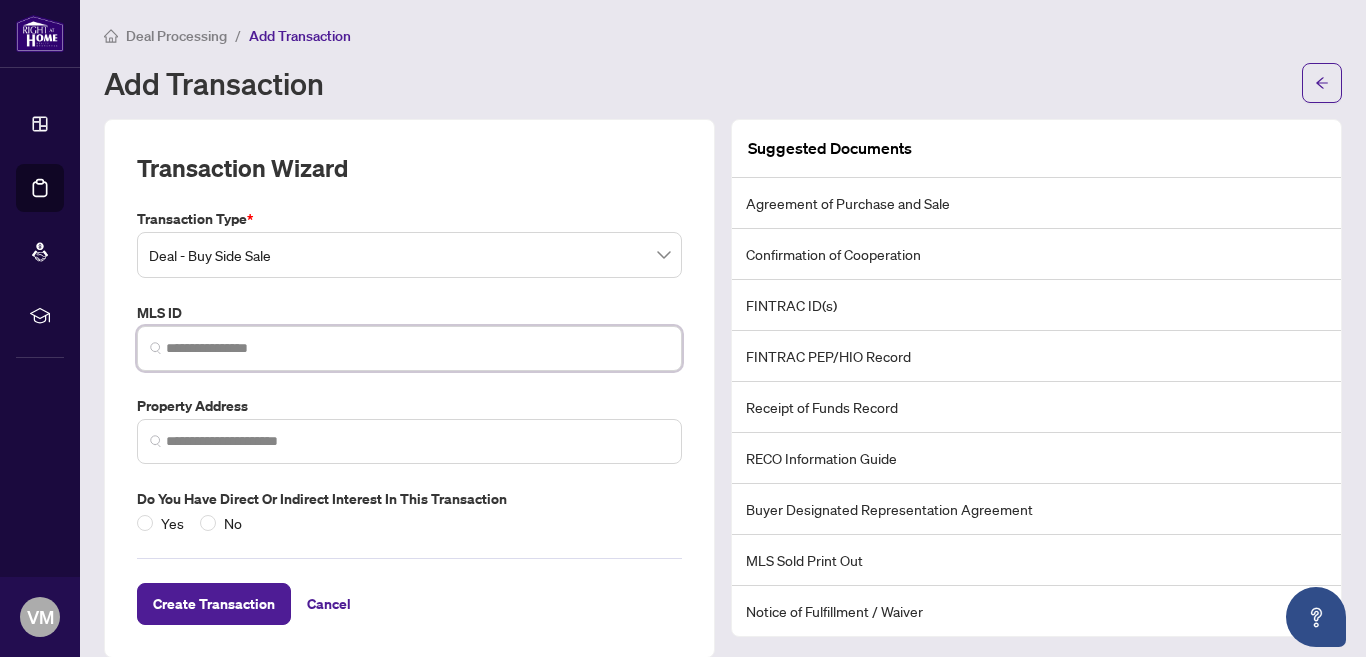 click at bounding box center (417, 348) 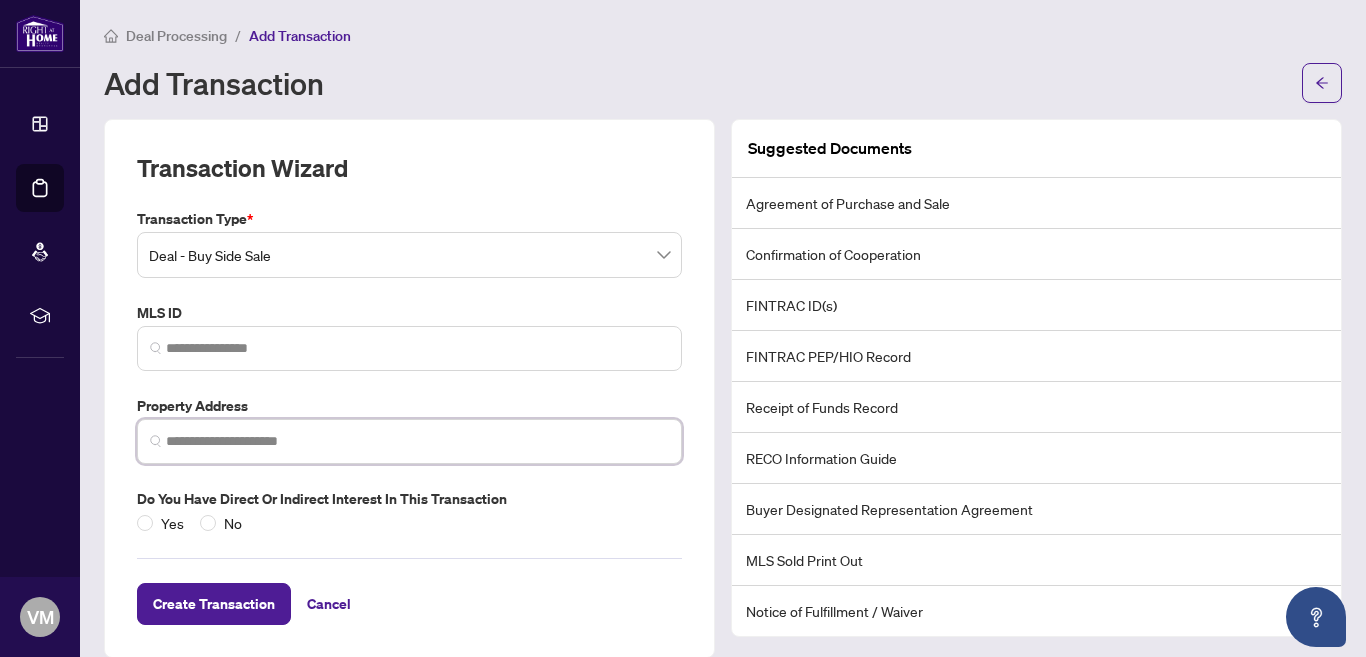 click at bounding box center (417, 441) 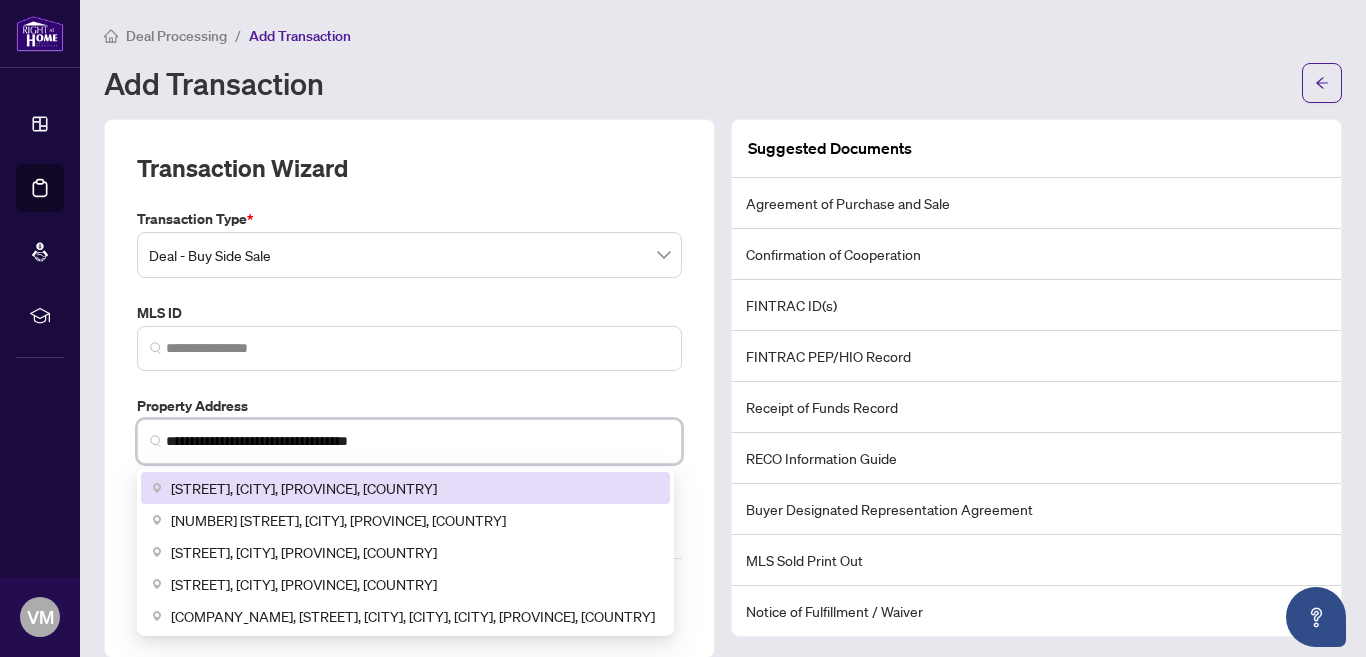 scroll, scrollTop: 24, scrollLeft: 0, axis: vertical 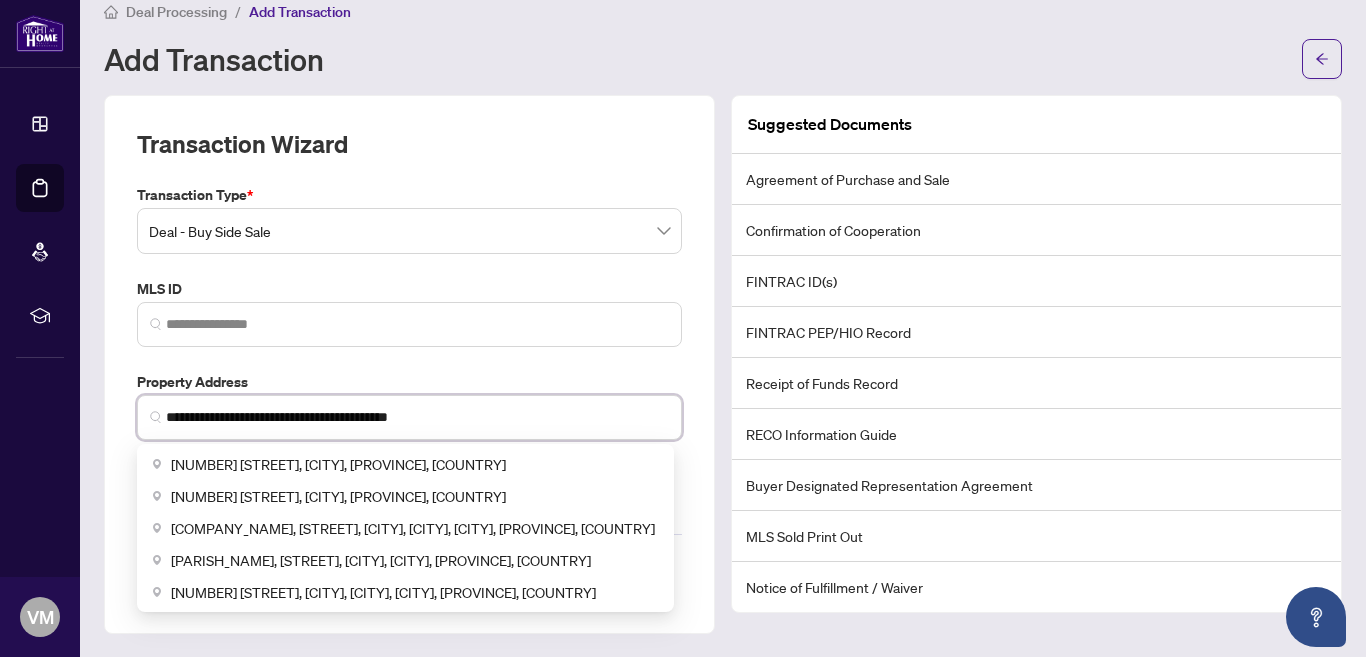 click on "**********" at bounding box center [417, 417] 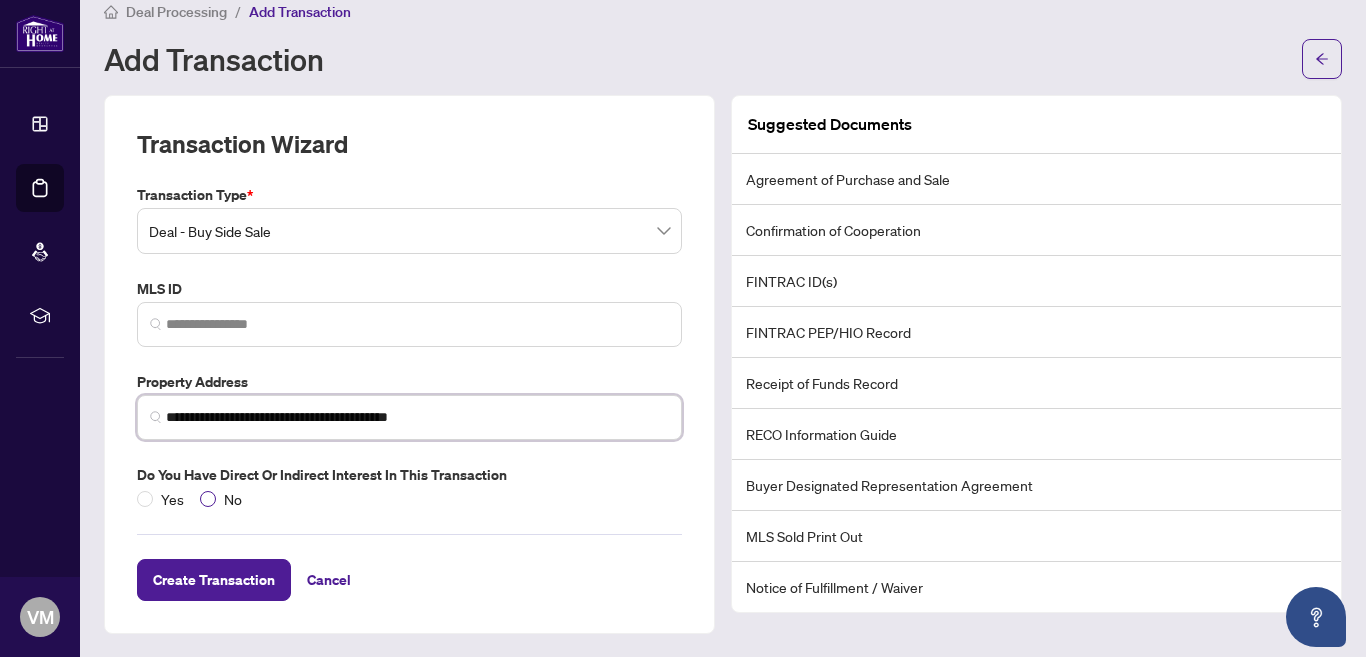type on "**********" 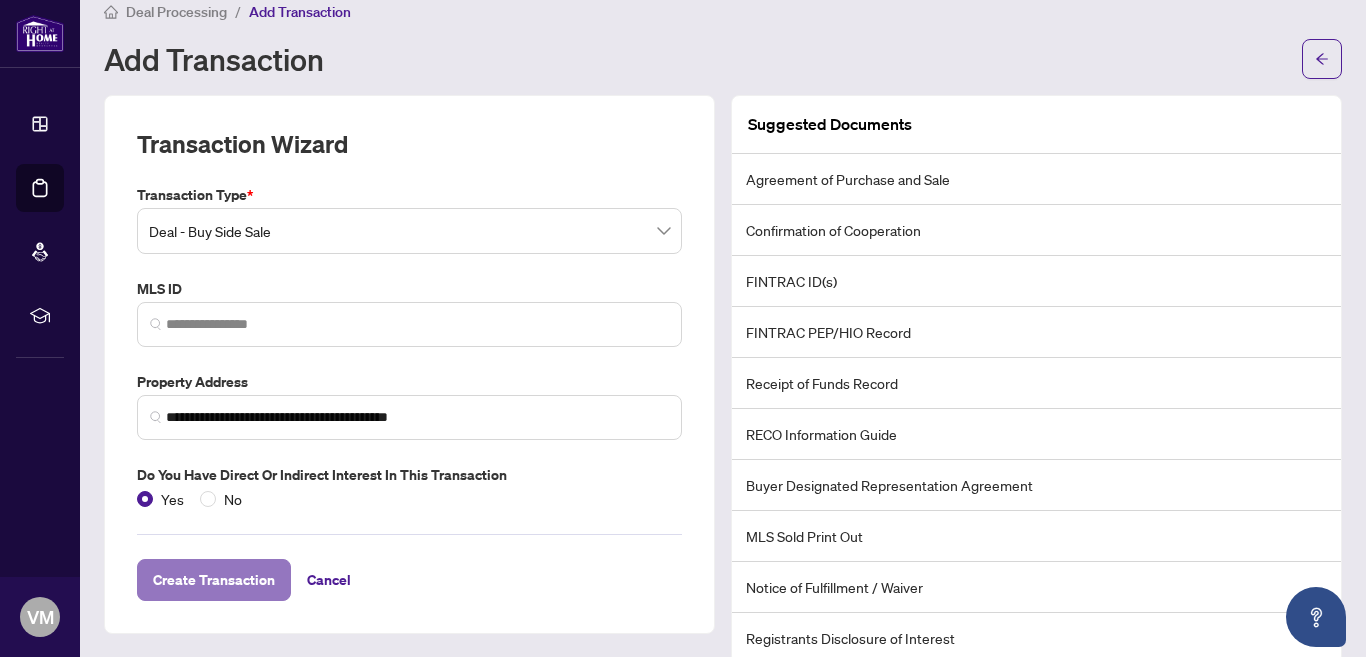 click on "Create Transaction" at bounding box center [214, 580] 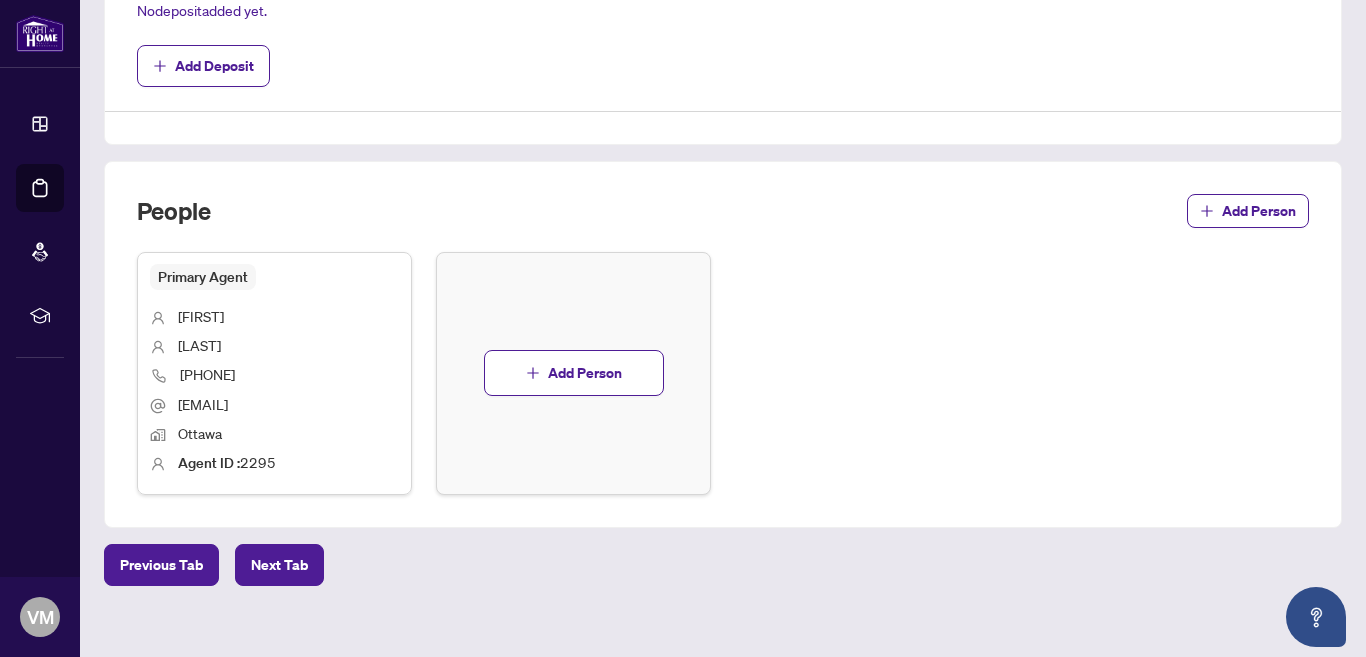 scroll, scrollTop: 812, scrollLeft: 0, axis: vertical 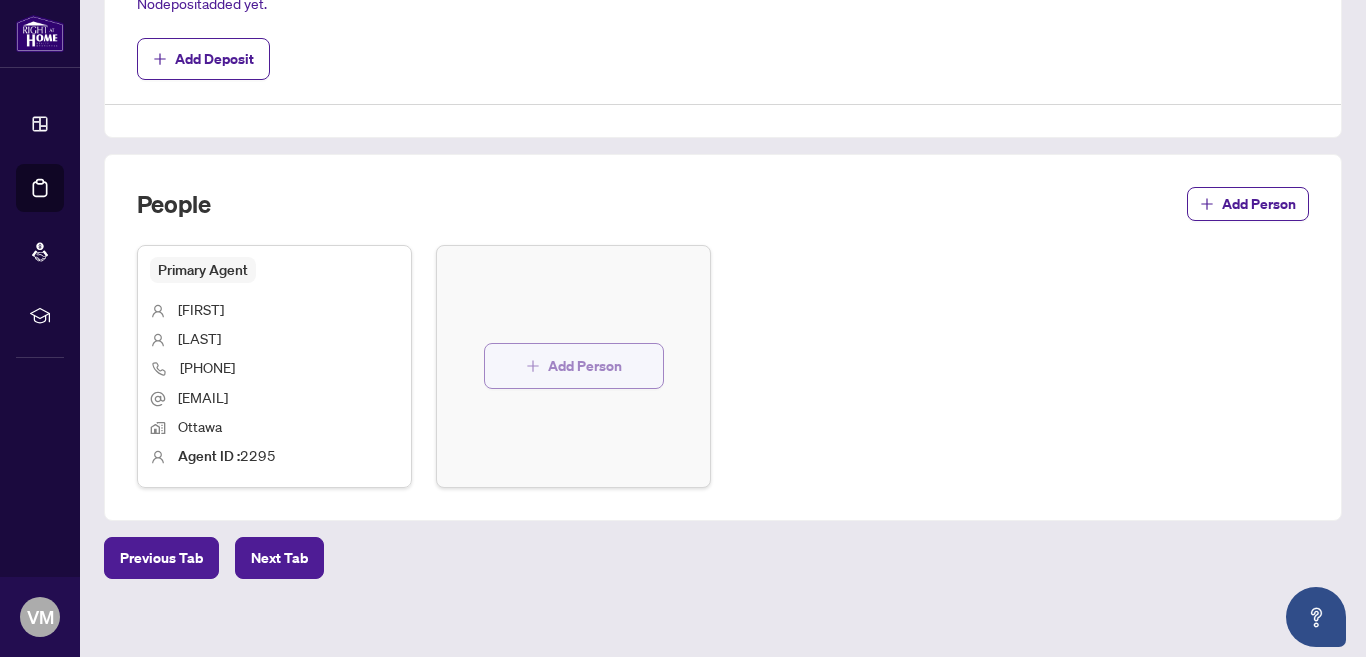 click on "Add Person" at bounding box center [585, 366] 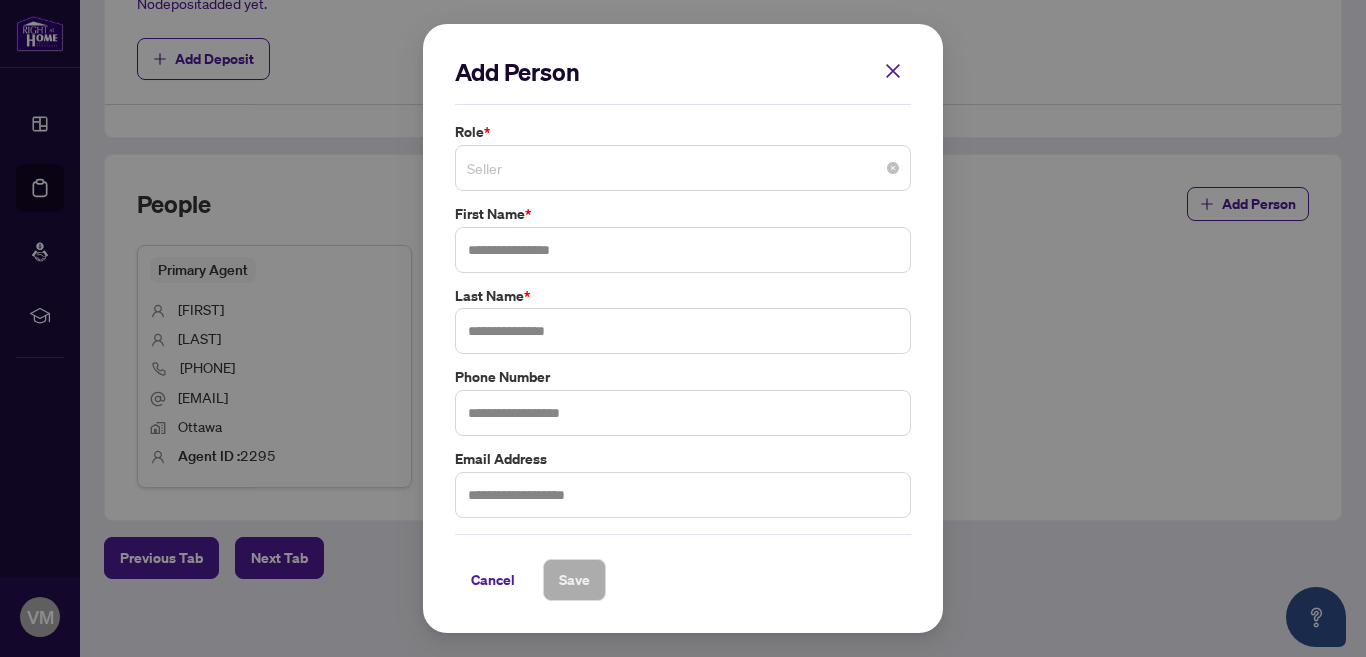 click on "Seller" at bounding box center [683, 168] 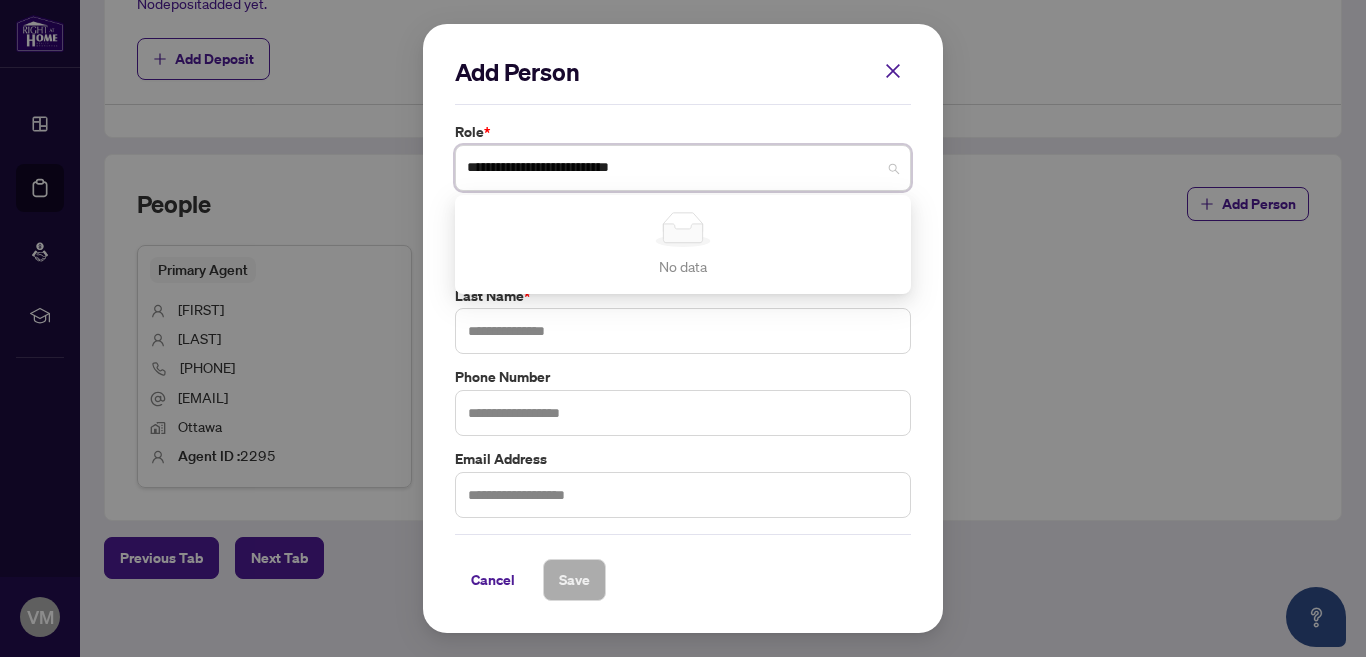 type on "**********" 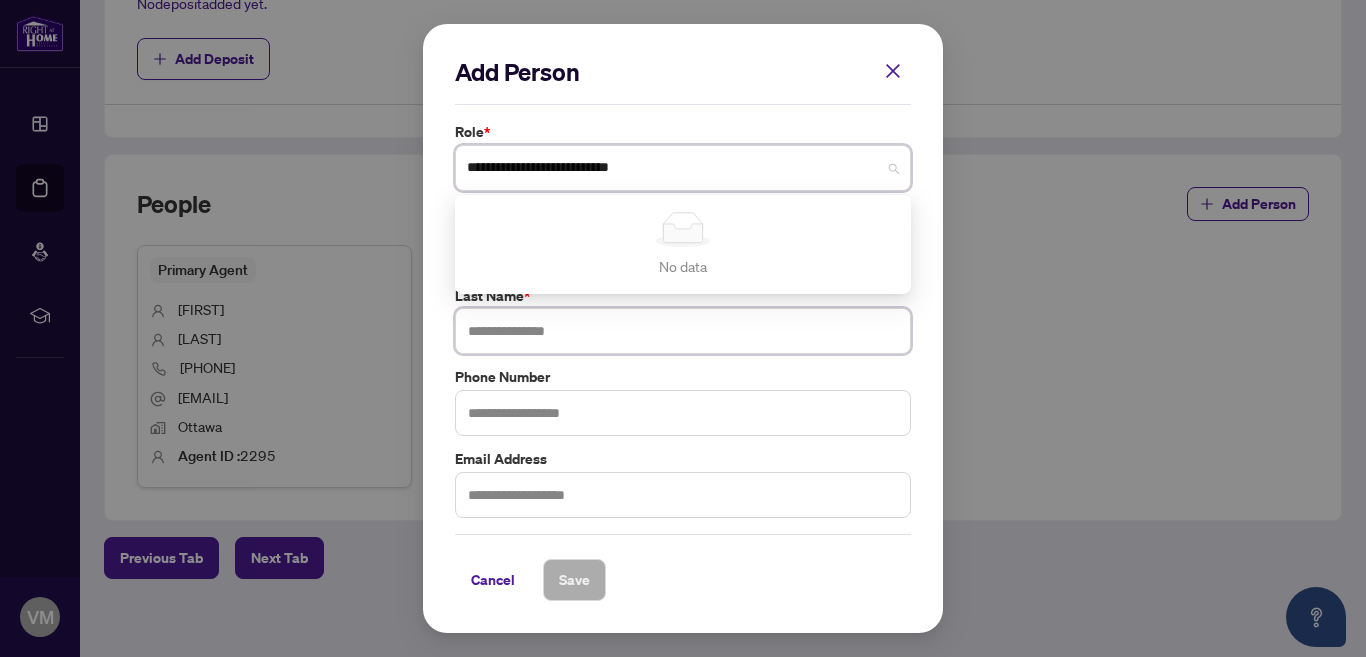 click at bounding box center (683, 331) 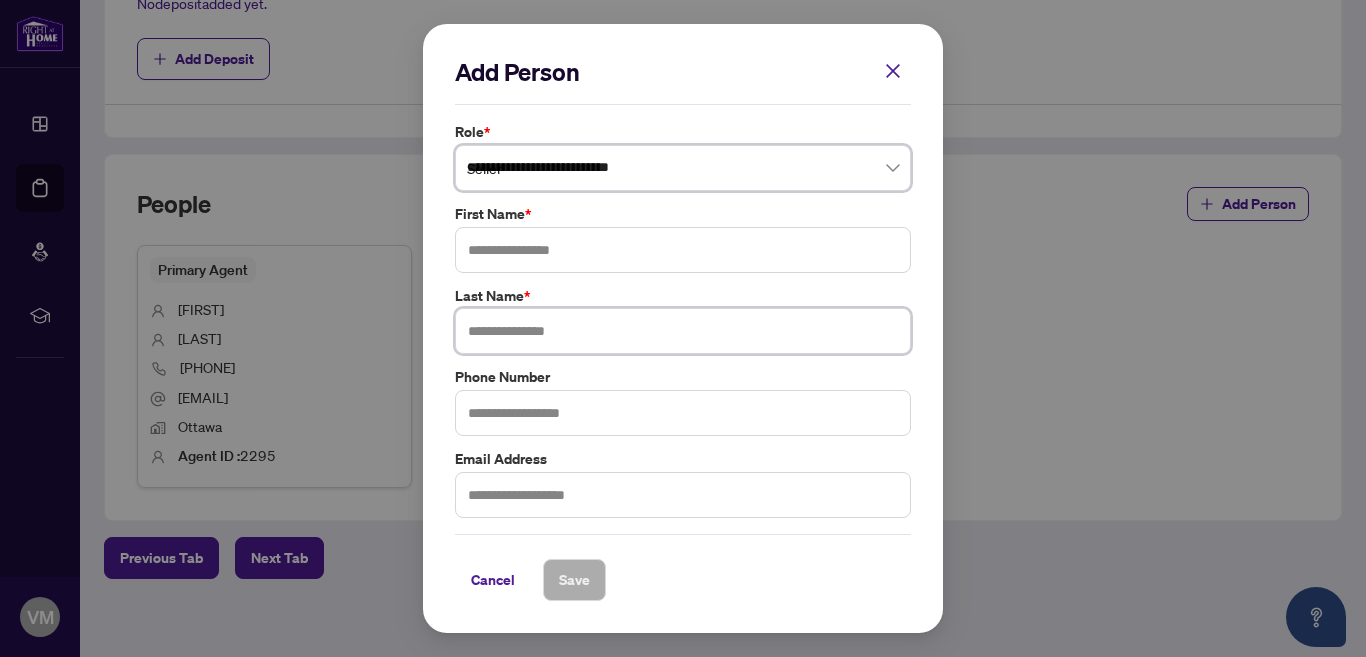 type 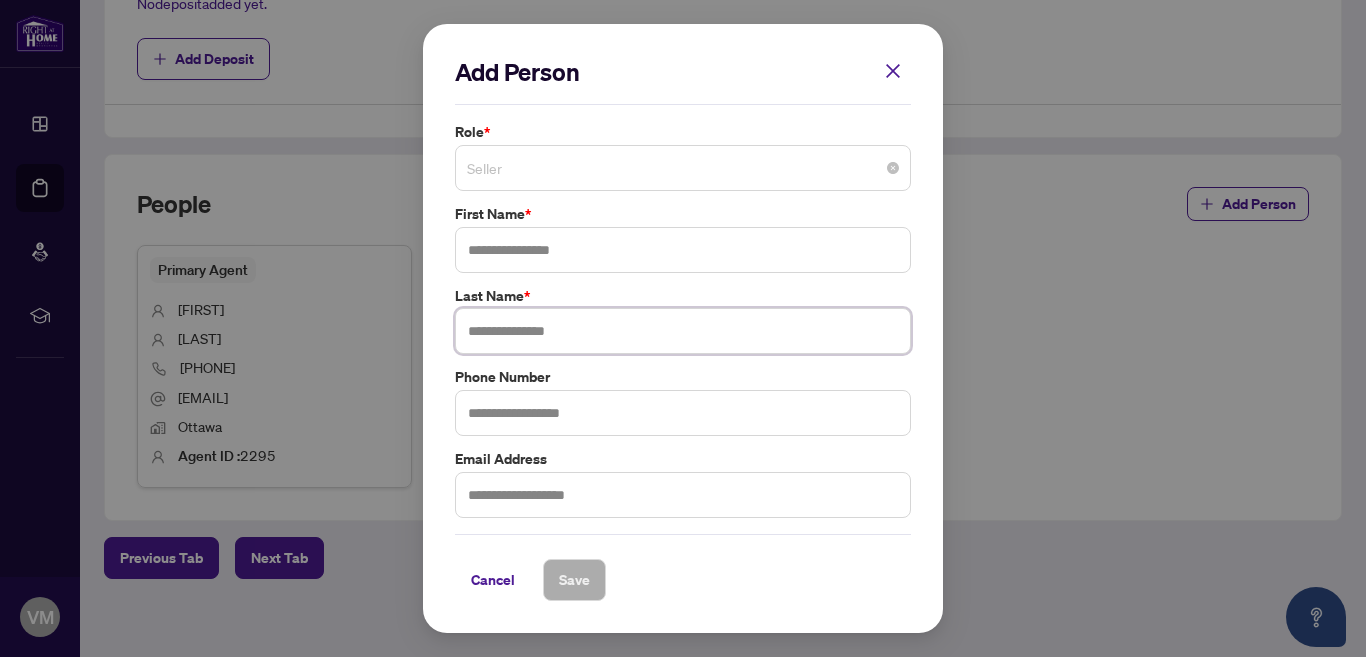 click on "Seller" at bounding box center (683, 168) 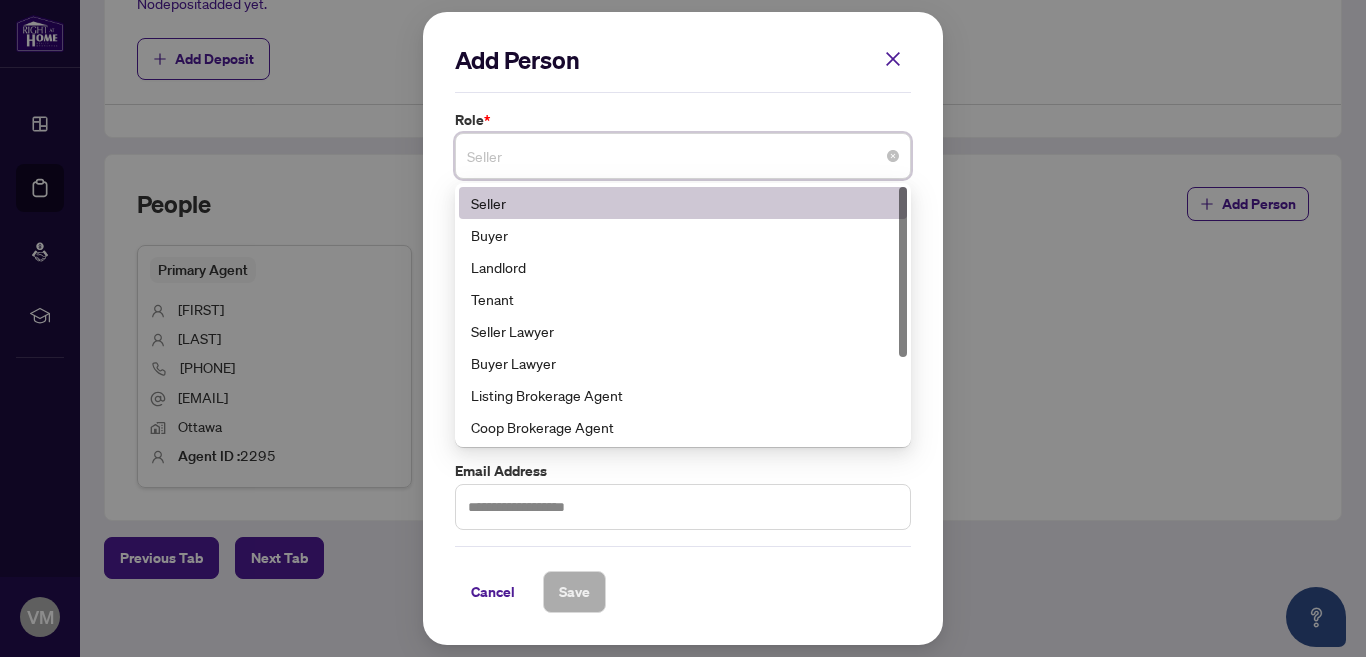click on "Seller" at bounding box center (683, 203) 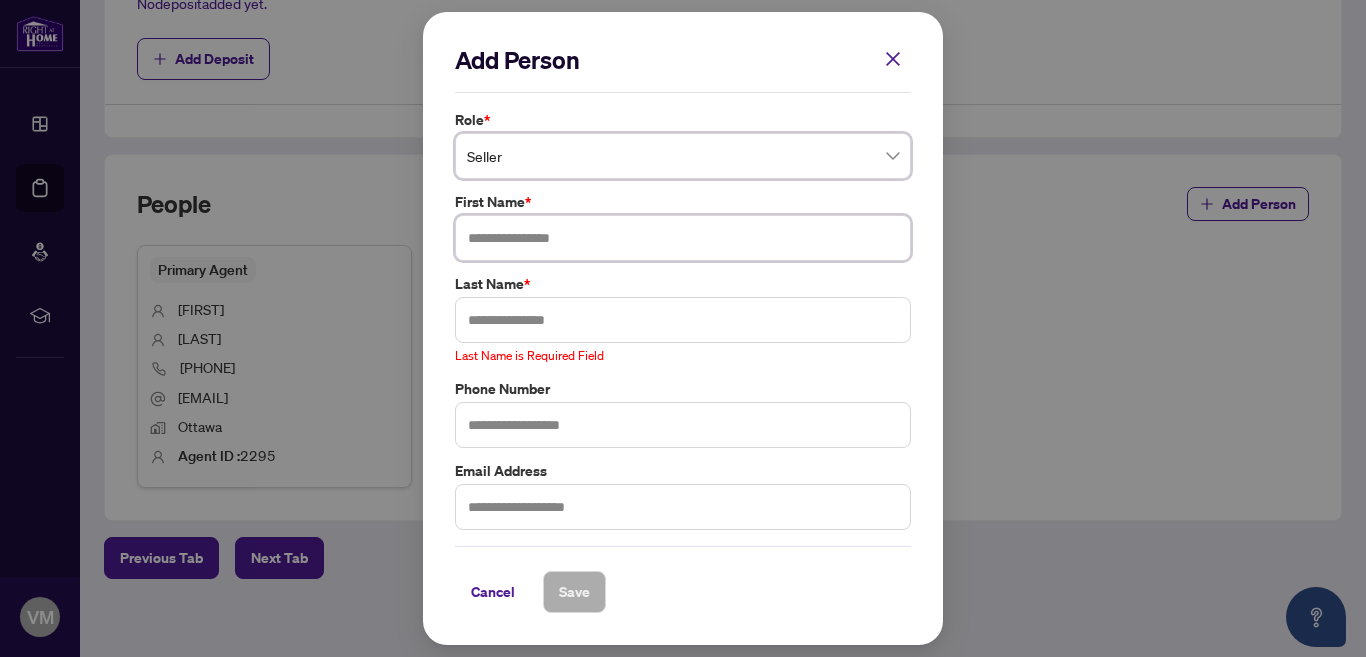 click at bounding box center (683, 238) 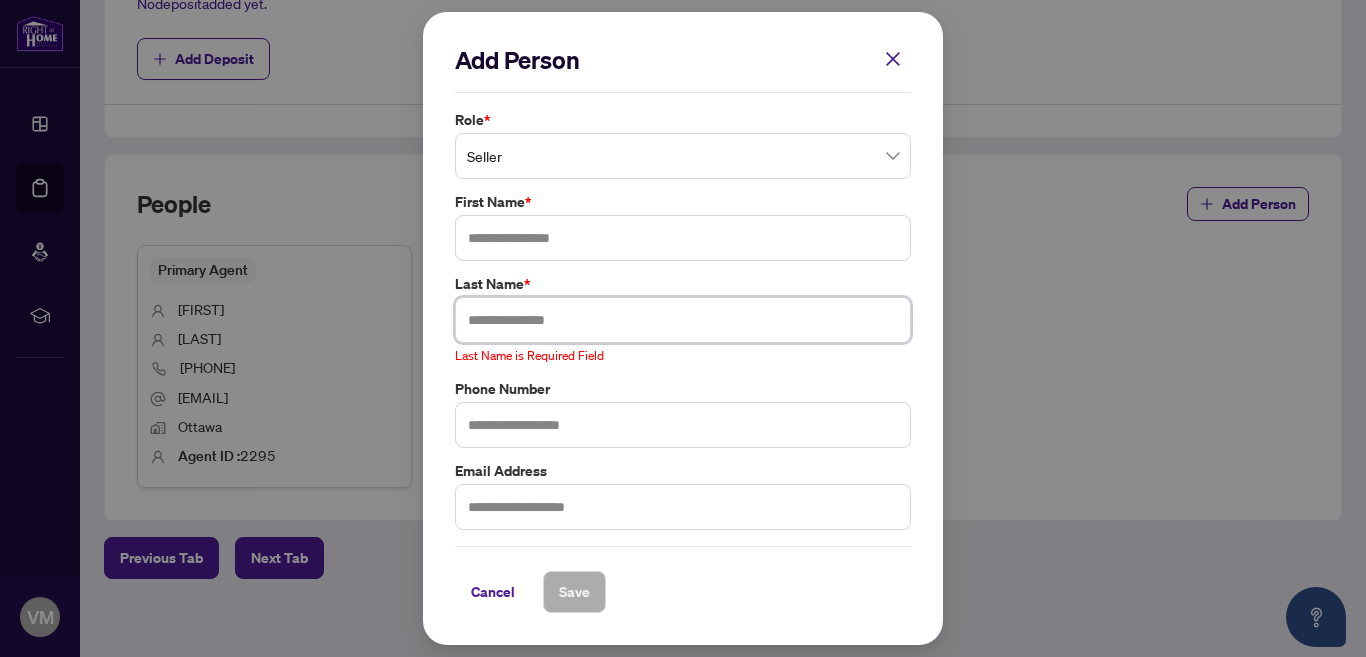 click at bounding box center (683, 320) 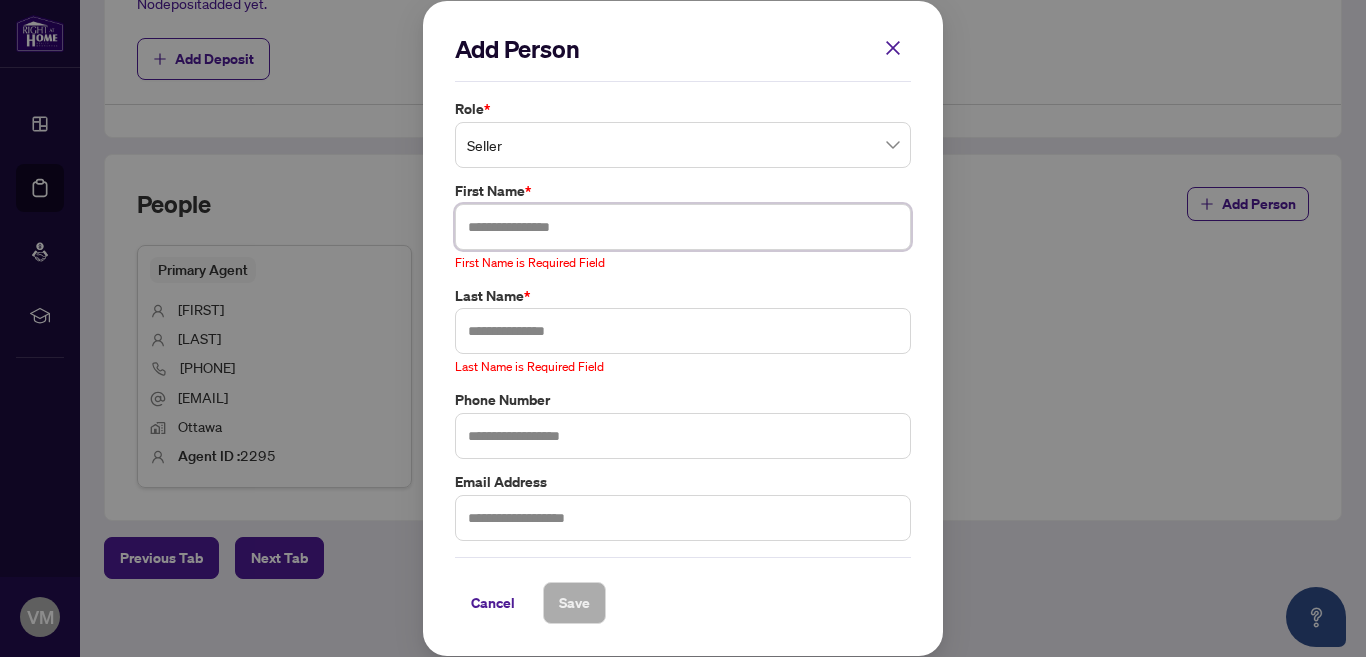click at bounding box center [683, 227] 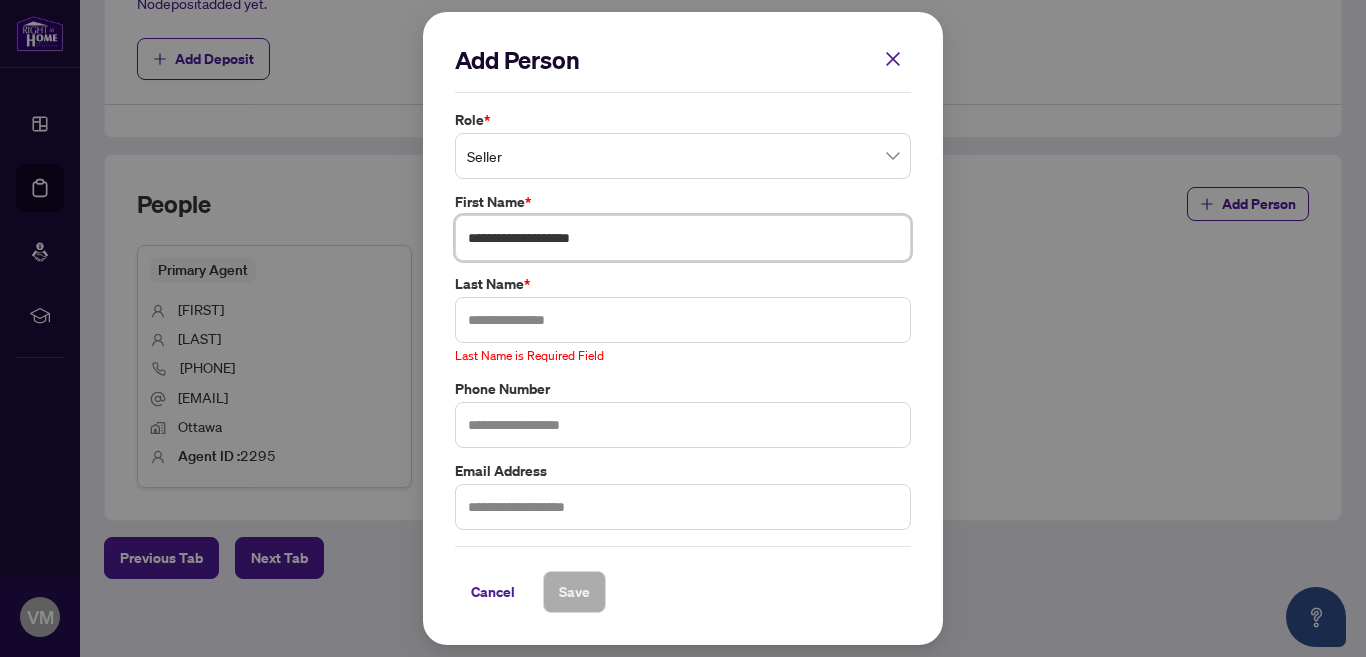 type on "**********" 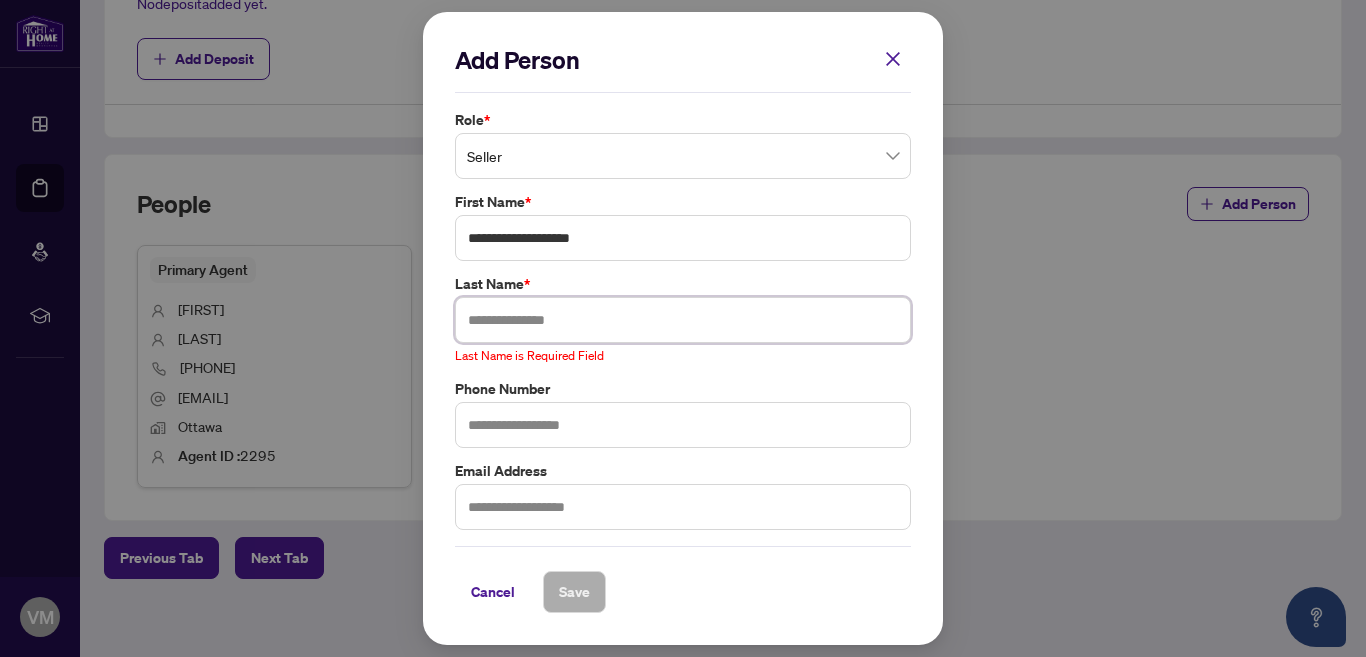 click at bounding box center [683, 320] 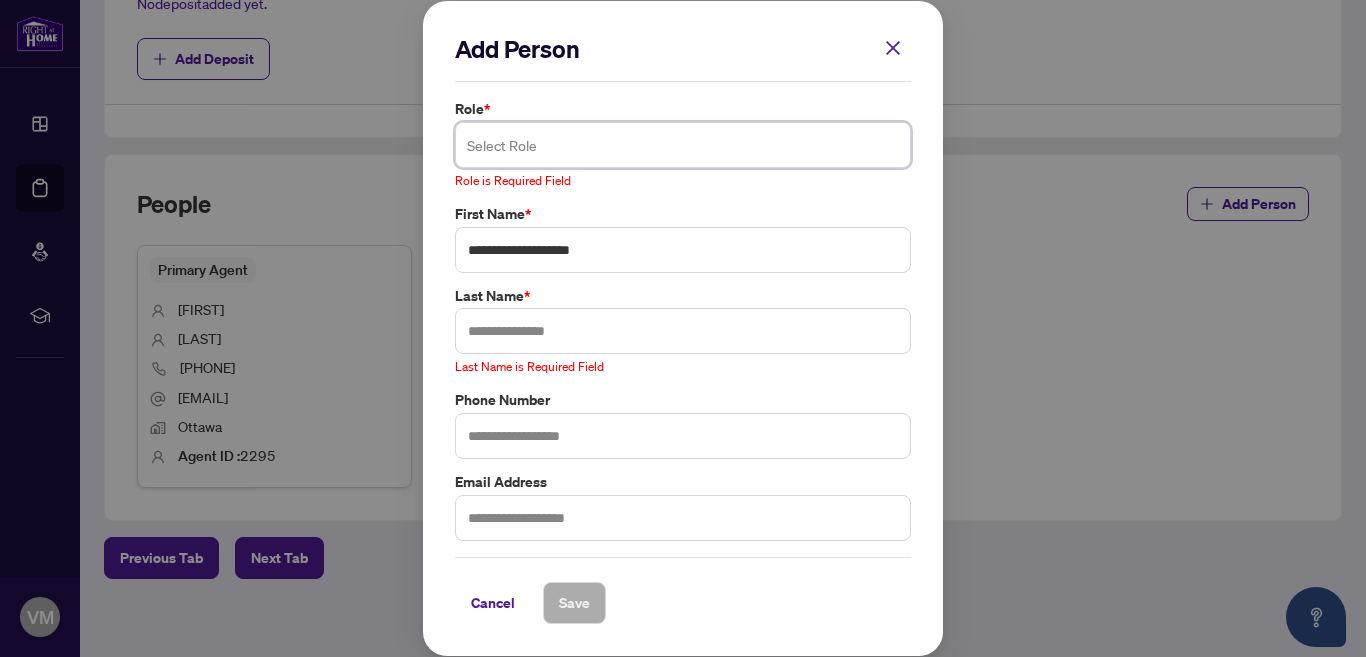 click at bounding box center (683, 145) 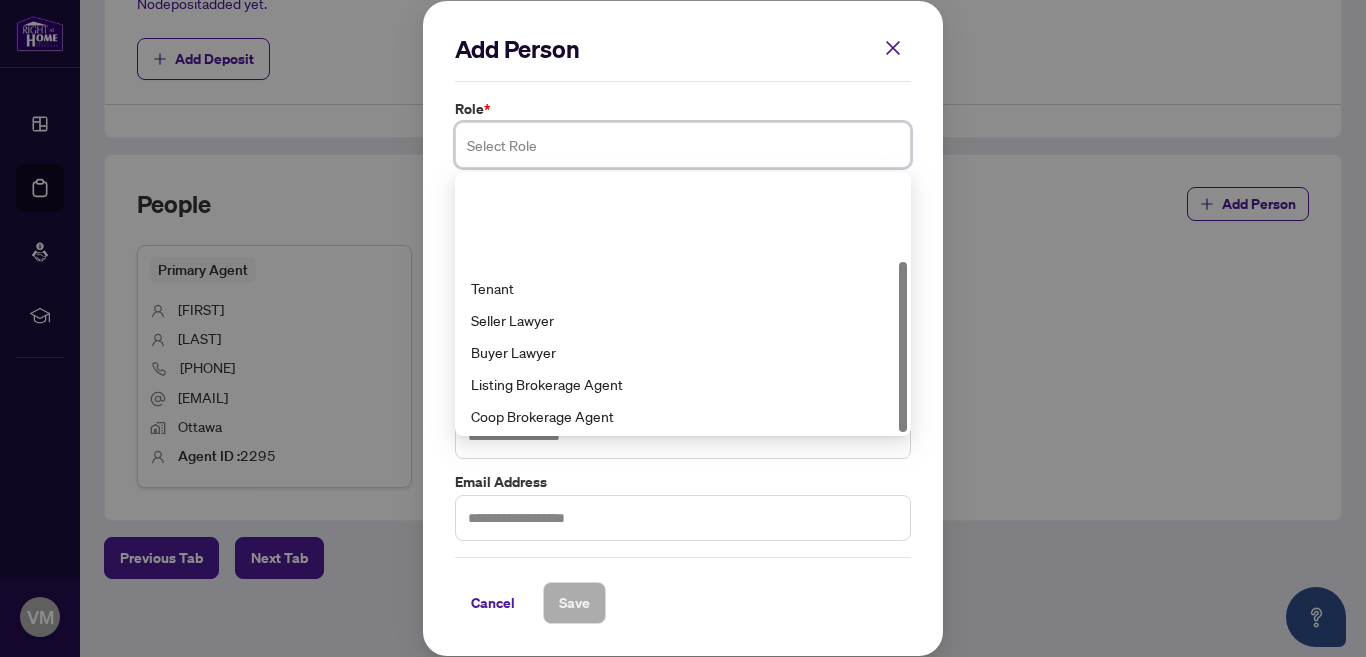 scroll, scrollTop: 128, scrollLeft: 0, axis: vertical 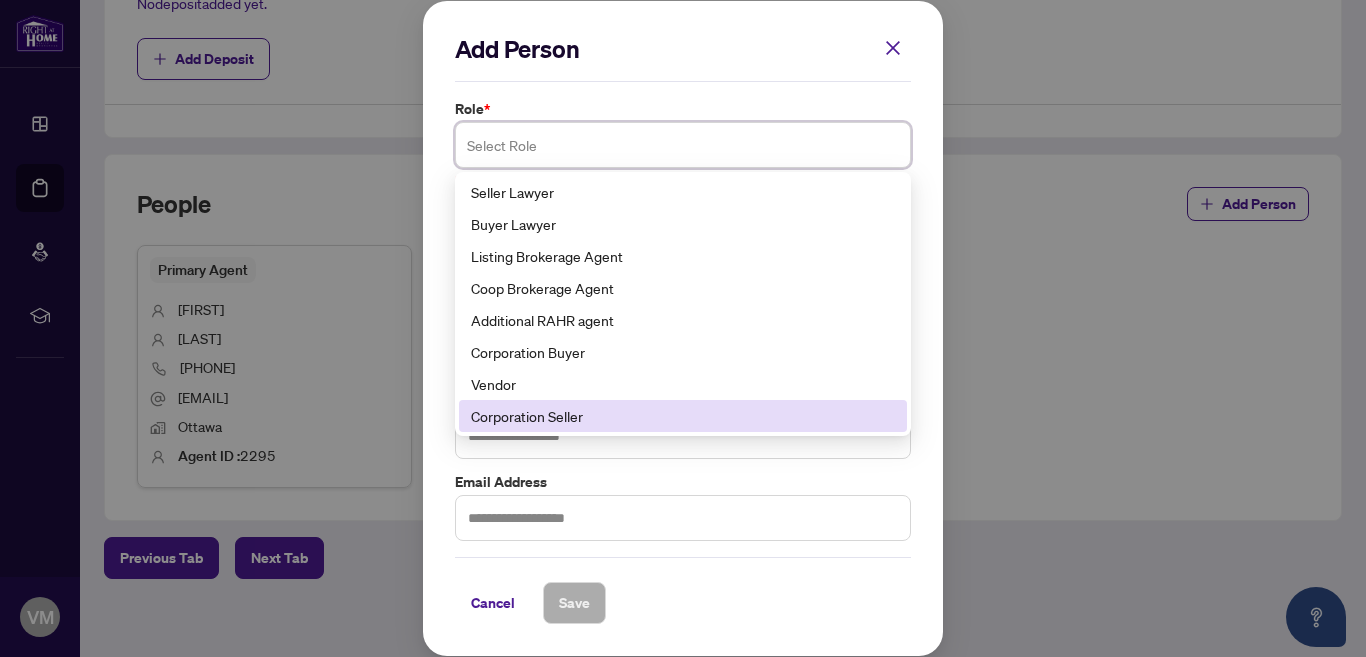 click on "Corporation Seller" at bounding box center (683, 416) 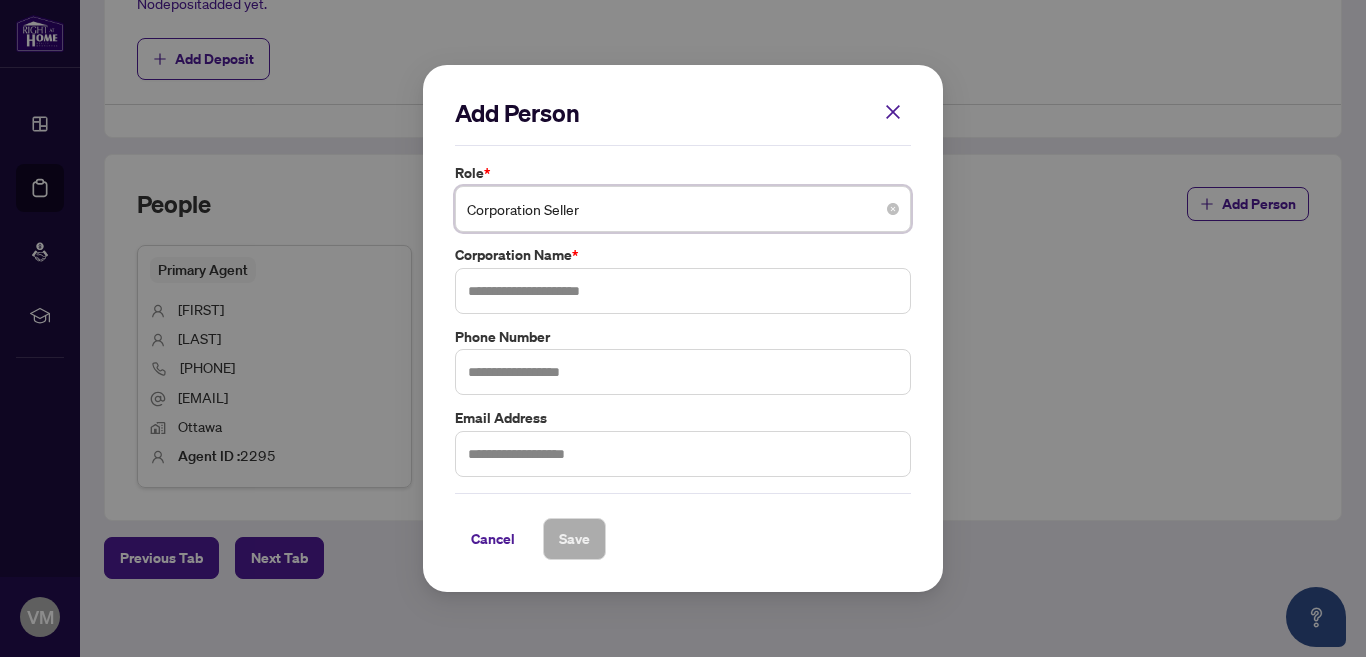 click on "Corporation Seller" at bounding box center [683, 209] 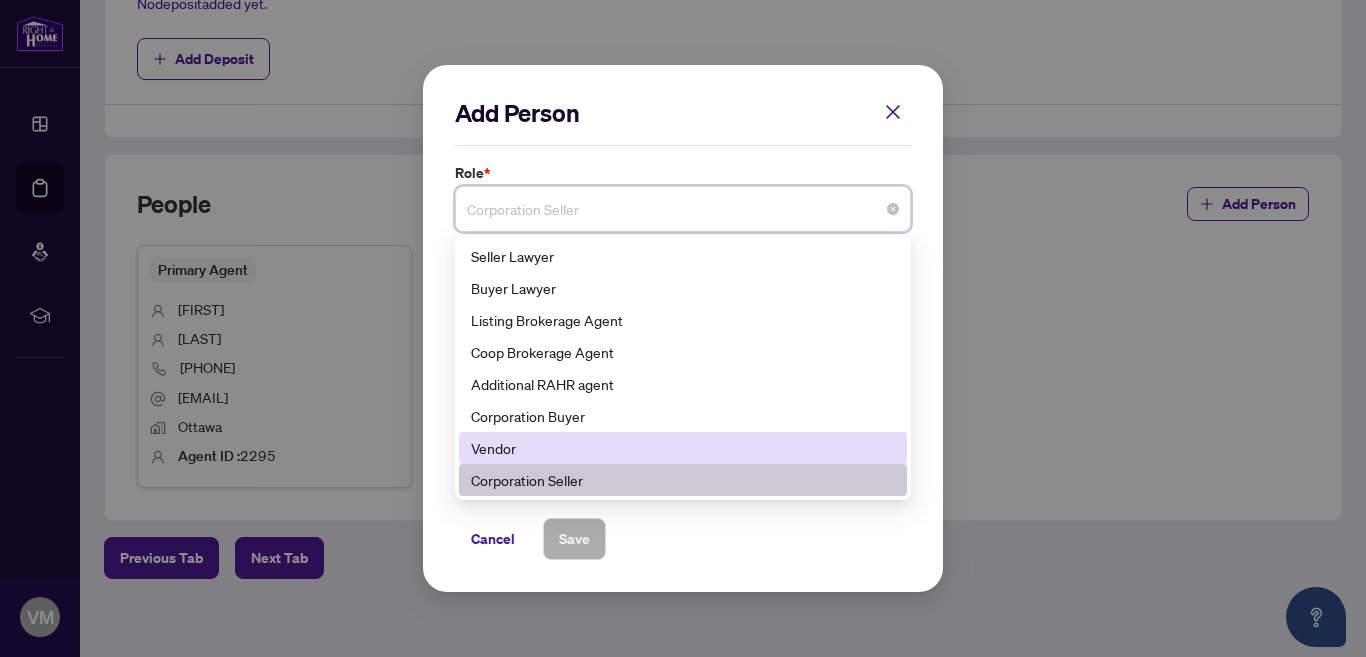 click on "Vendor" at bounding box center (683, 448) 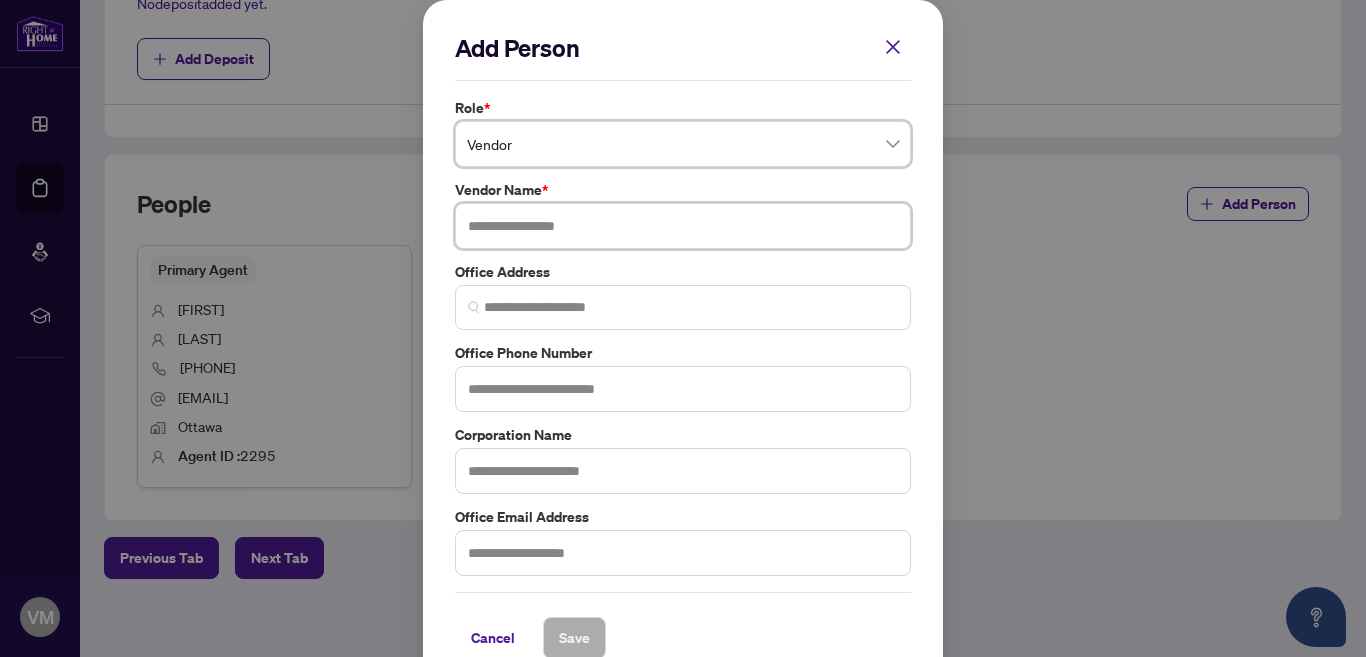 click at bounding box center [683, 226] 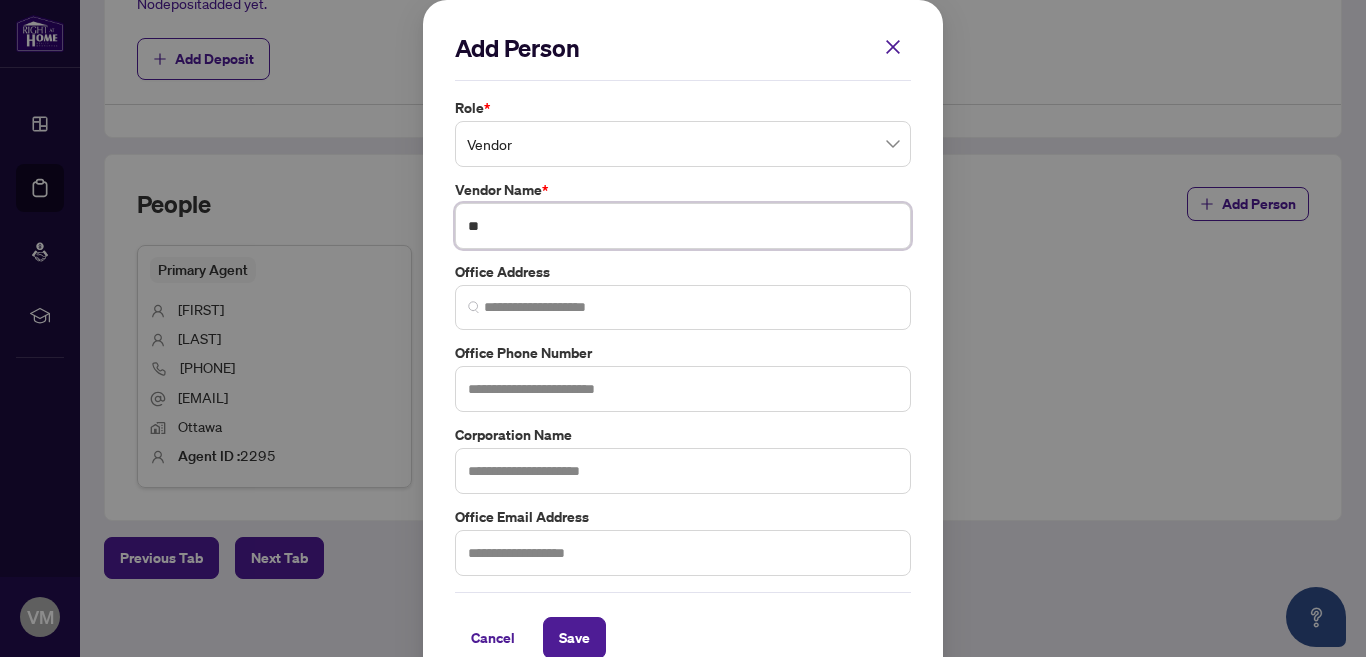 type on "*" 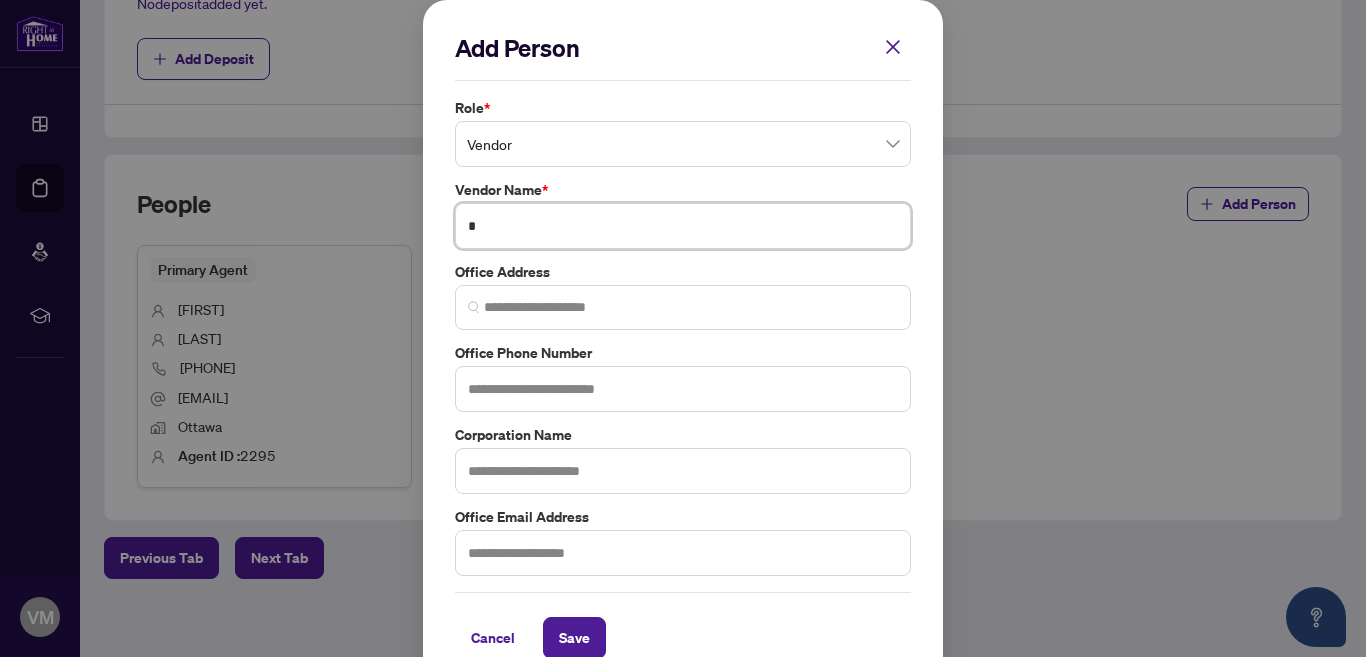 type 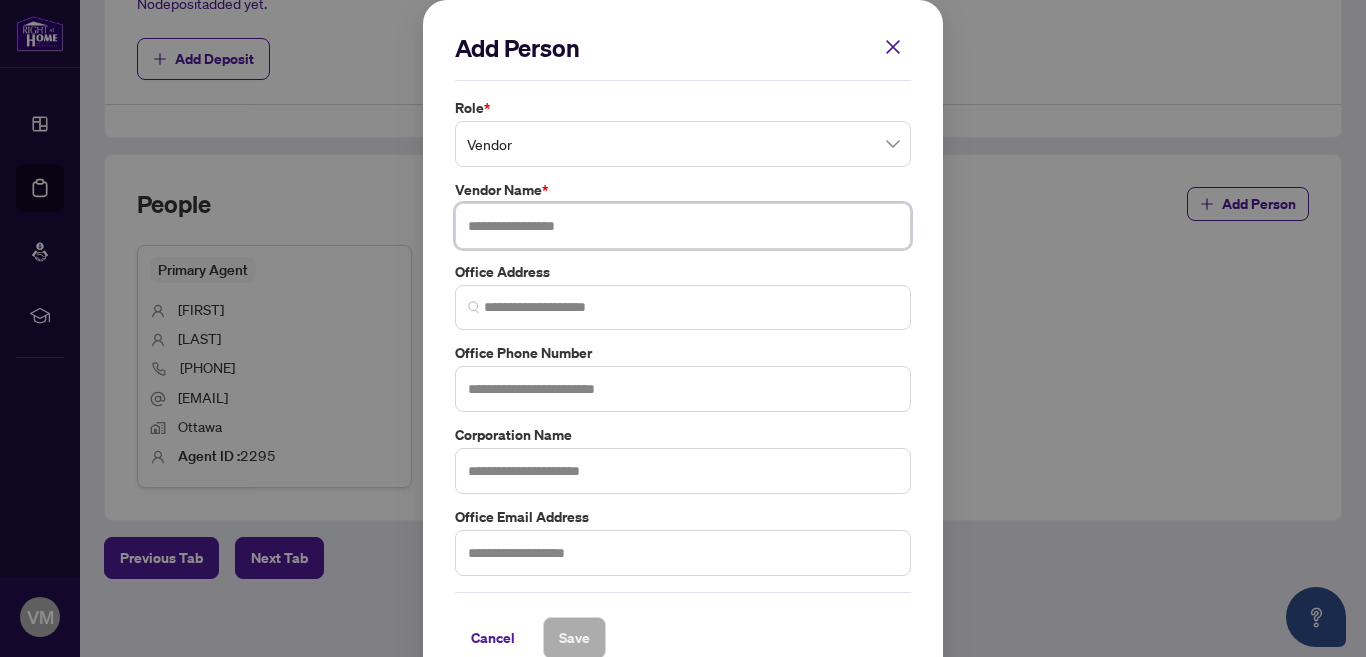 click at bounding box center [683, 226] 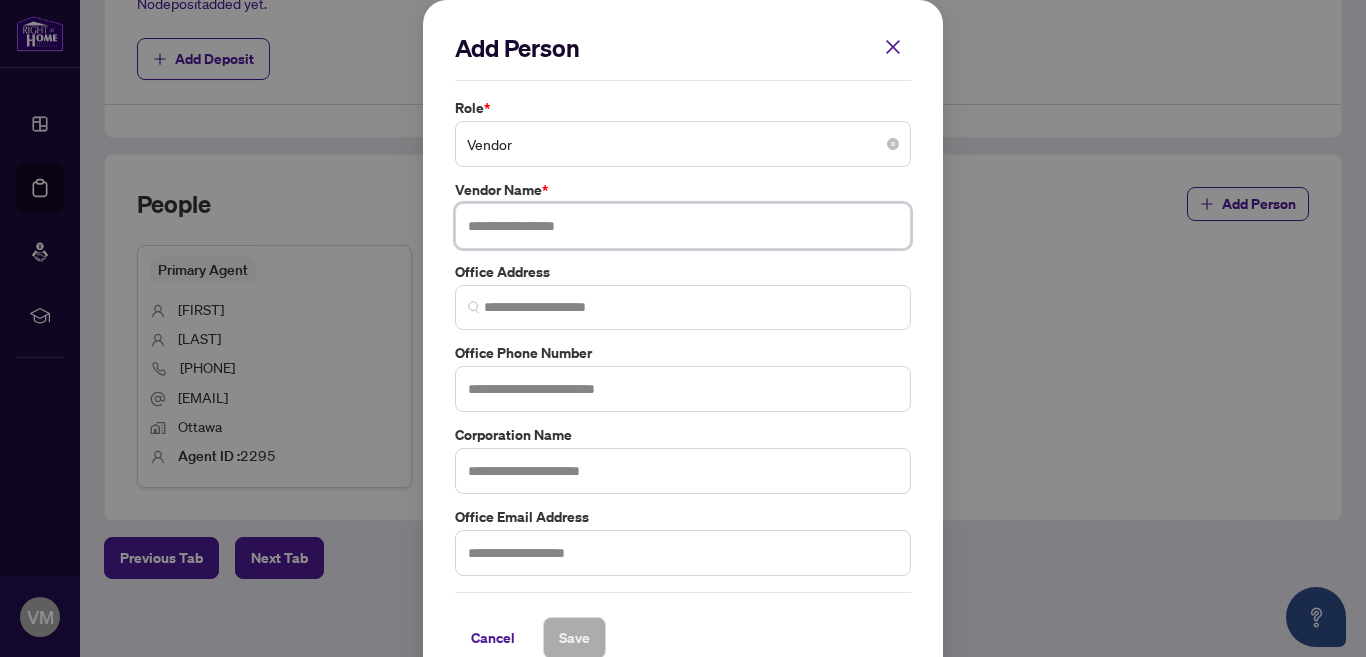 click on "Vendor" at bounding box center (683, 144) 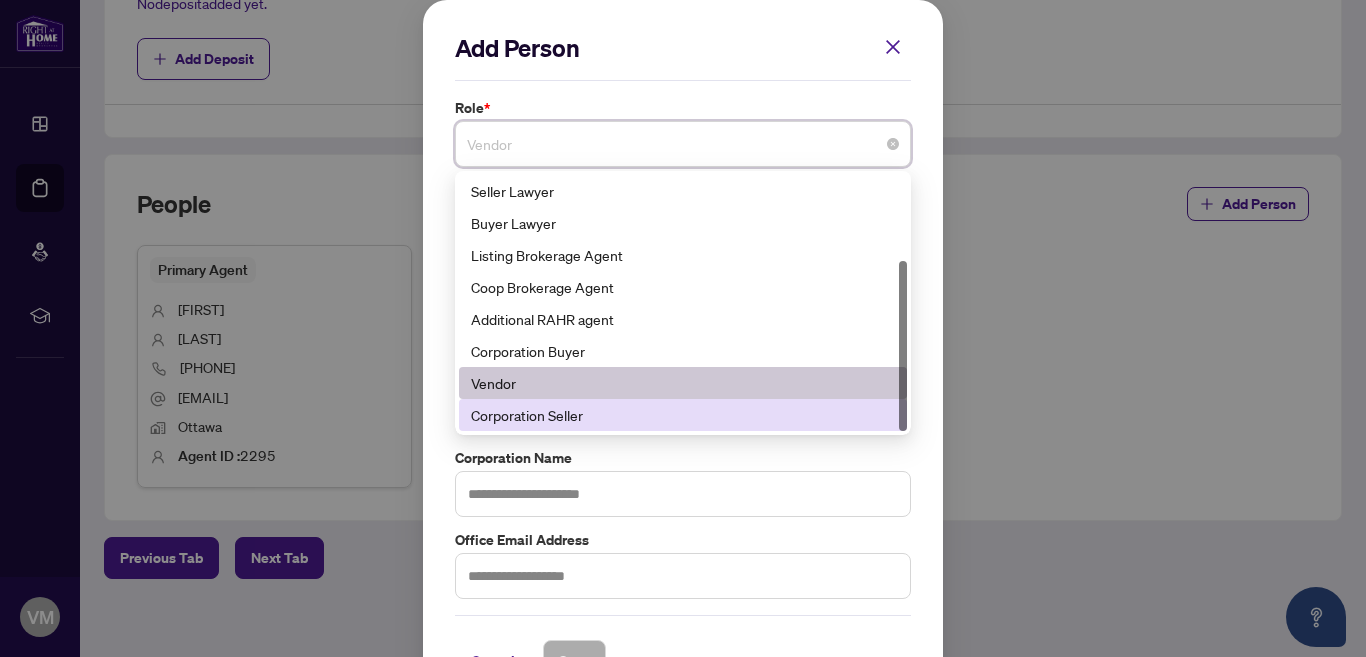click on "Corporation Seller" at bounding box center [683, 415] 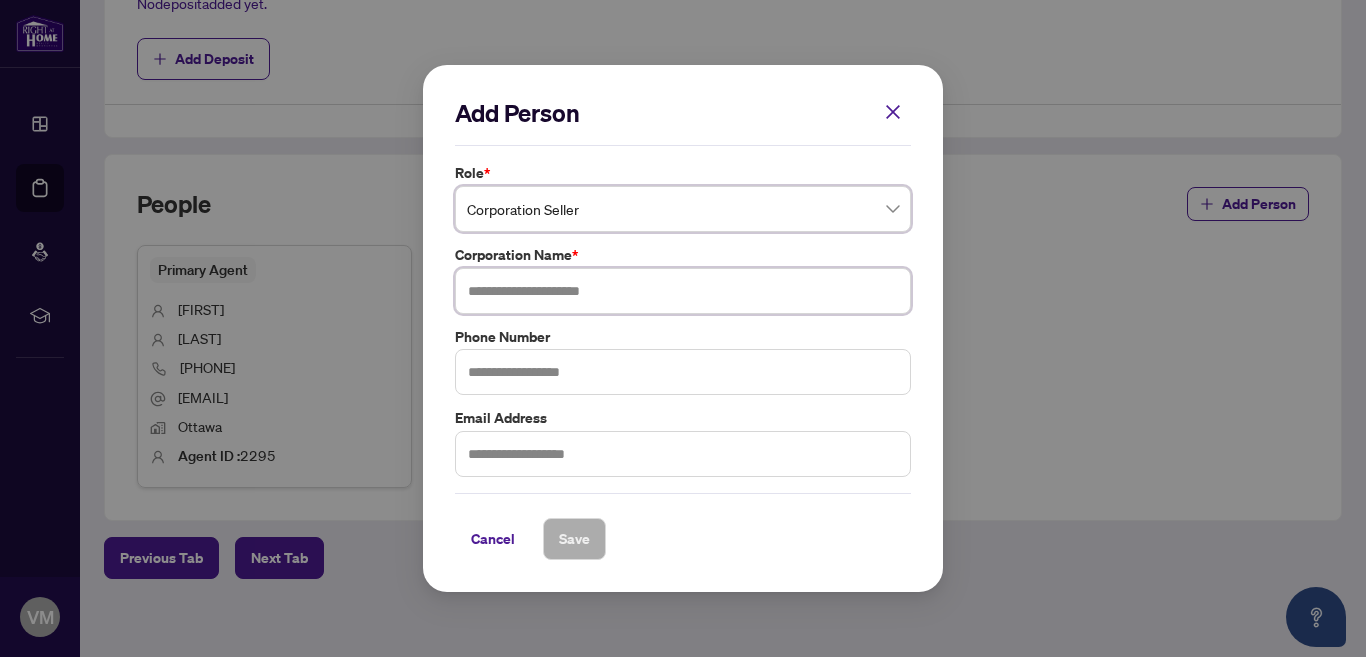 click at bounding box center [683, 291] 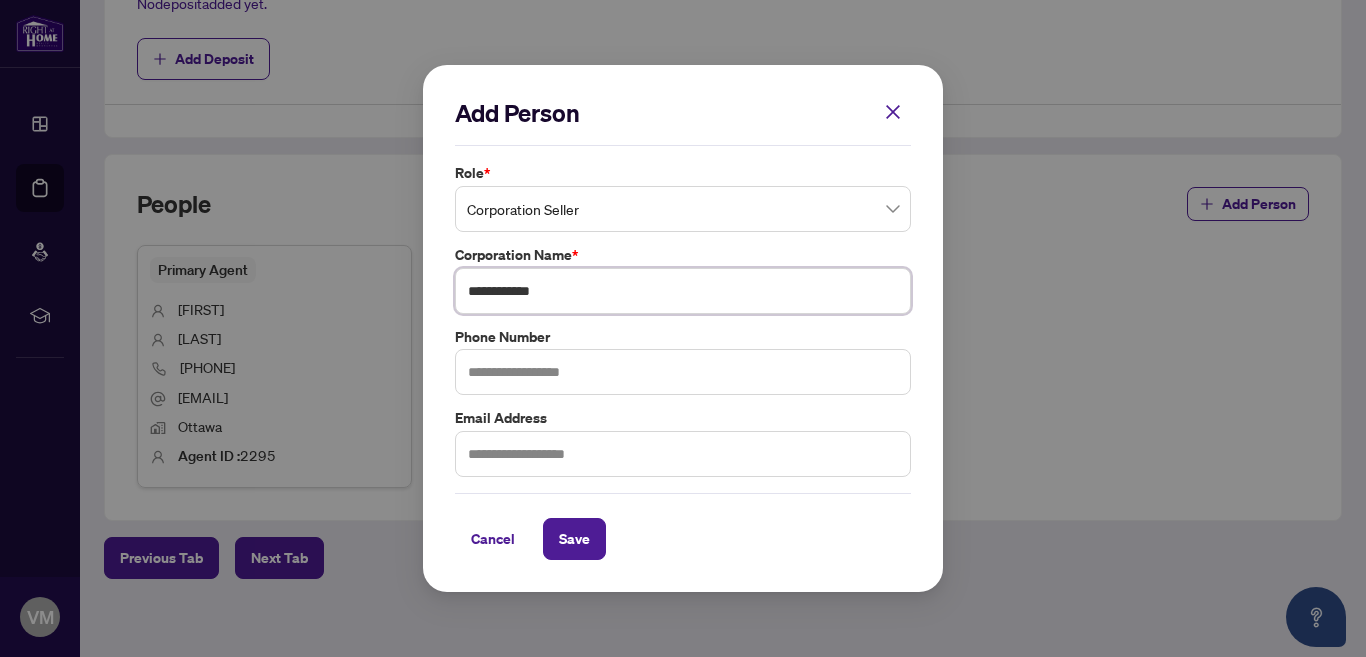 type on "**********" 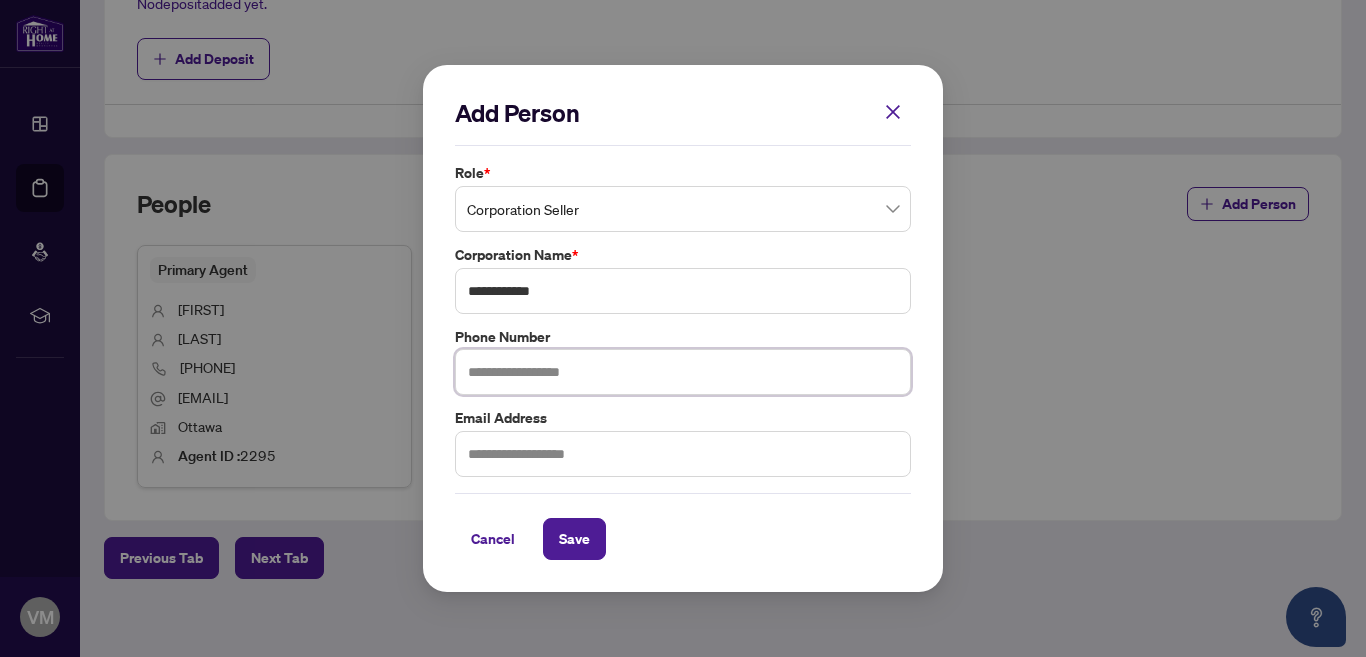 click at bounding box center (683, 372) 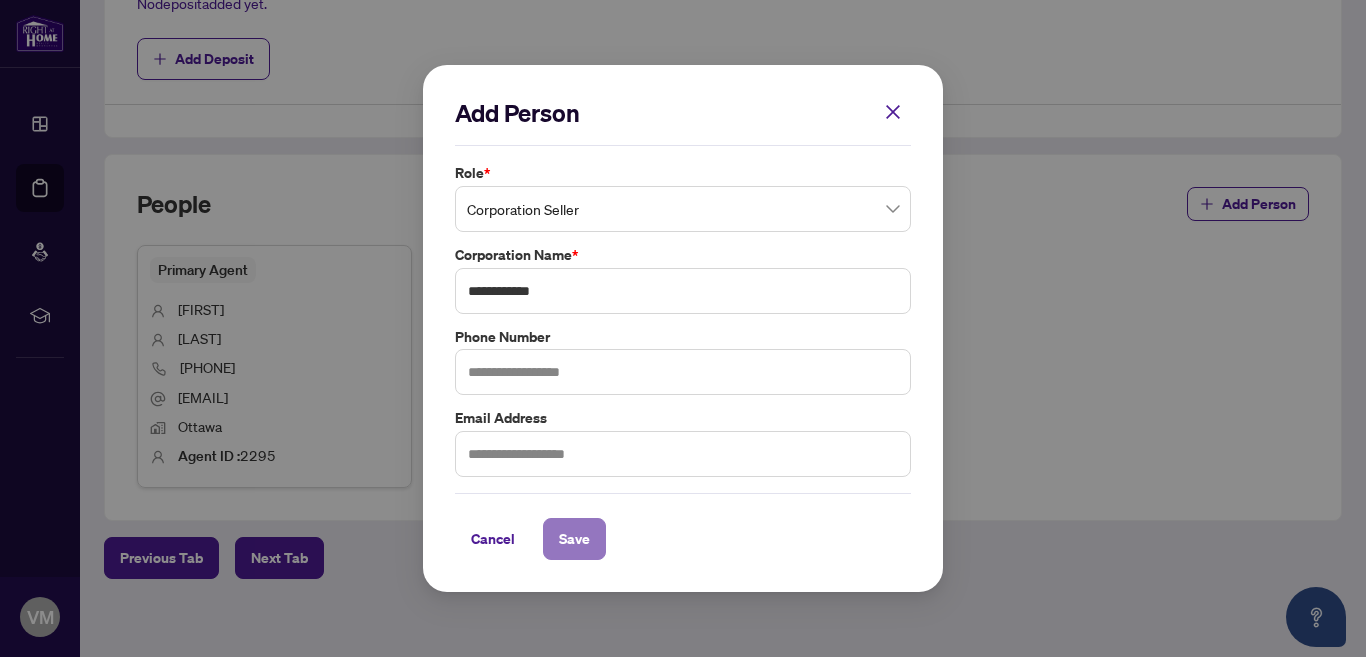 click on "Save" at bounding box center (574, 539) 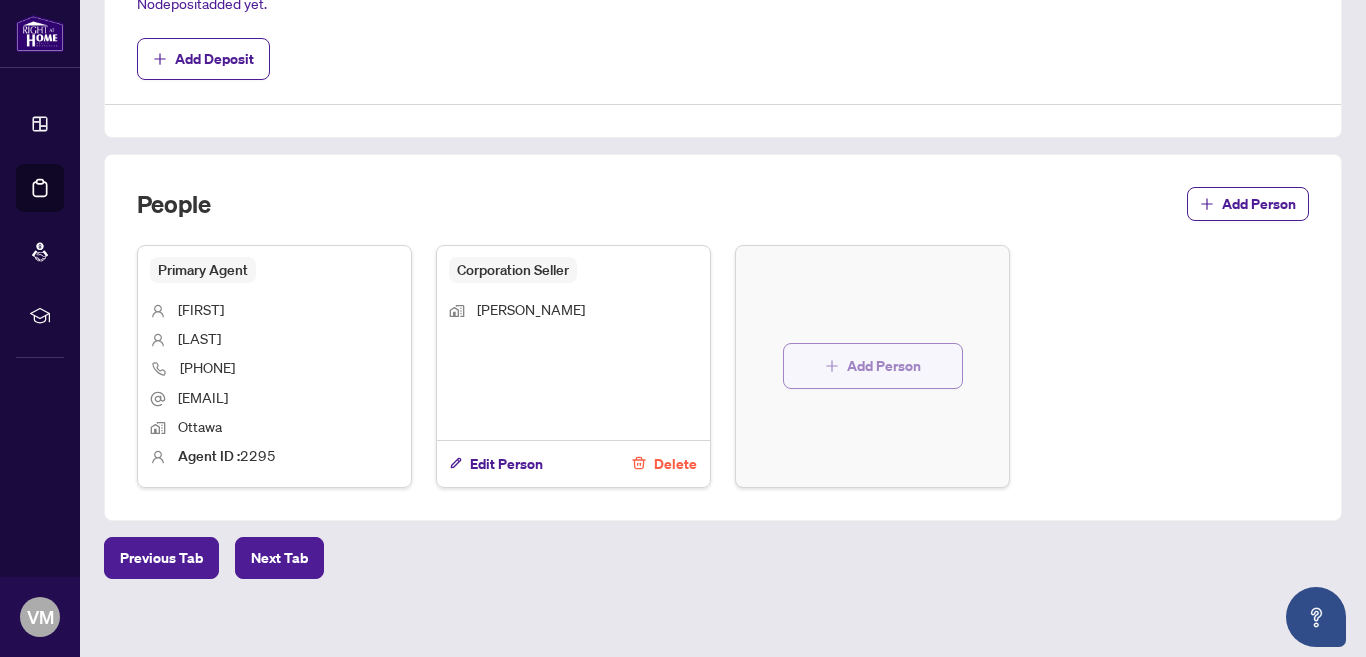 click on "Add Person" at bounding box center (884, 366) 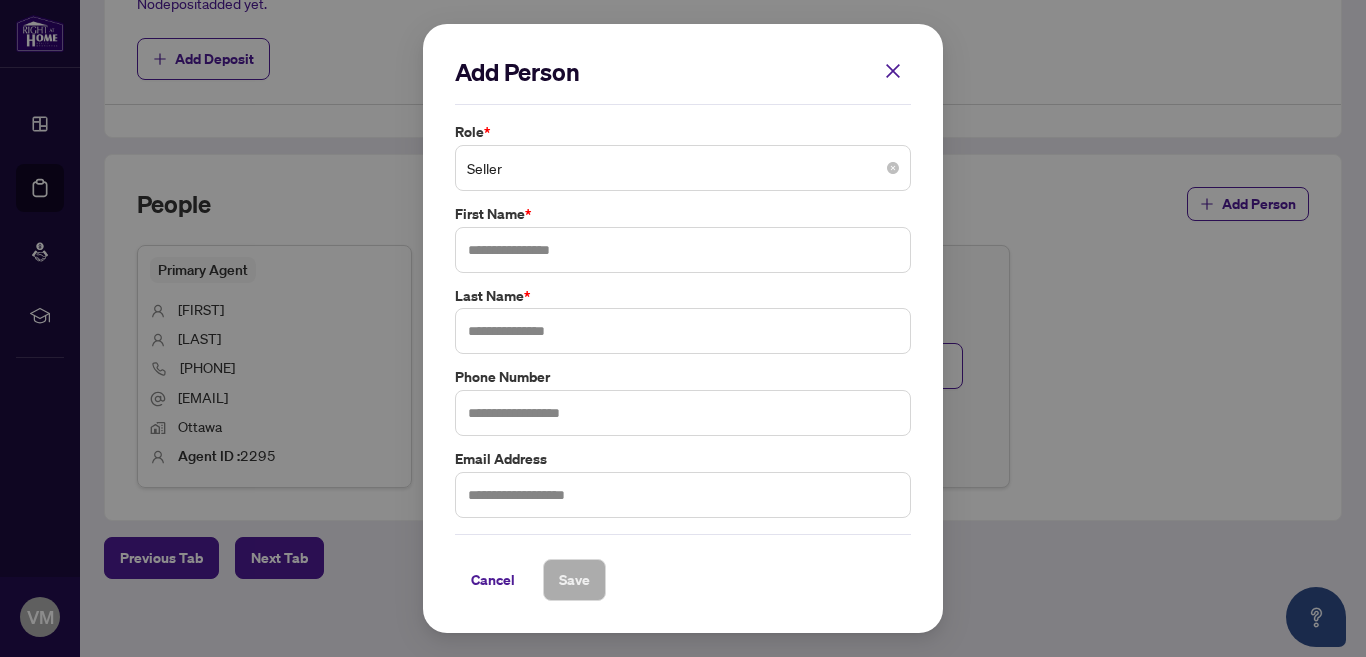 click on "Seller" at bounding box center (683, 168) 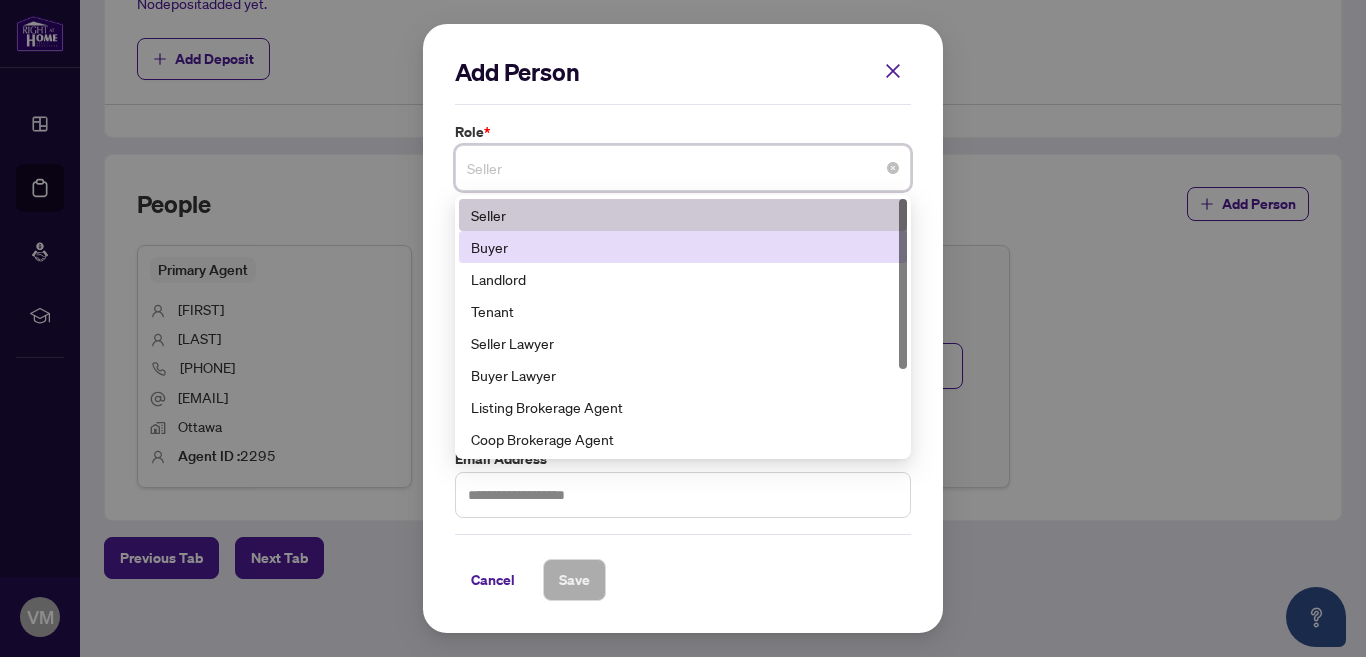 click on "Buyer" at bounding box center [683, 247] 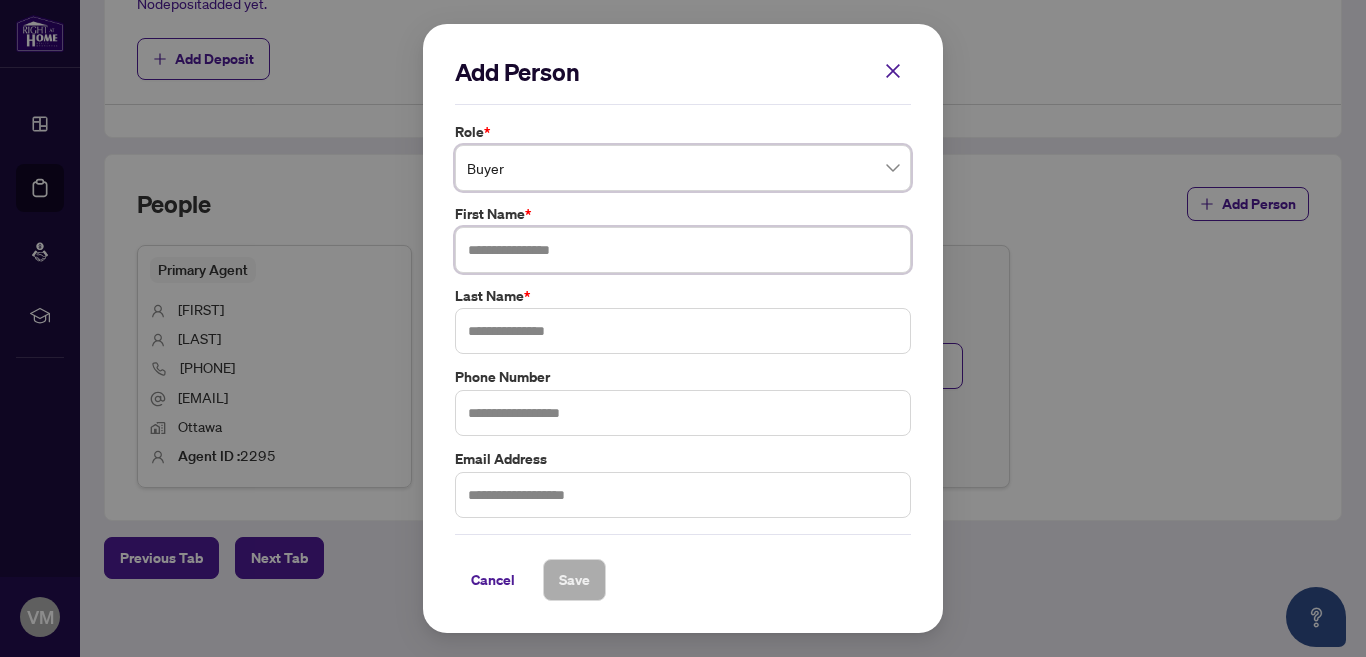 click at bounding box center (683, 250) 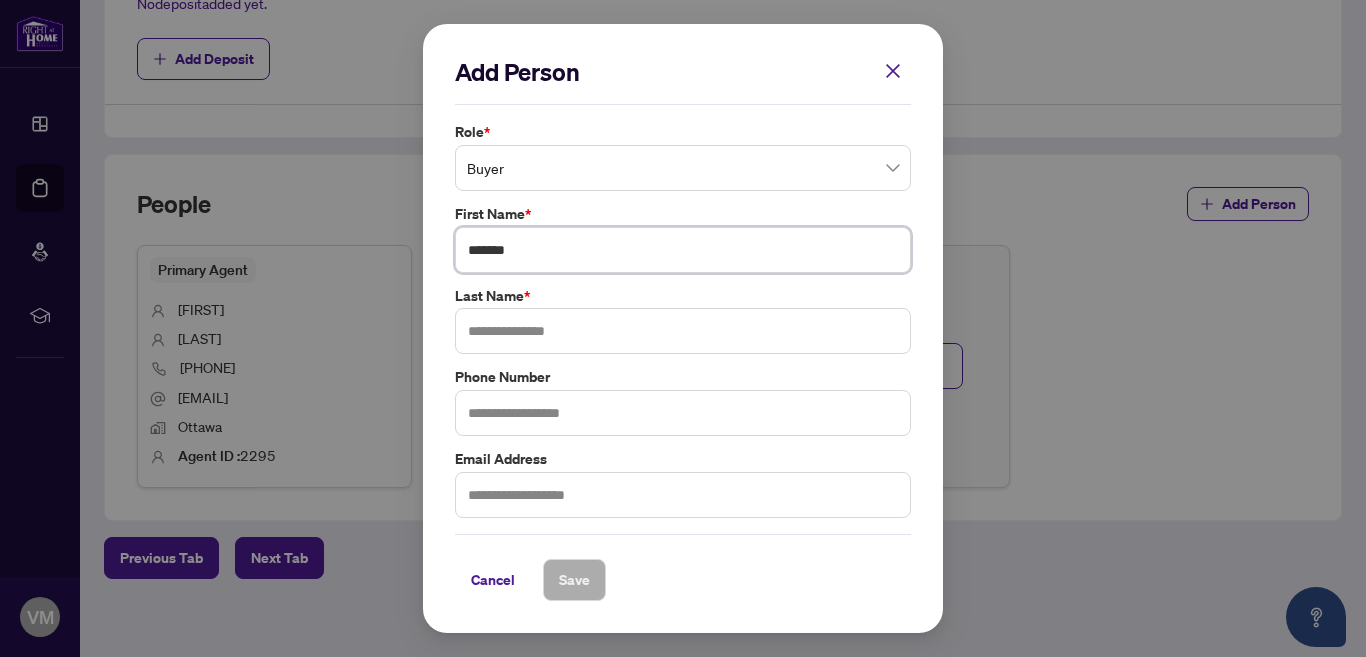 type on "*******" 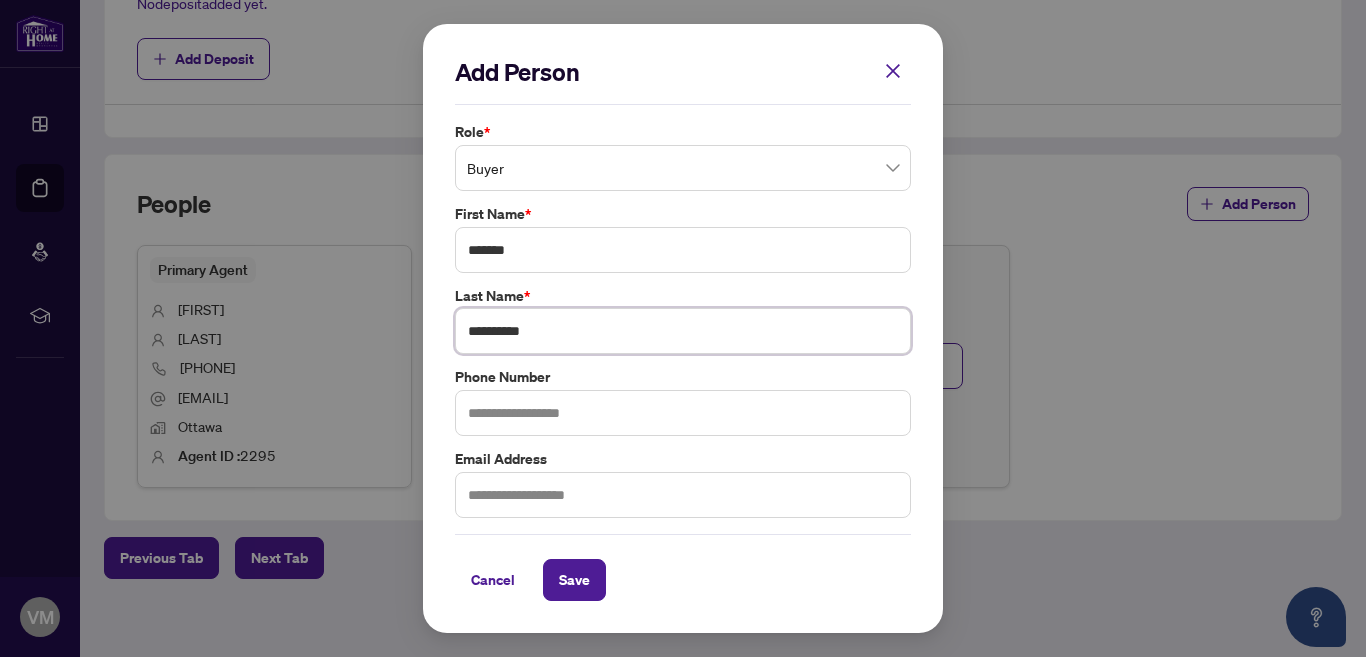 type on "**********" 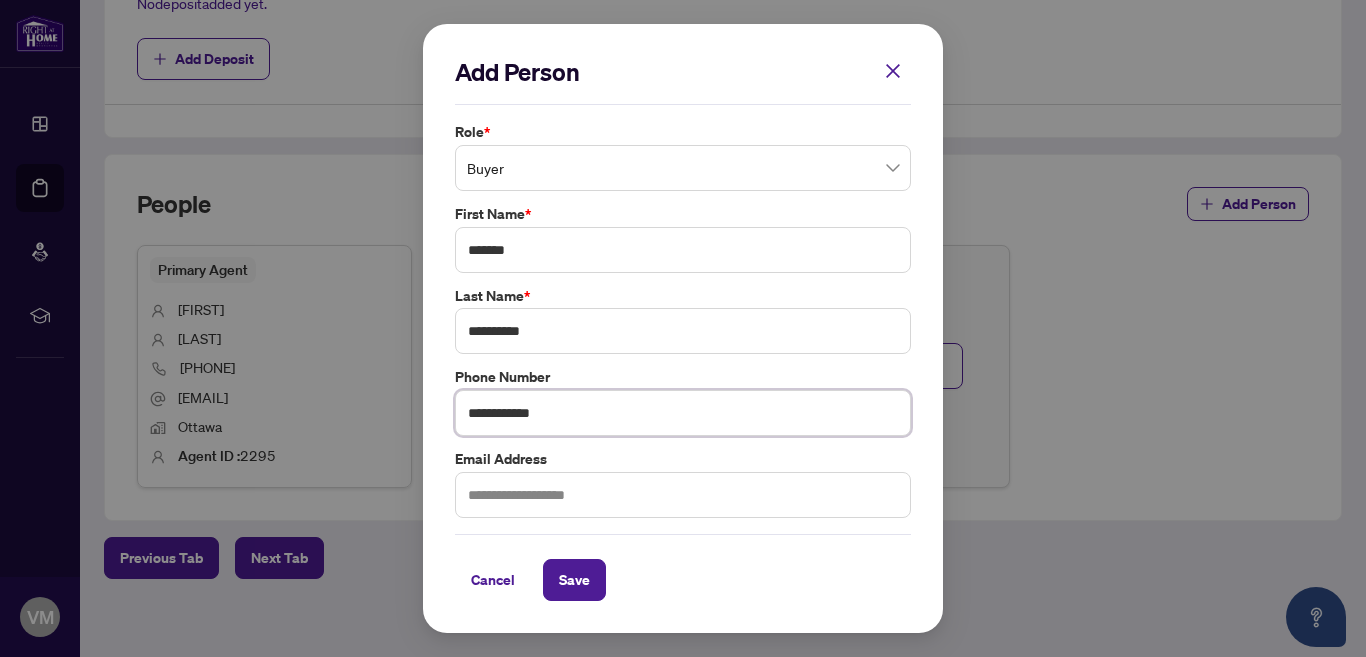 type on "**********" 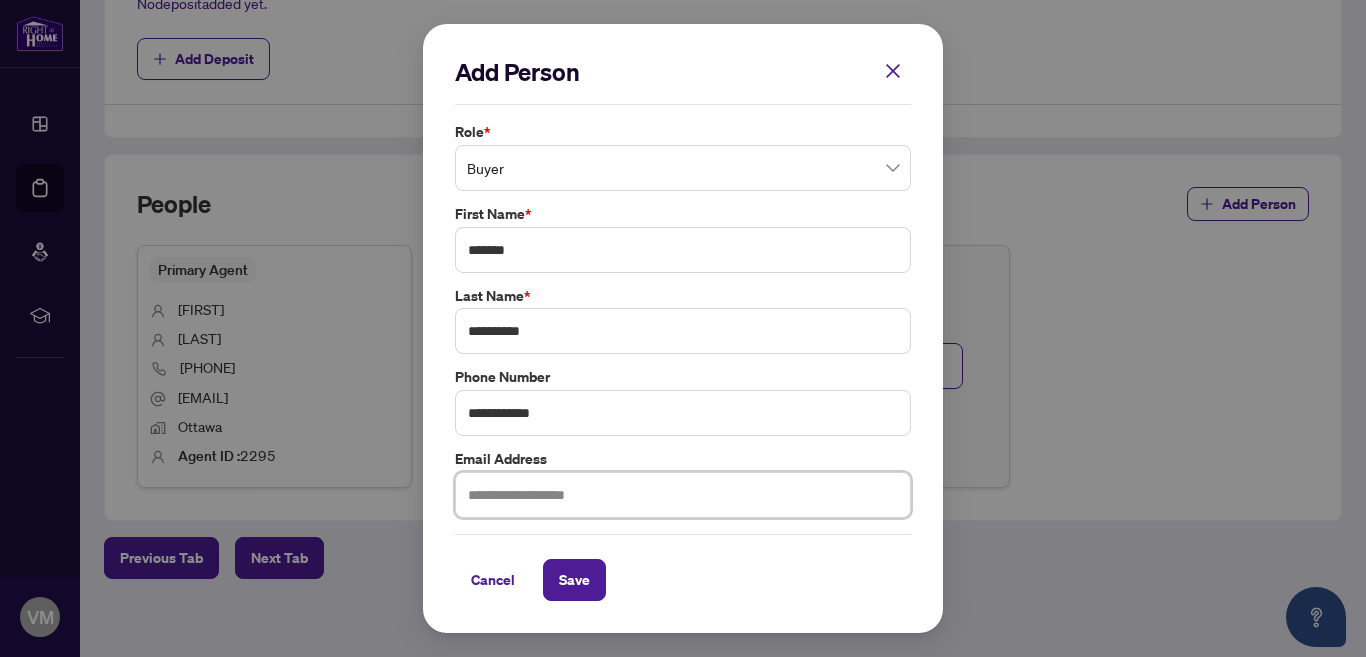 click at bounding box center (683, 495) 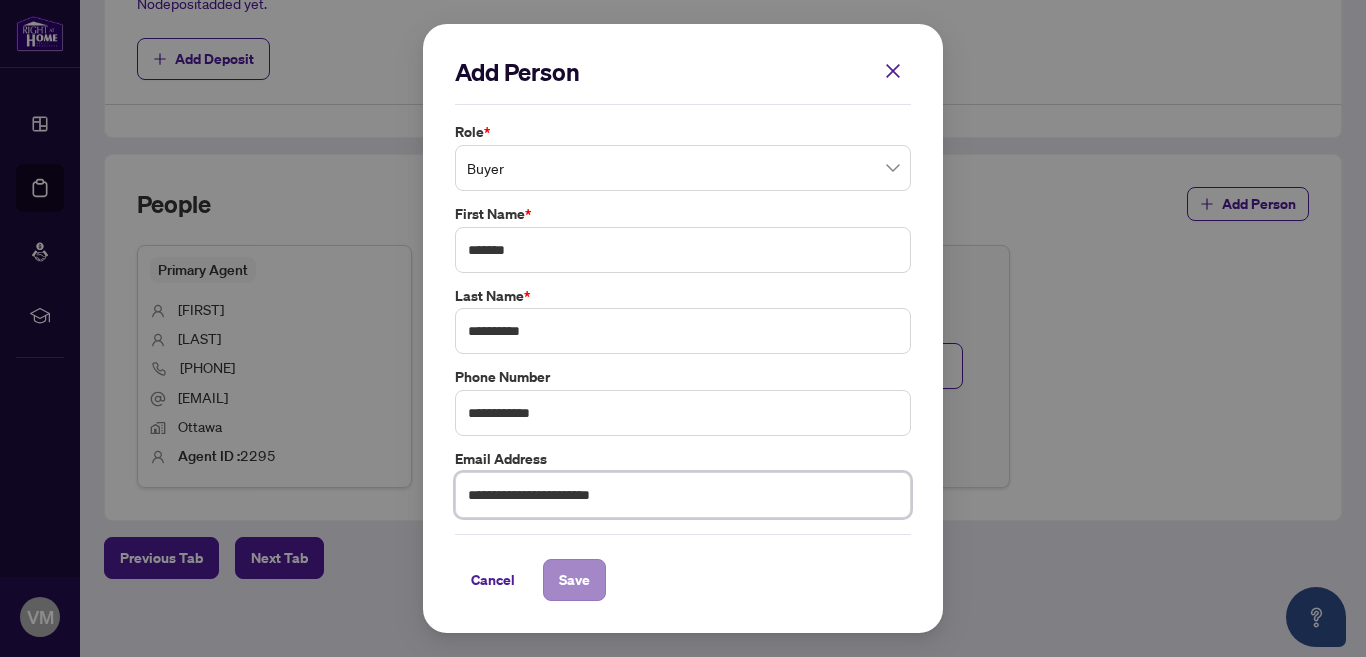 type on "**********" 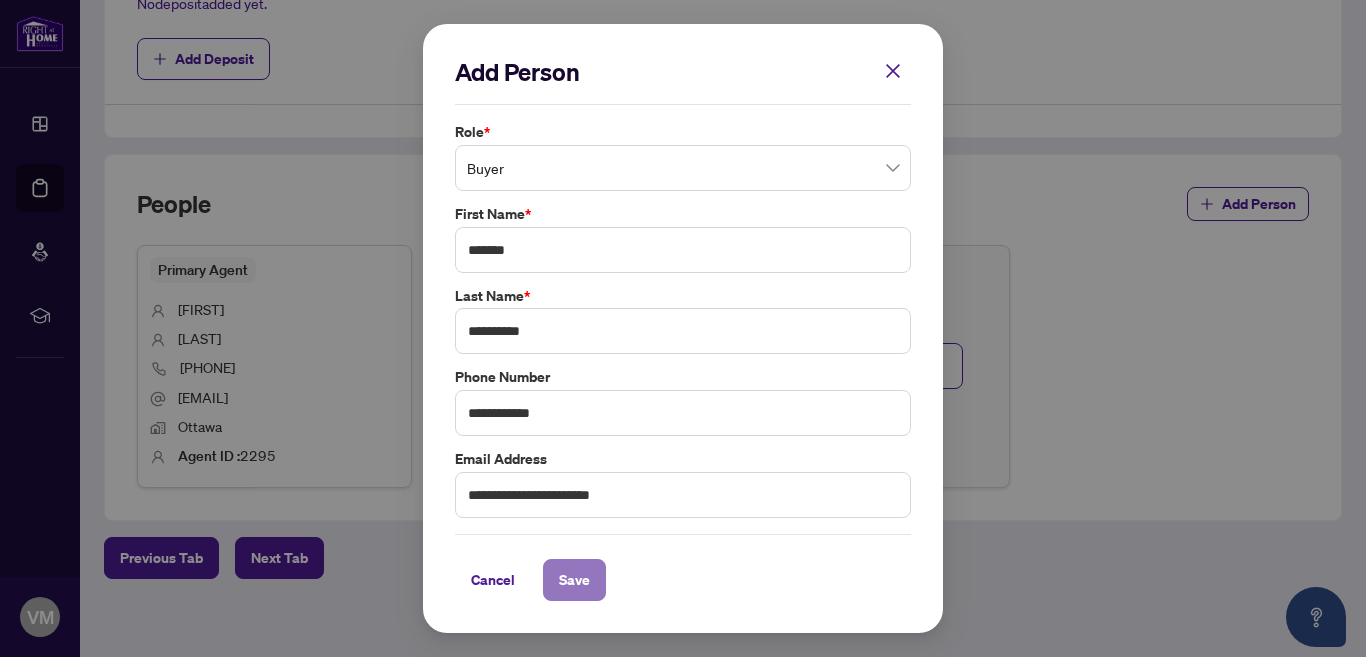 click on "Save" at bounding box center [574, 580] 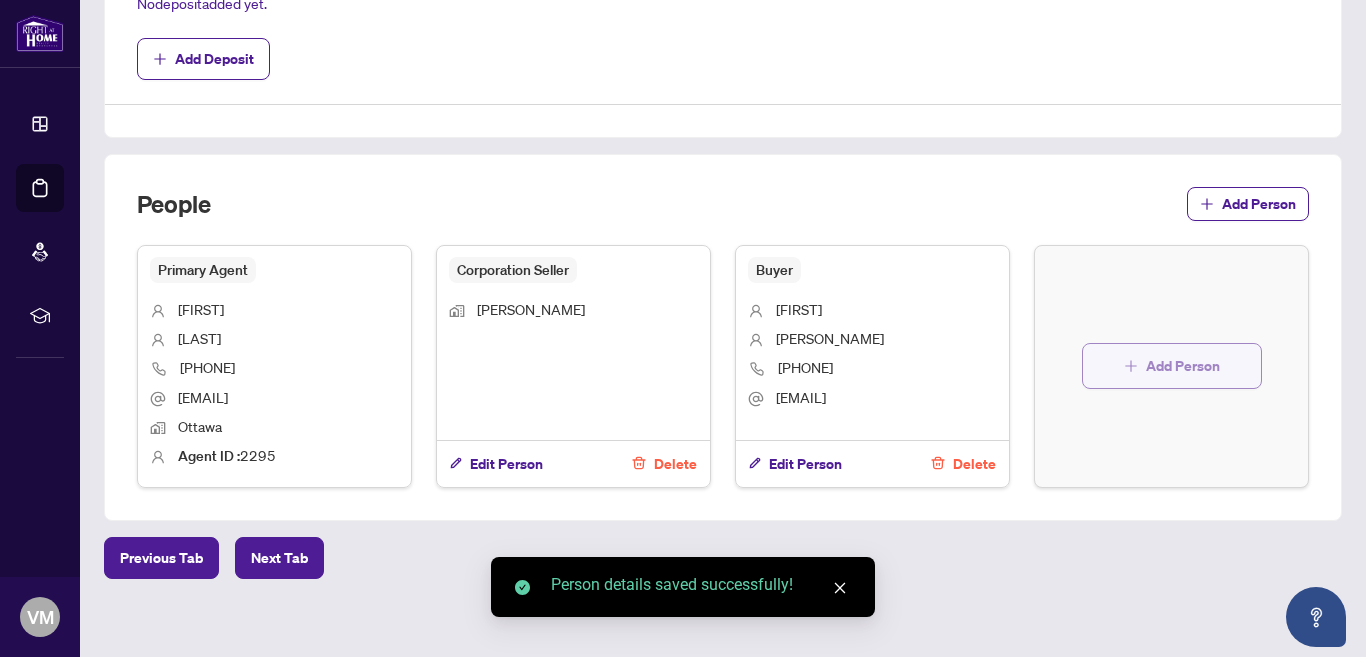 click on "Add Person" at bounding box center (1183, 366) 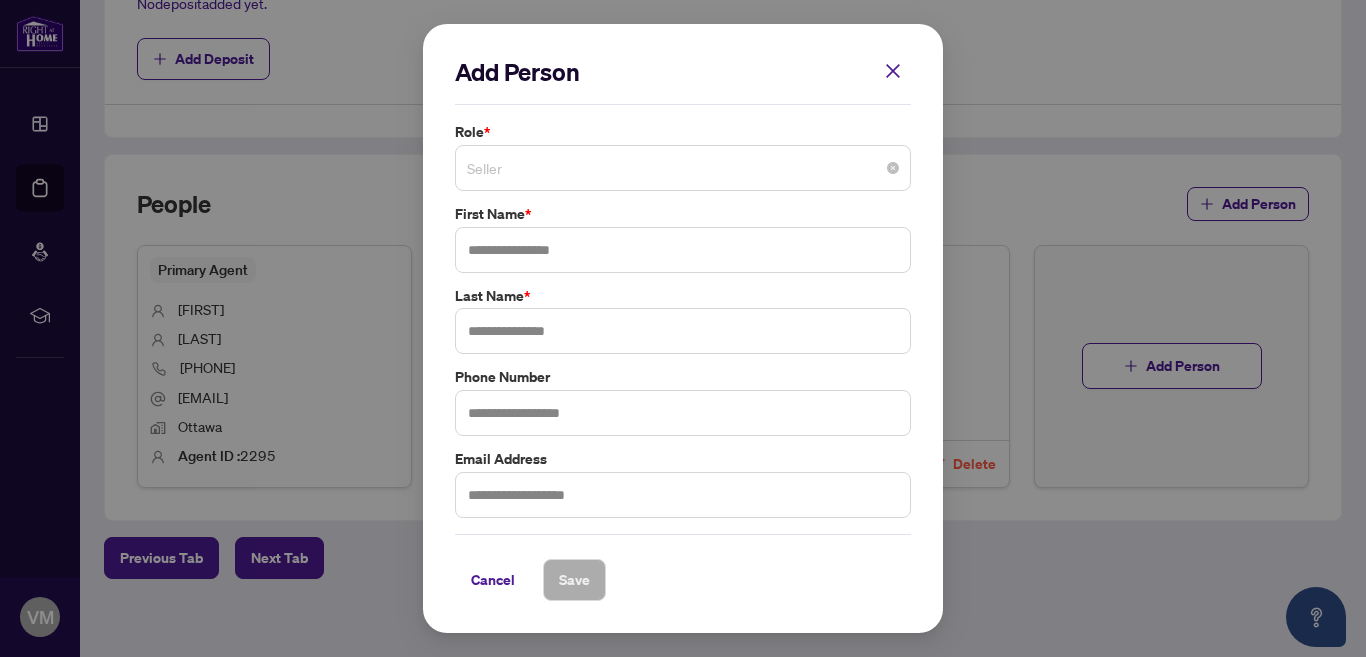 click on "Seller" at bounding box center [683, 168] 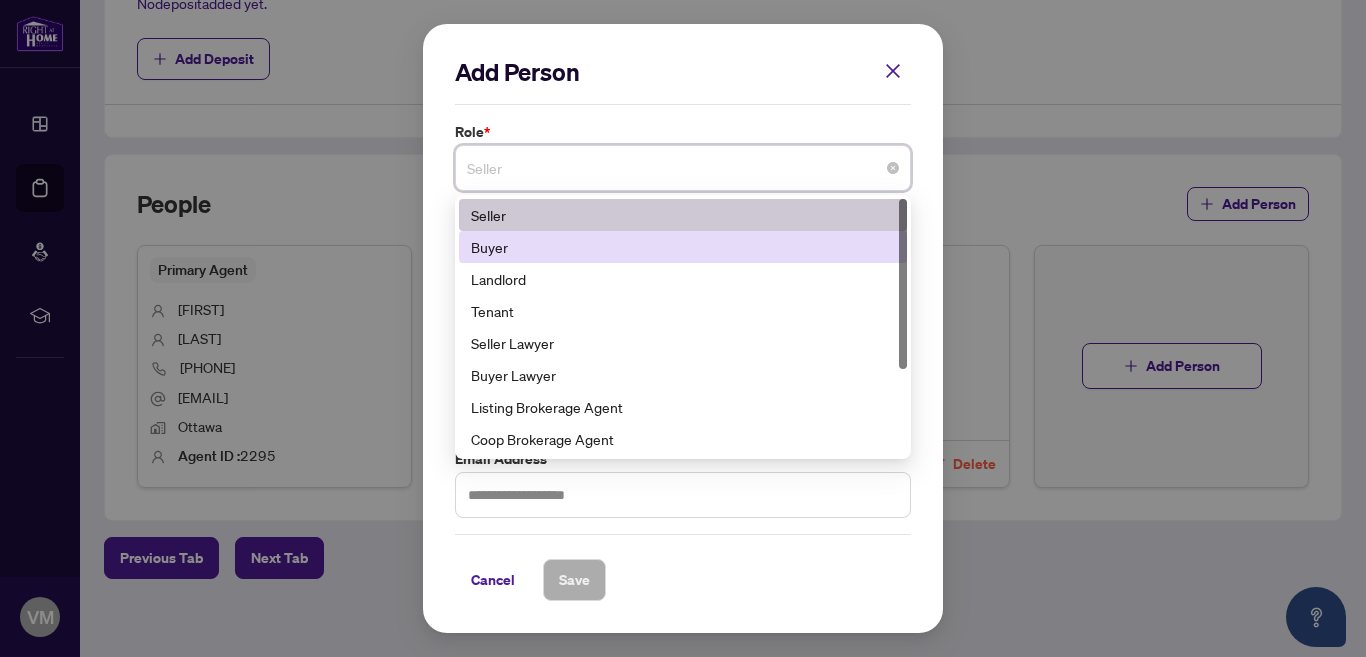 click on "Buyer" at bounding box center [683, 247] 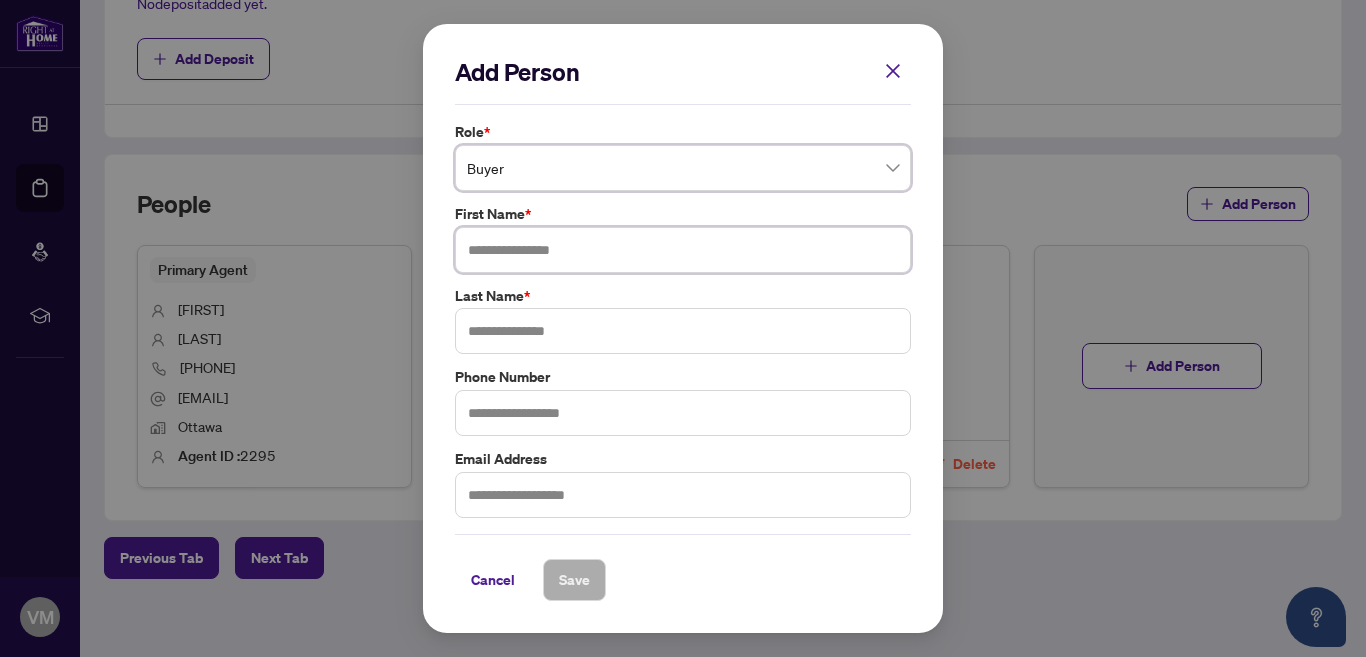 click at bounding box center (683, 250) 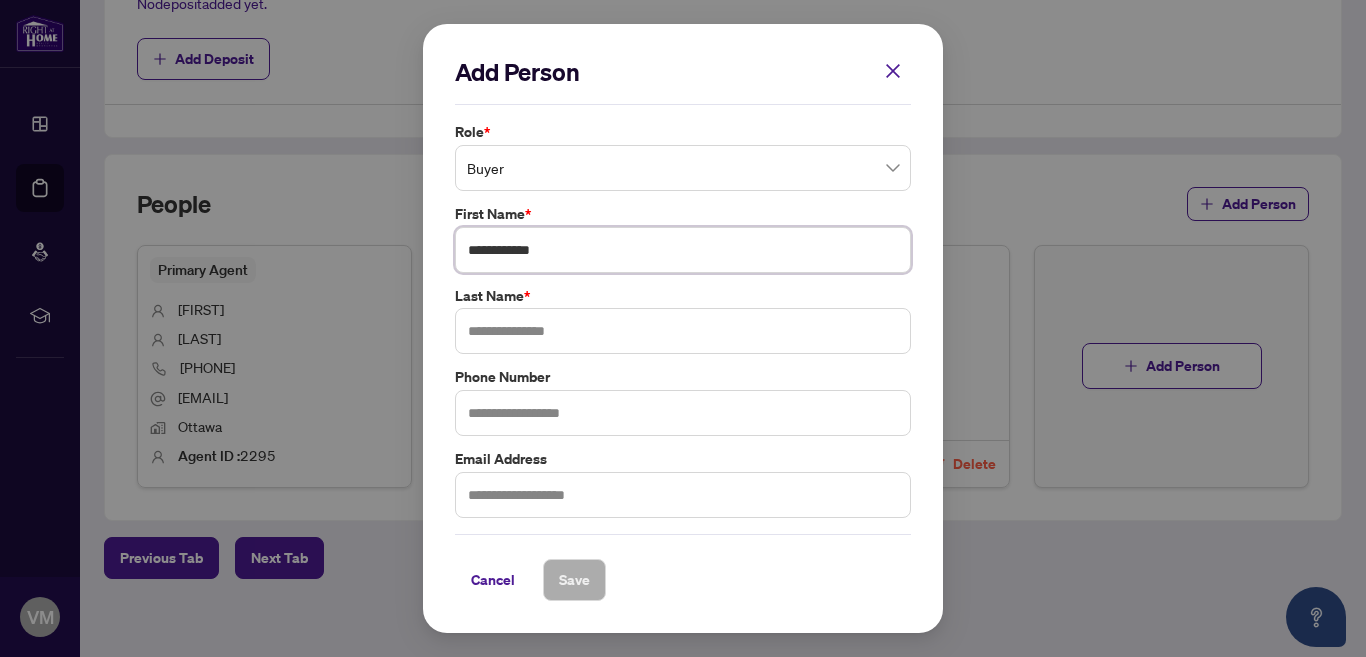 type on "**********" 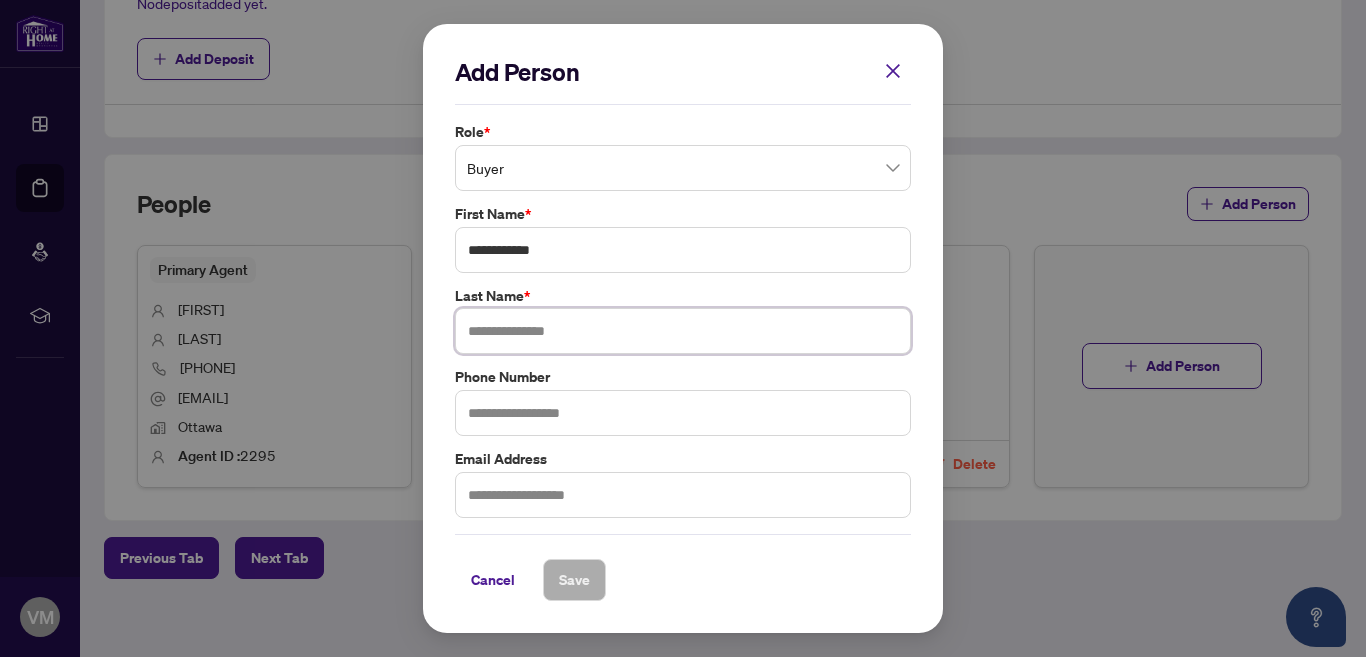 click at bounding box center (683, 331) 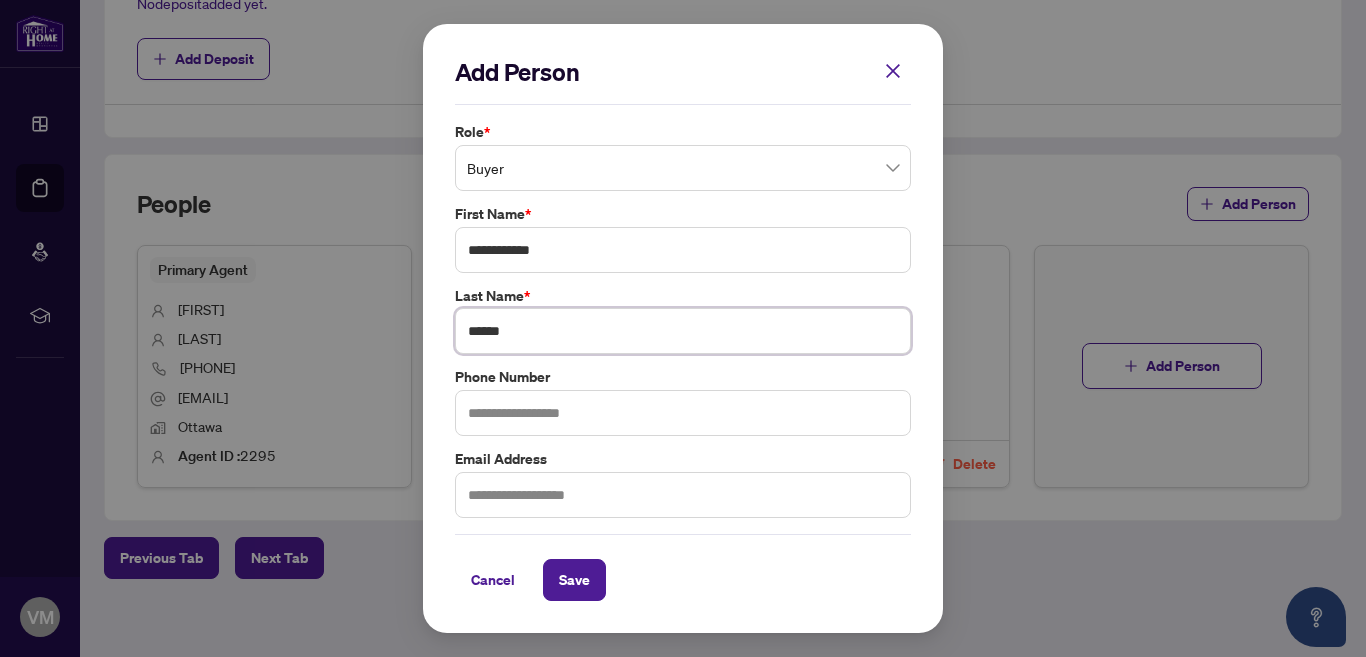 type on "******" 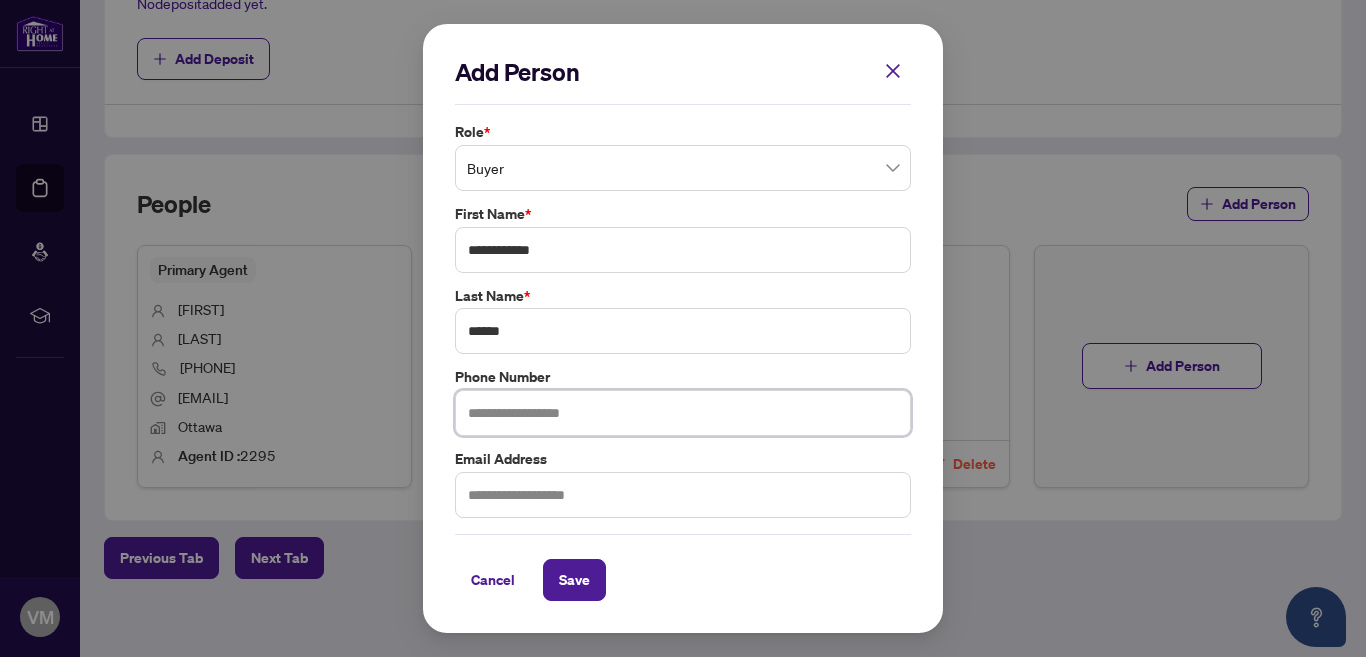 click at bounding box center (683, 413) 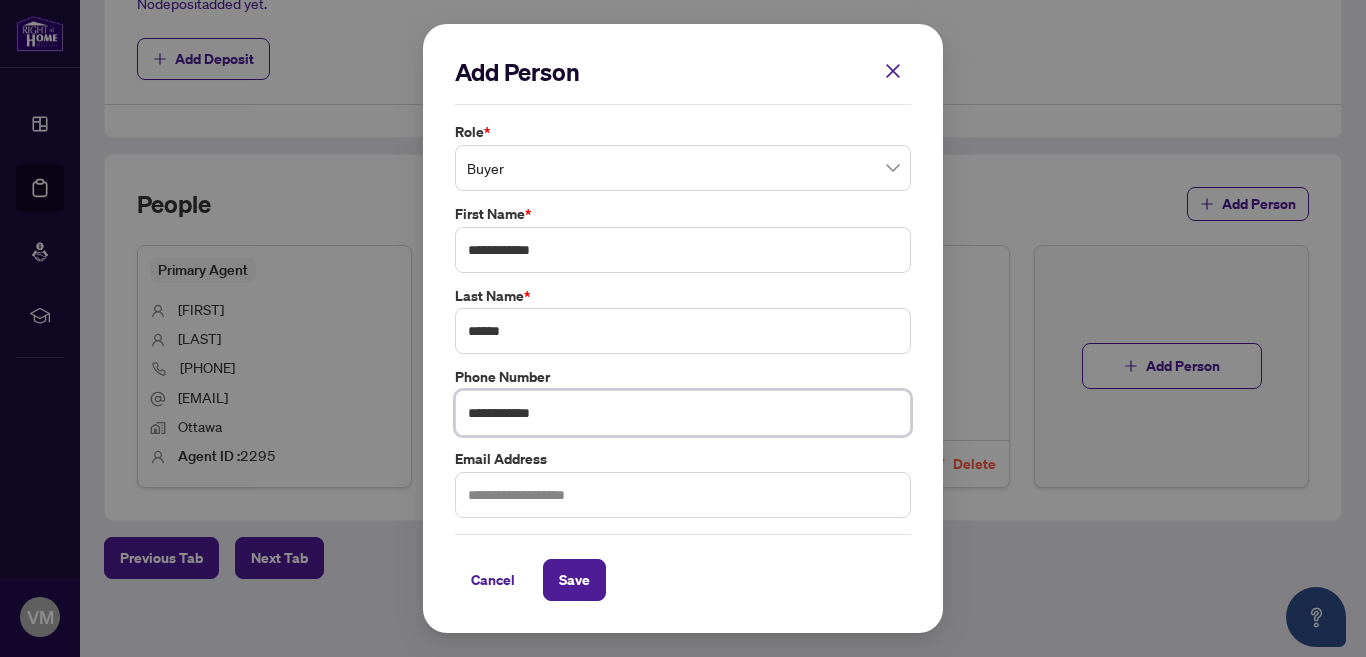 type on "**********" 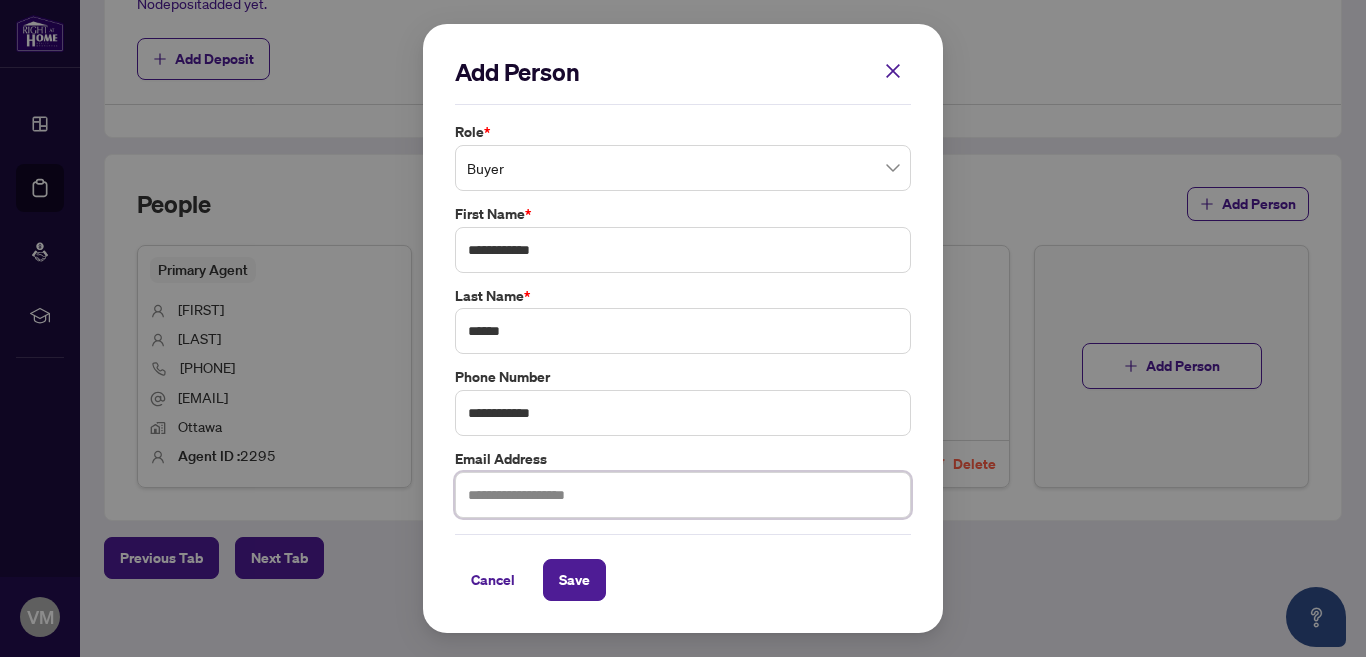 click at bounding box center [683, 495] 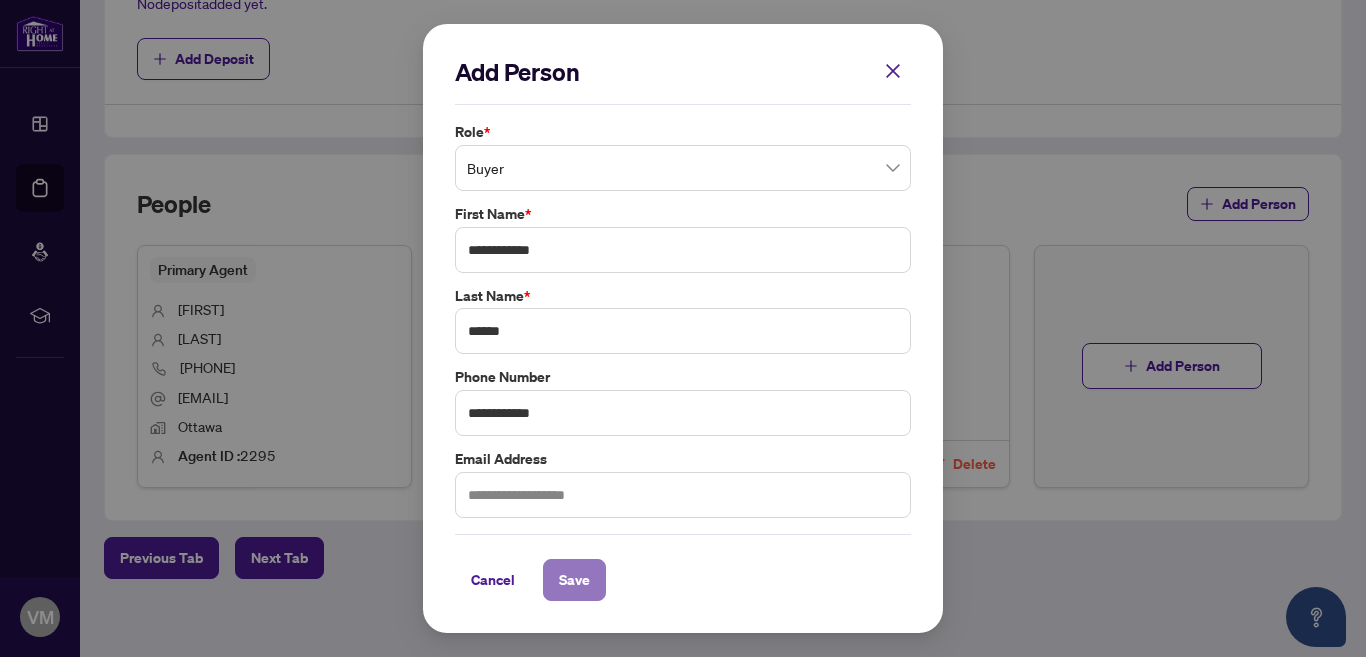 click on "Save" at bounding box center [574, 580] 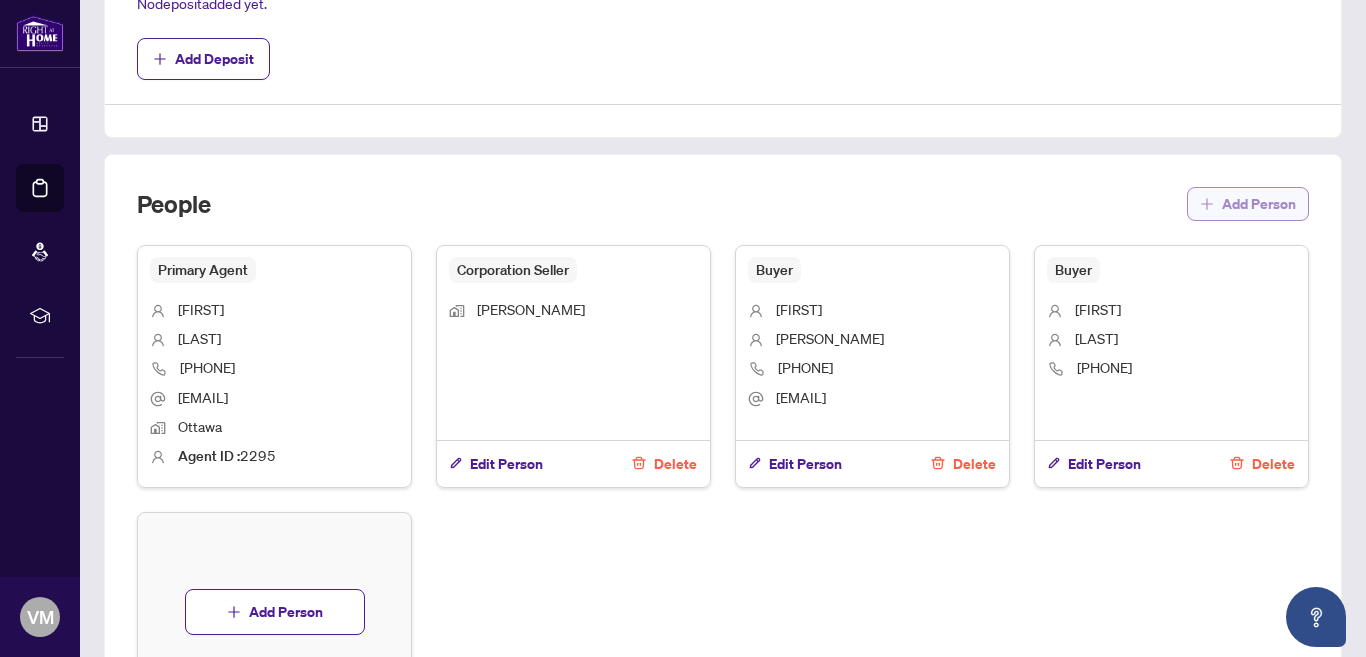 click on "Add Person" at bounding box center [1259, 204] 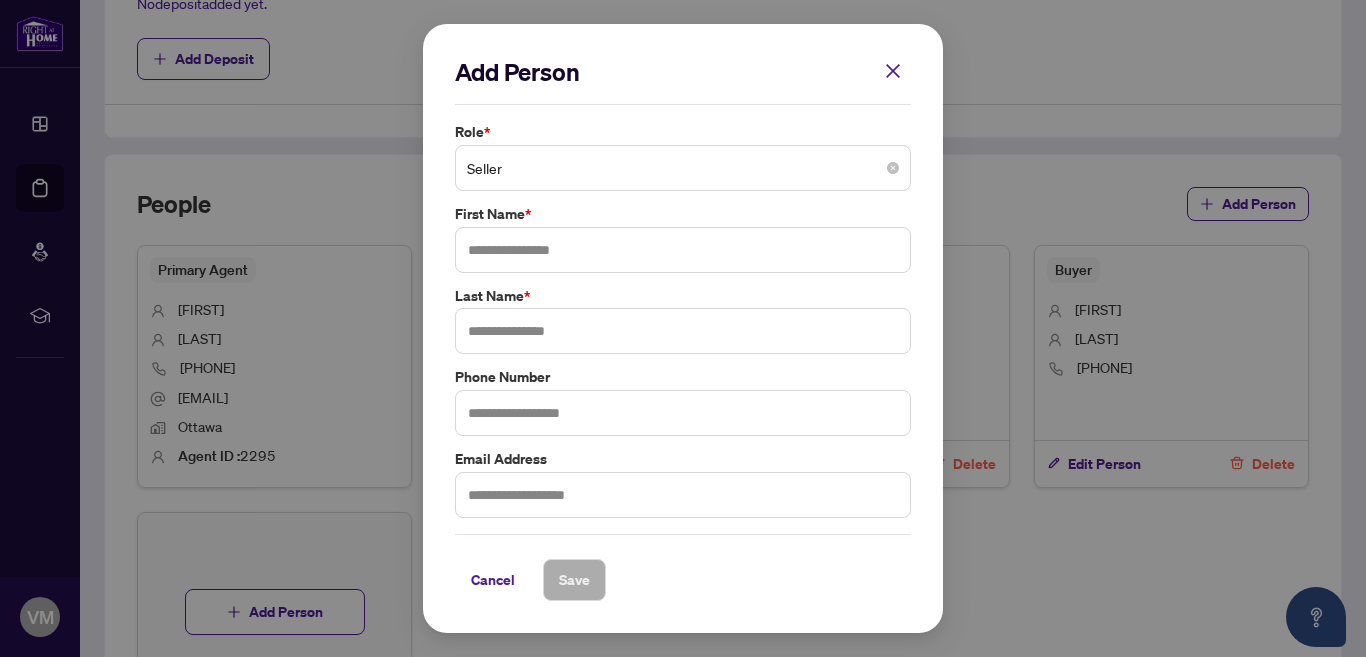 click on "Seller" at bounding box center (683, 168) 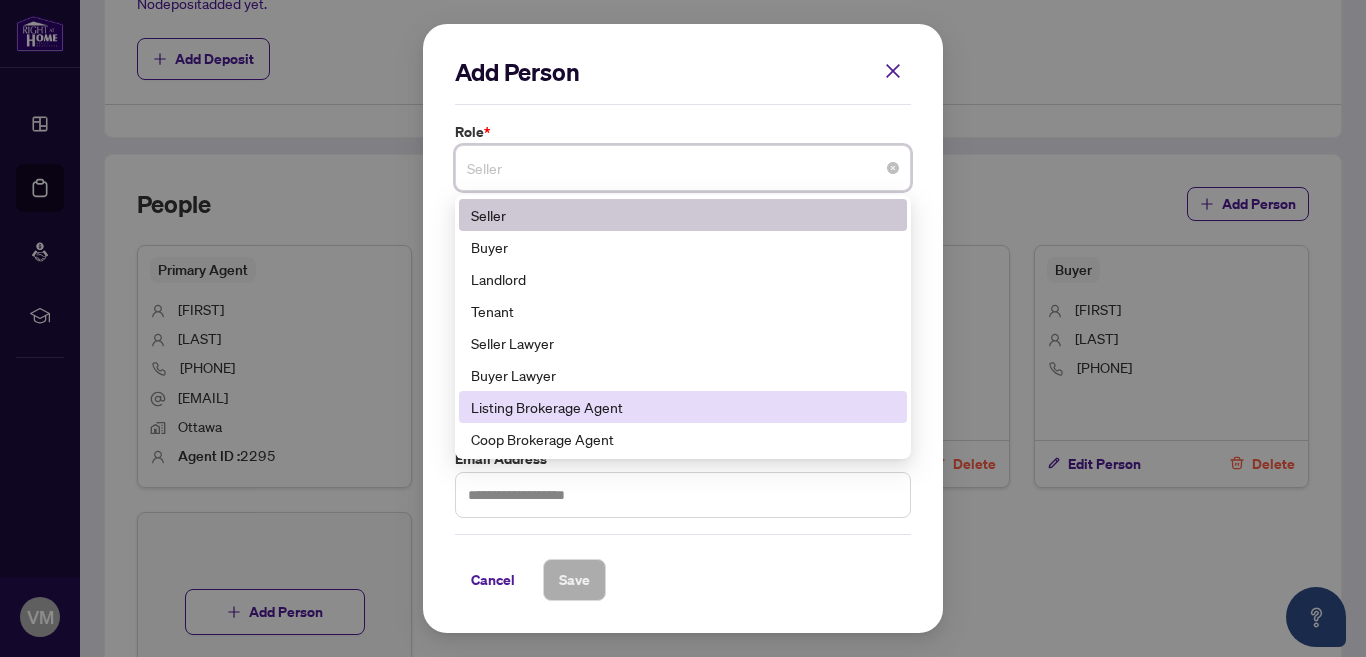 click on "Listing Brokerage Agent" at bounding box center (683, 407) 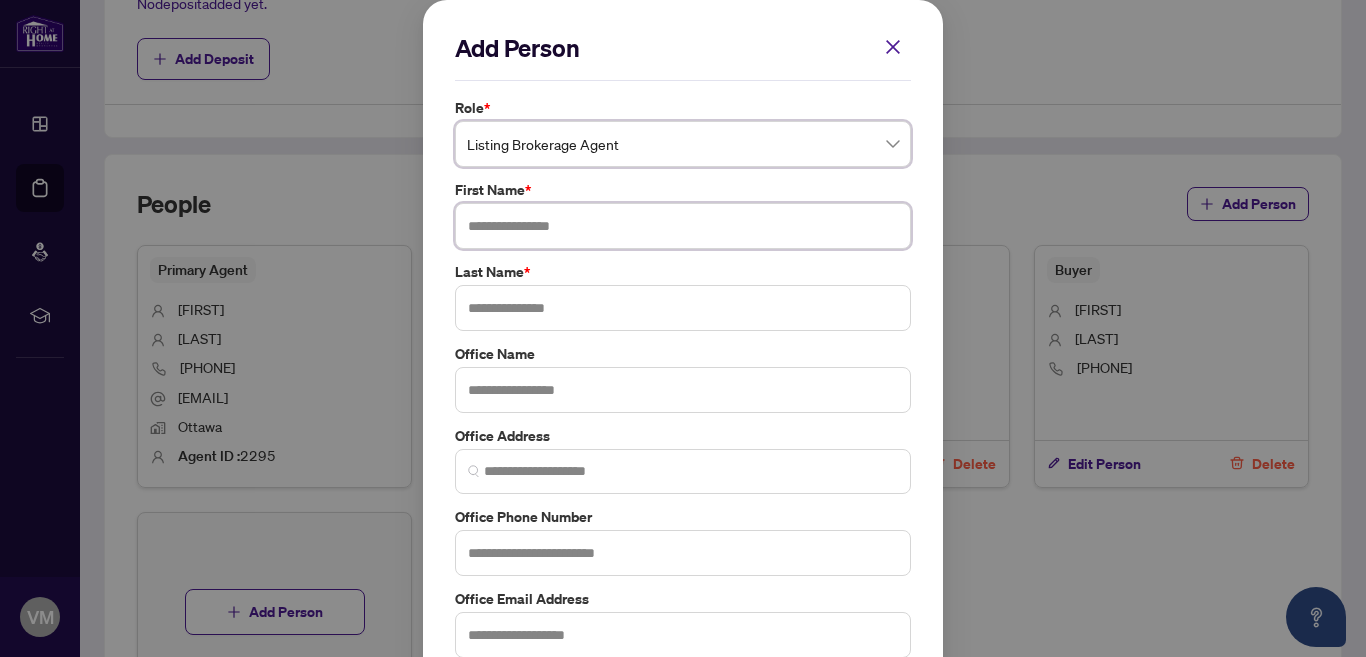 click at bounding box center [683, 226] 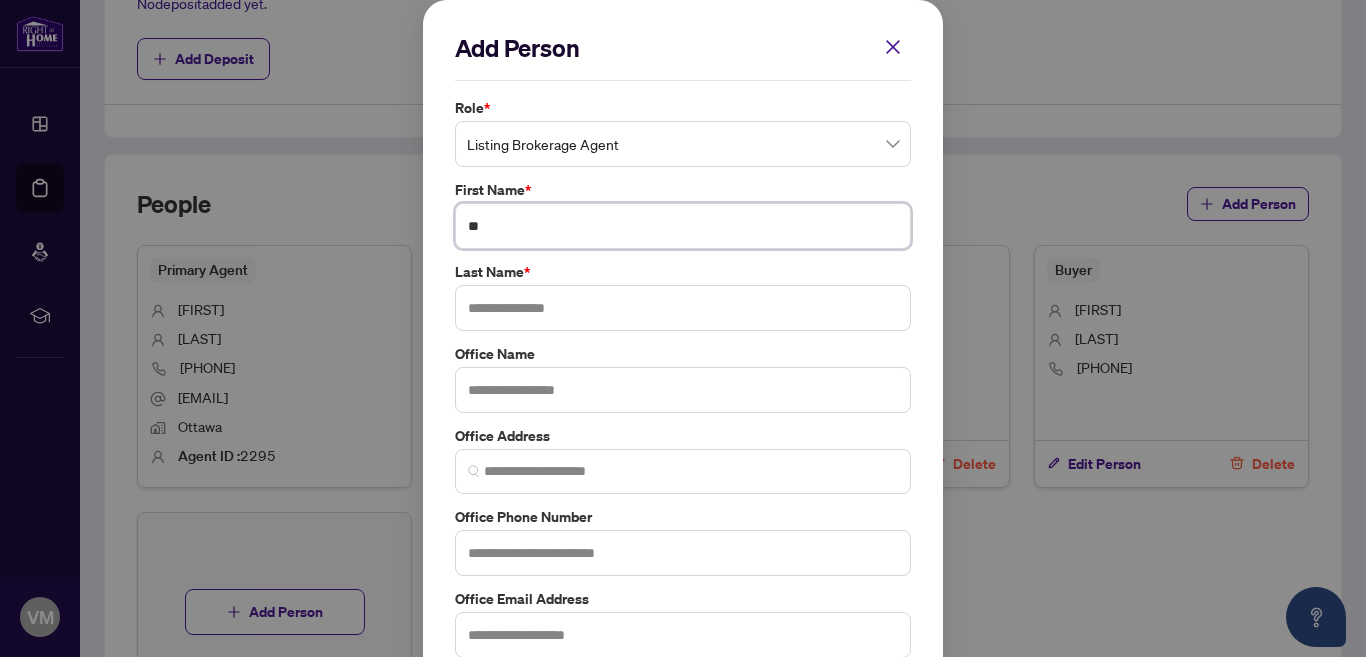 type on "*" 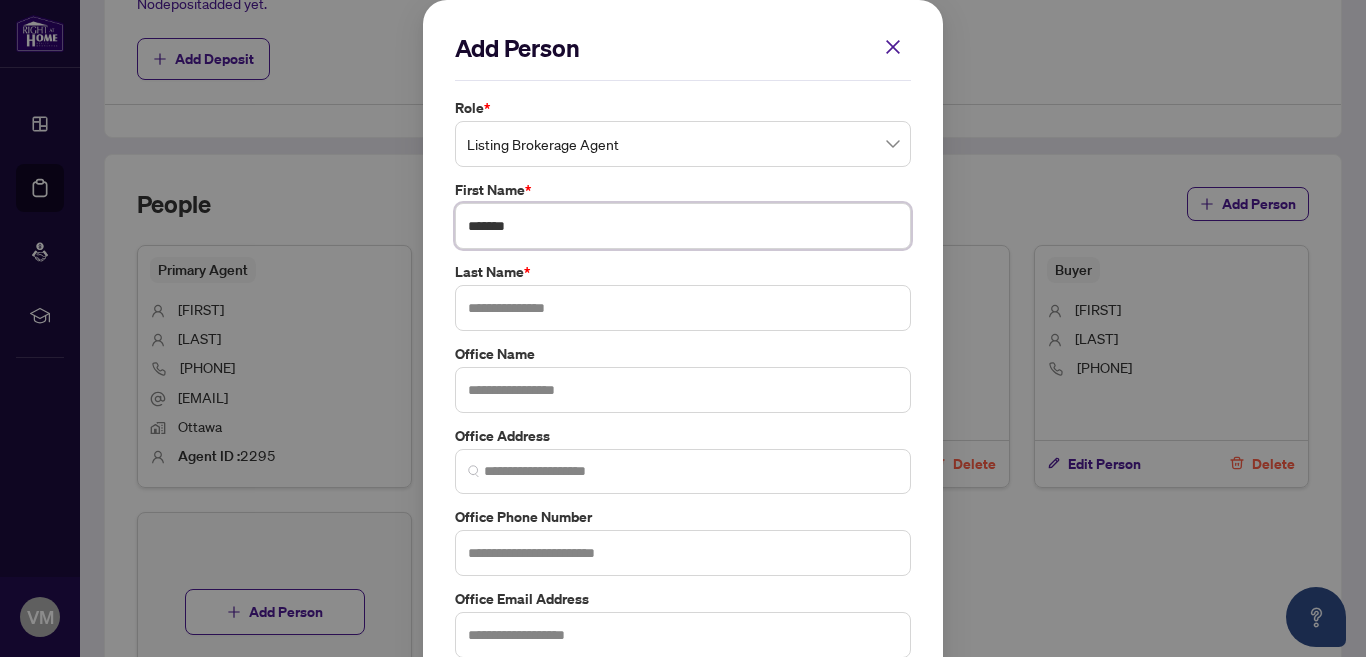 type on "******" 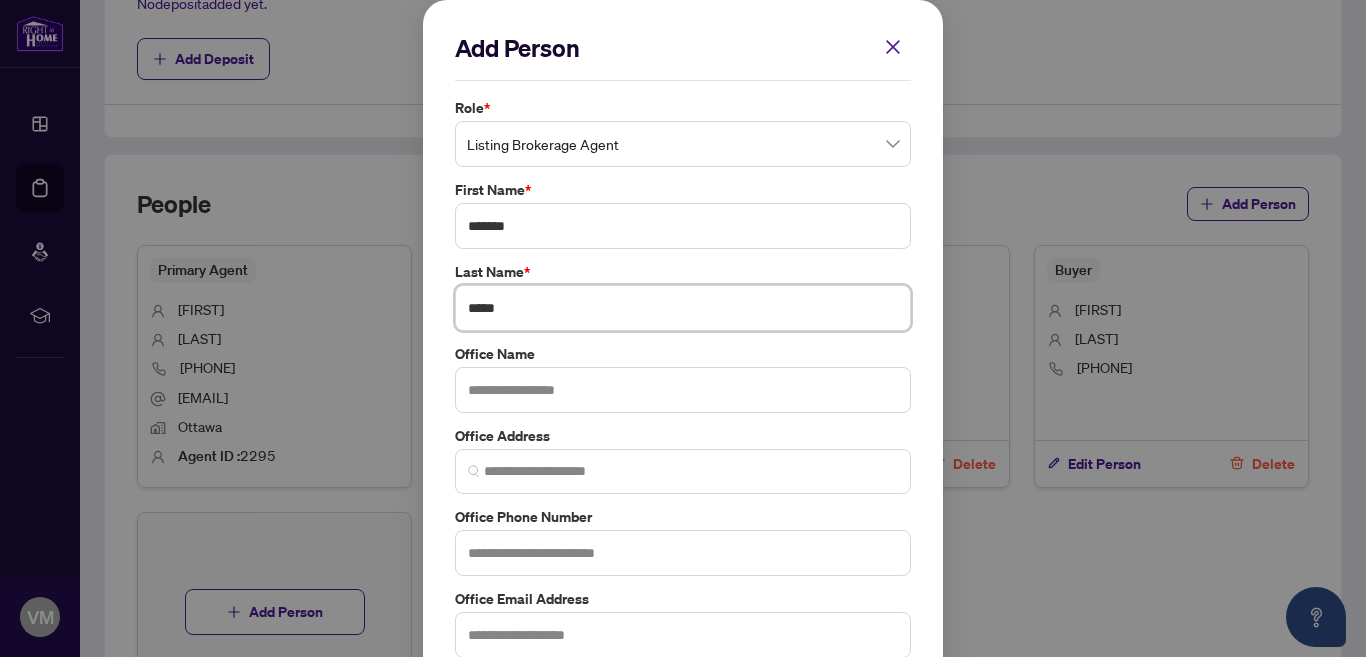 type on "*****" 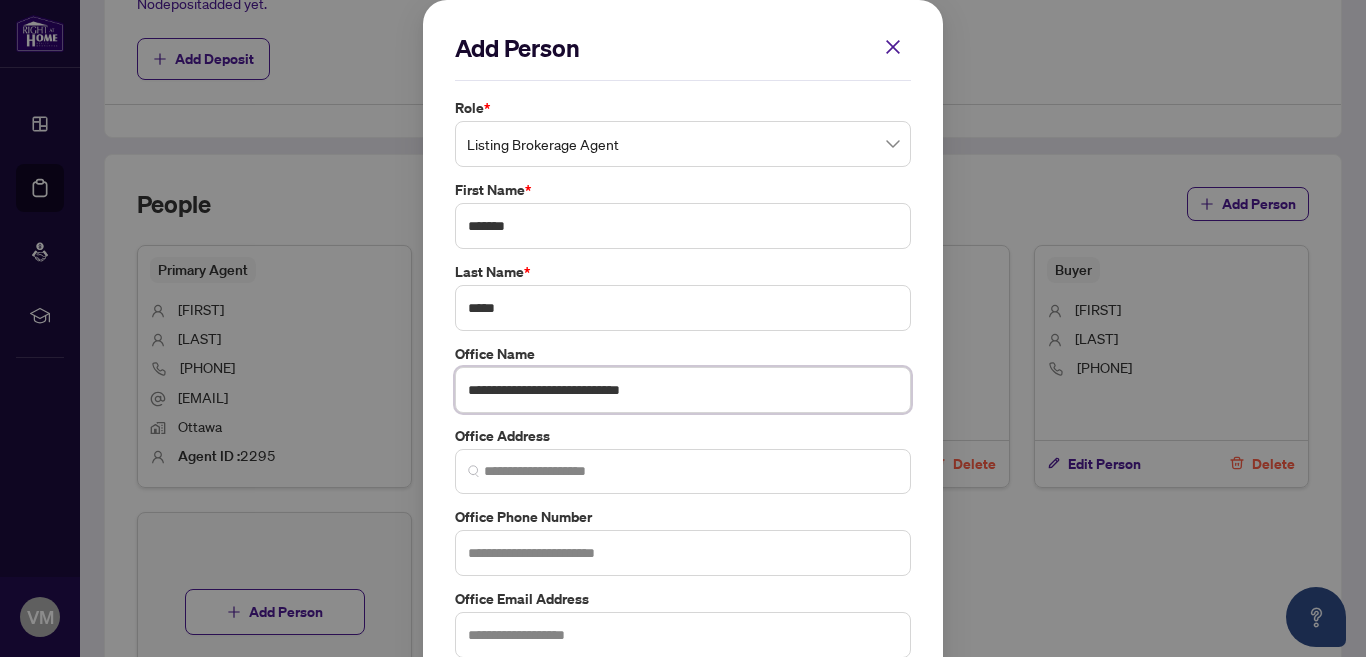 type on "**********" 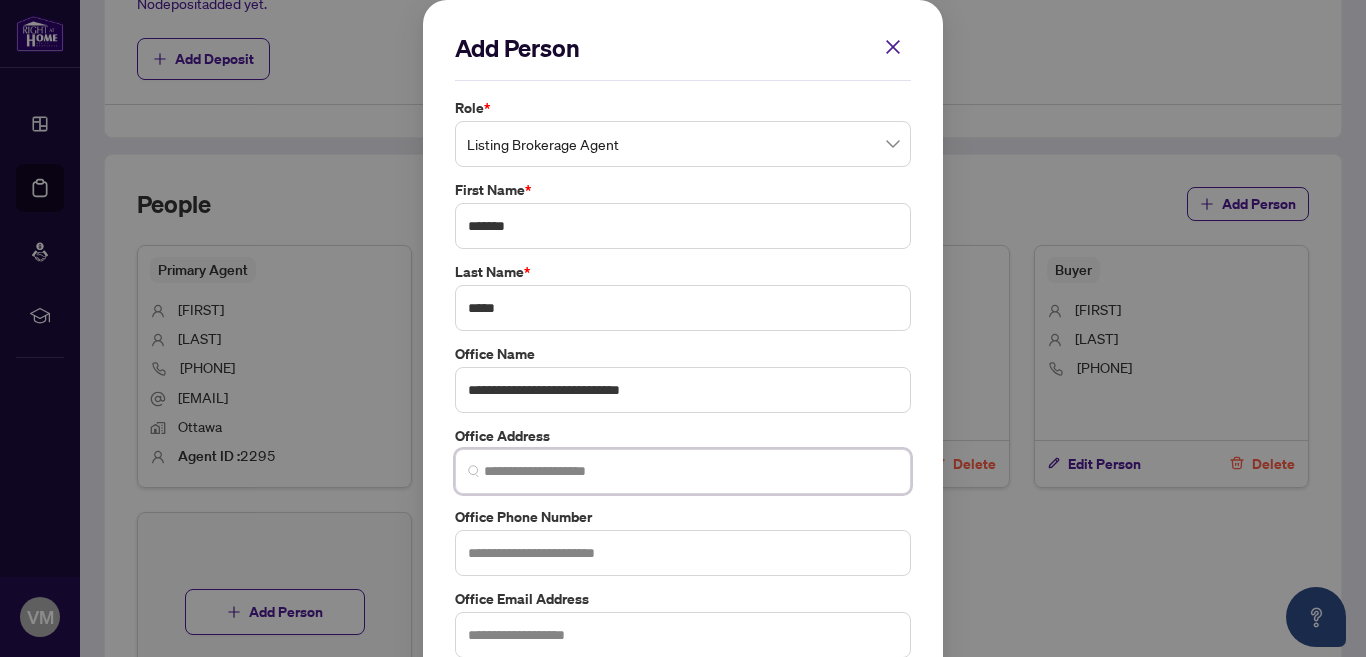 click at bounding box center (691, 471) 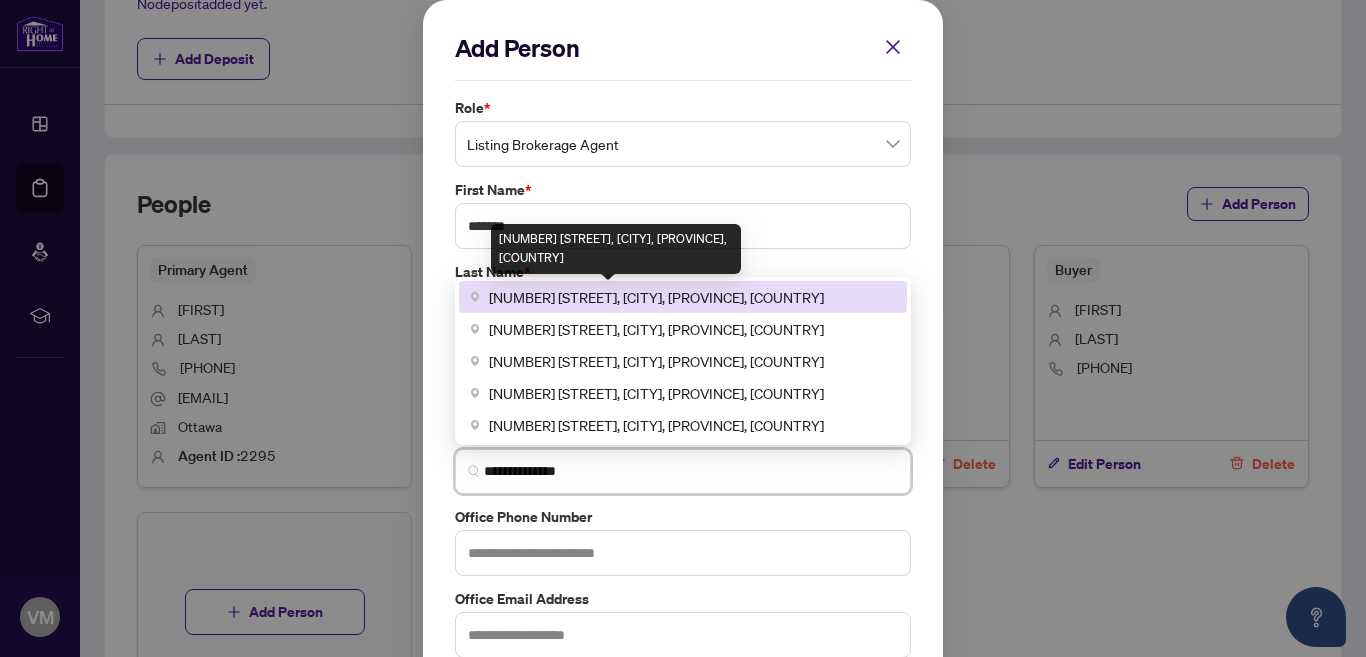 click on "[NUMBER] [STREET], [CITY], [PROVINCE], [COUNTRY]" at bounding box center (656, 297) 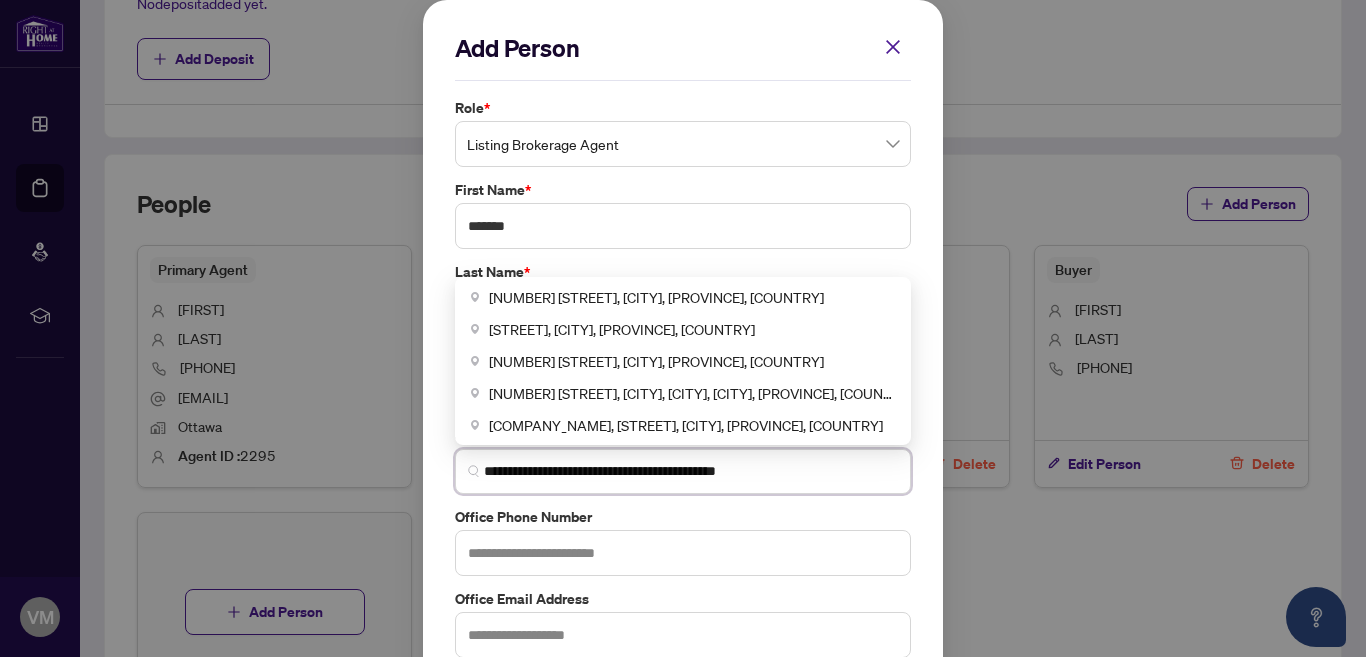 type on "**********" 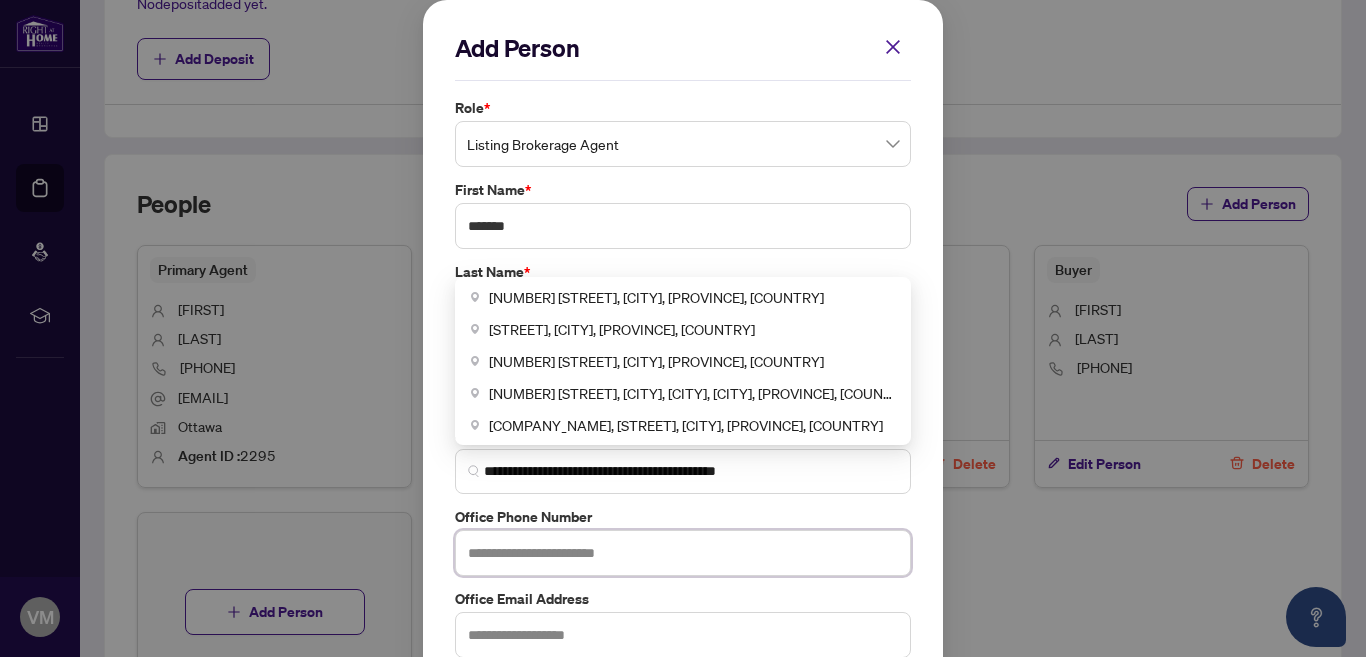 click at bounding box center [683, 553] 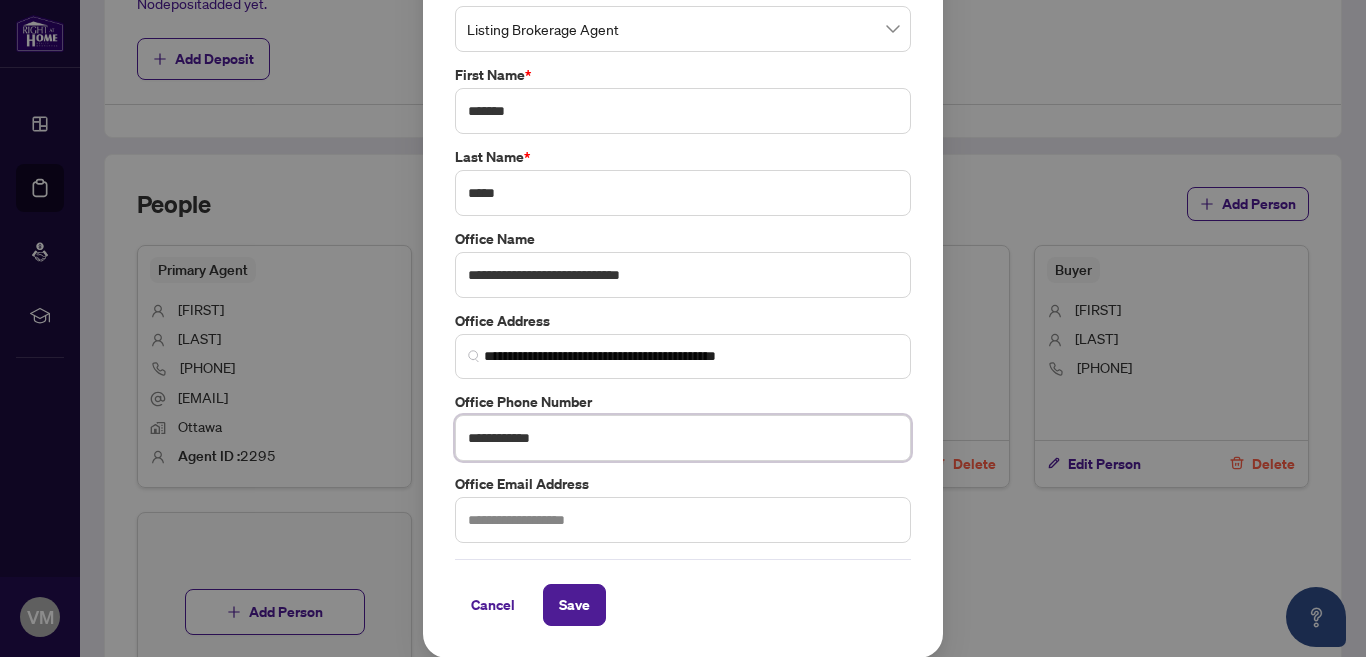 scroll, scrollTop: 116, scrollLeft: 0, axis: vertical 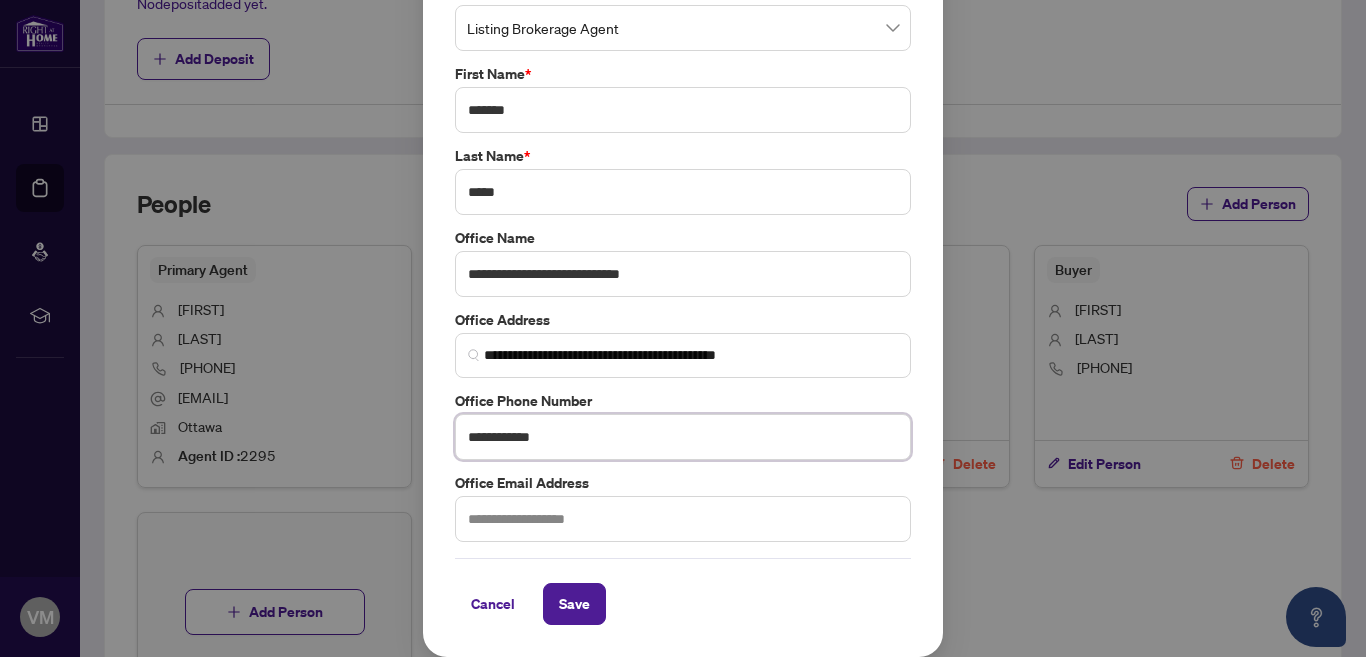 type on "**********" 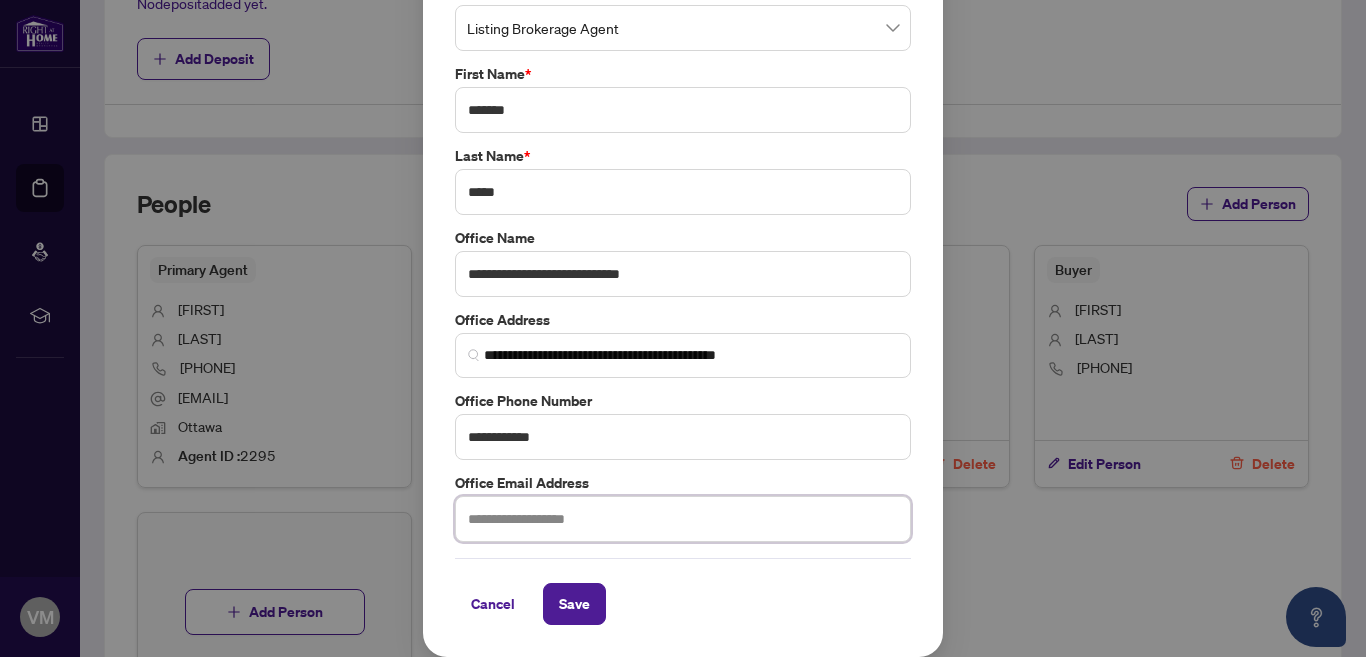 click at bounding box center (683, 519) 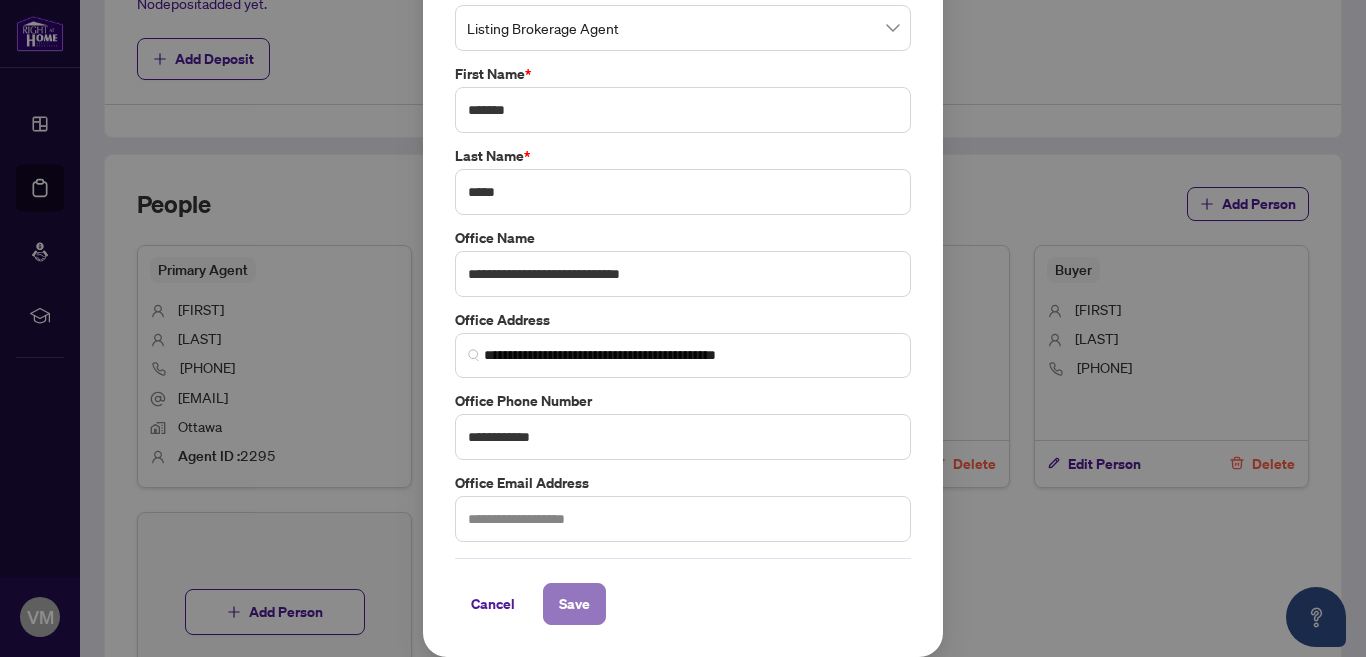 click on "Save" at bounding box center (574, 604) 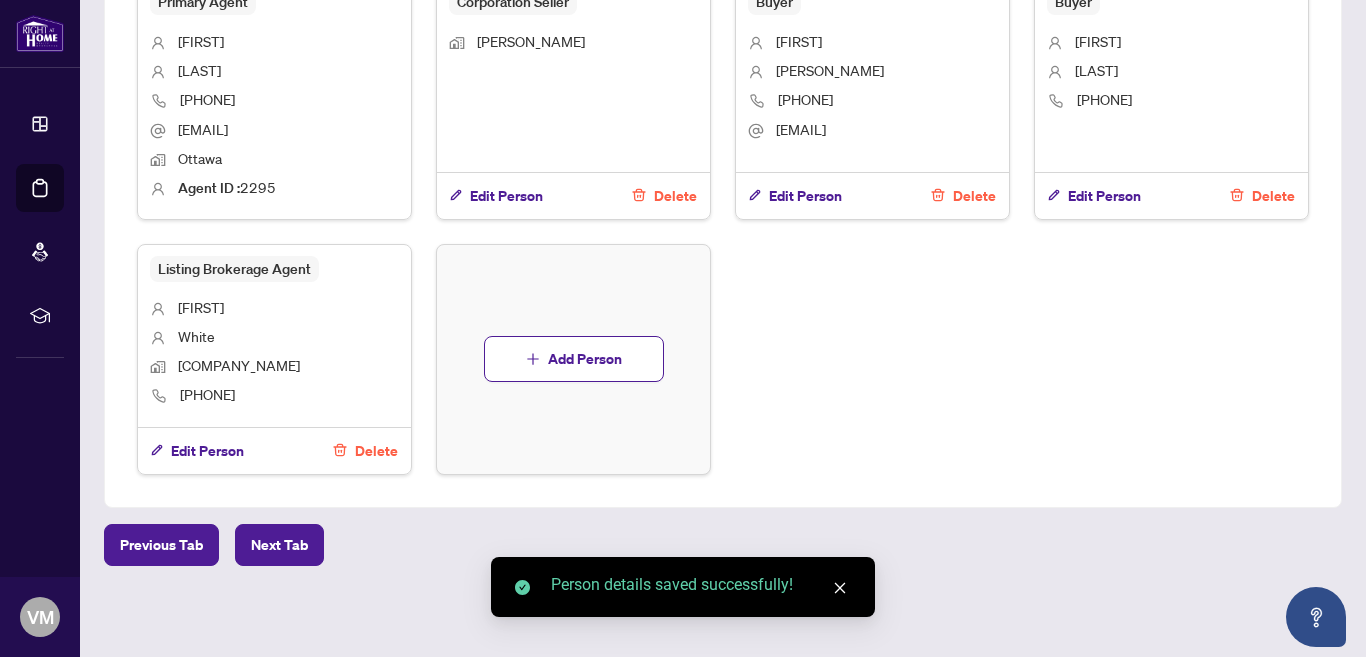 scroll, scrollTop: 1081, scrollLeft: 0, axis: vertical 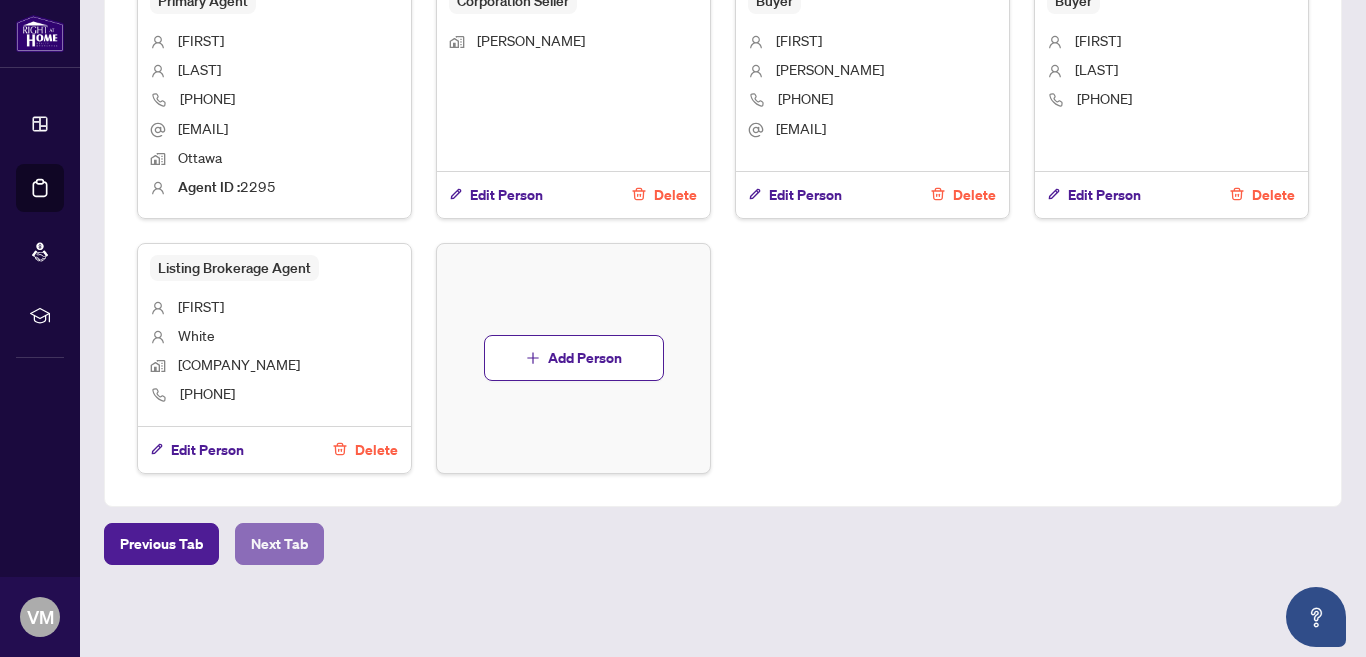 click on "Next Tab" at bounding box center (279, 544) 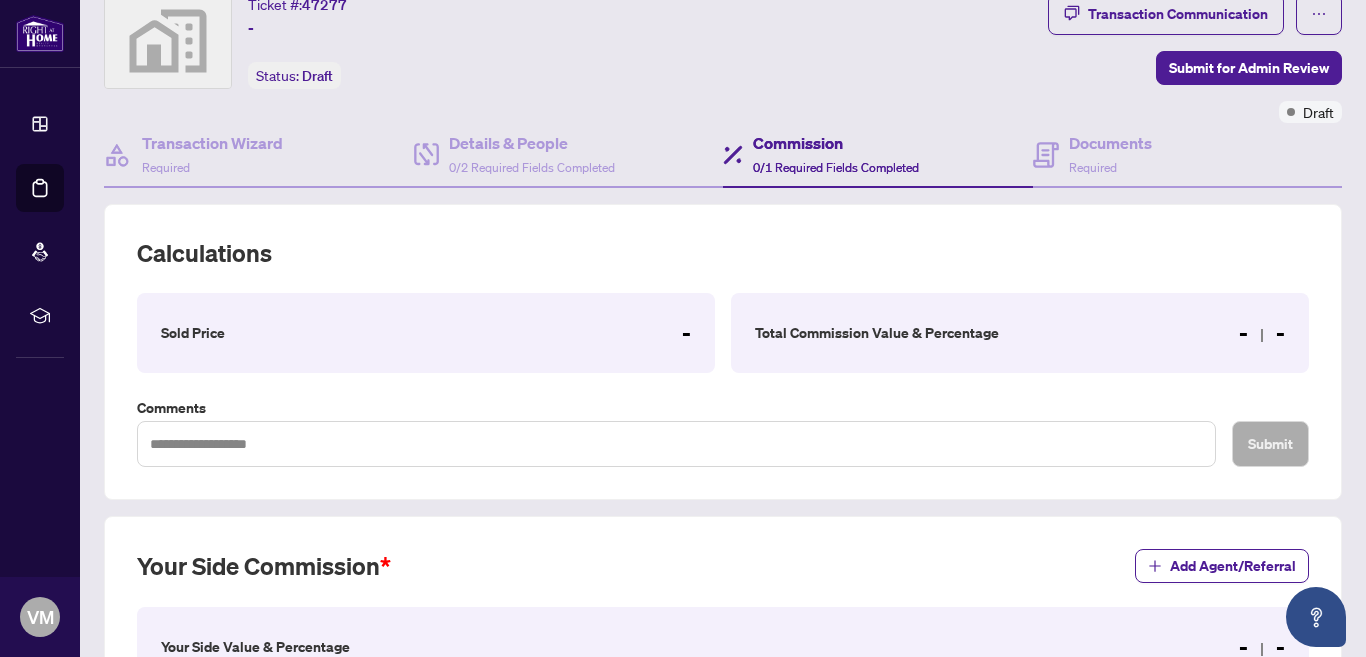 scroll, scrollTop: 532, scrollLeft: 0, axis: vertical 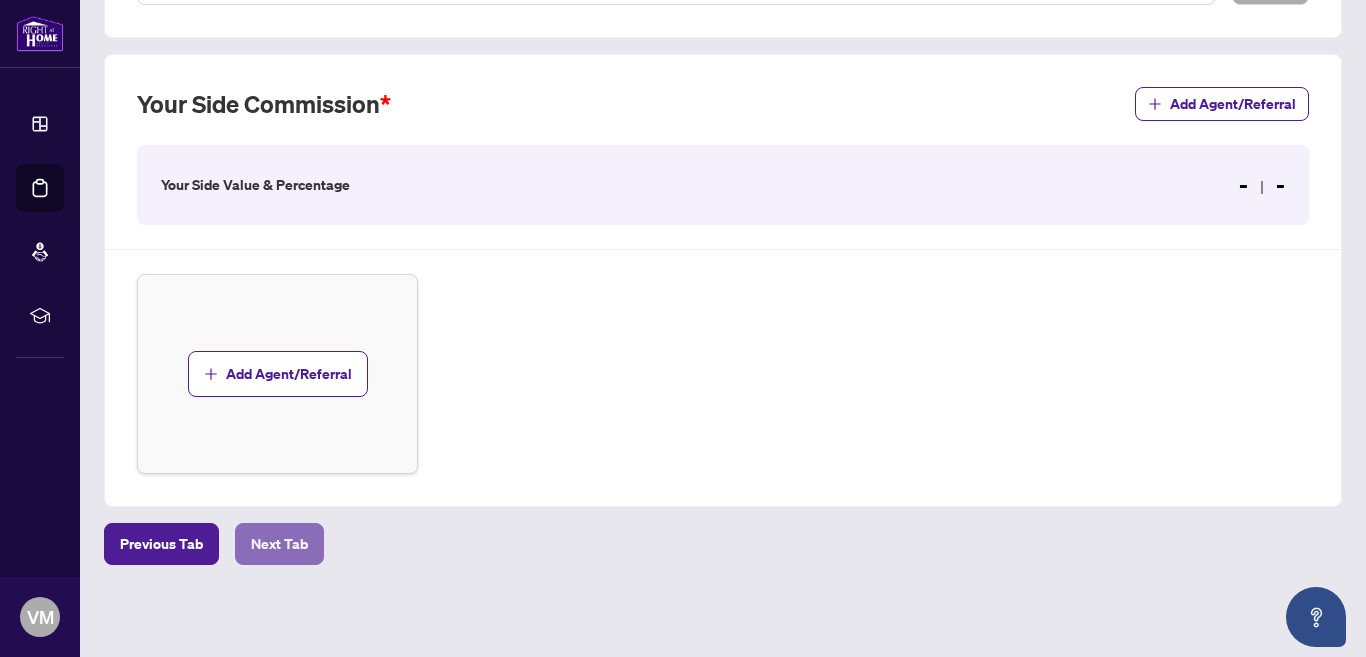 click on "Next Tab" at bounding box center (279, 544) 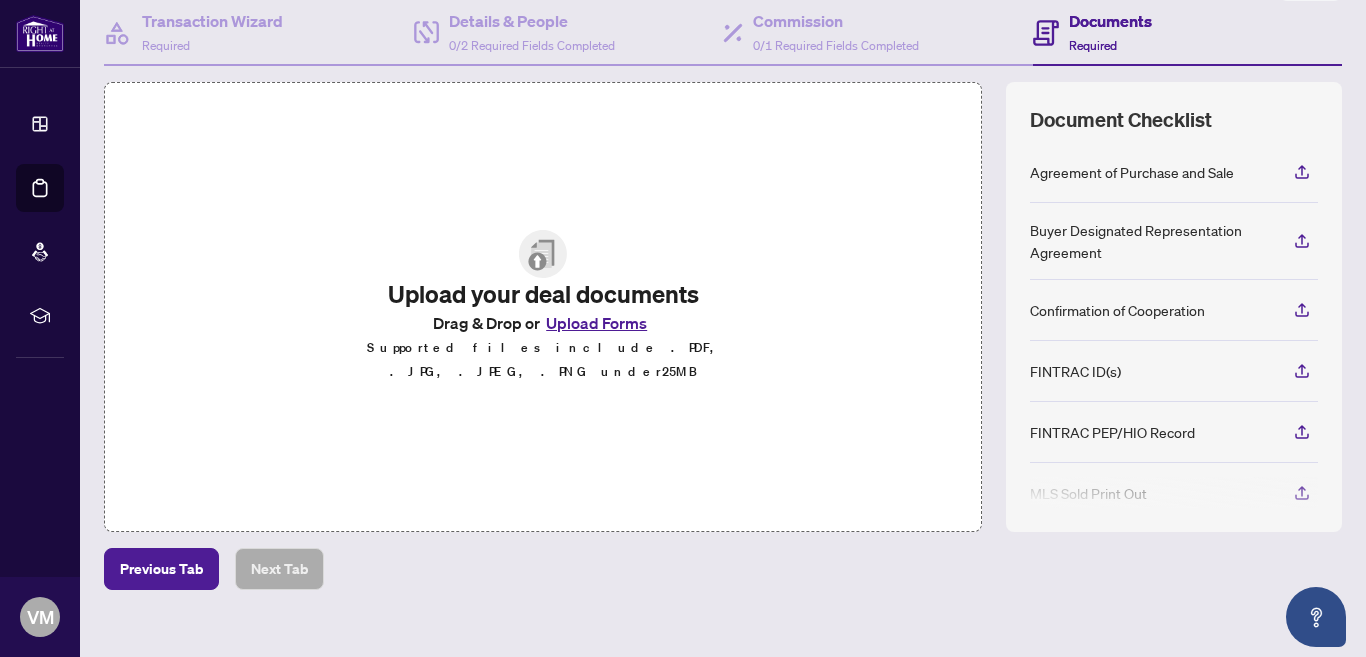 scroll, scrollTop: 197, scrollLeft: 0, axis: vertical 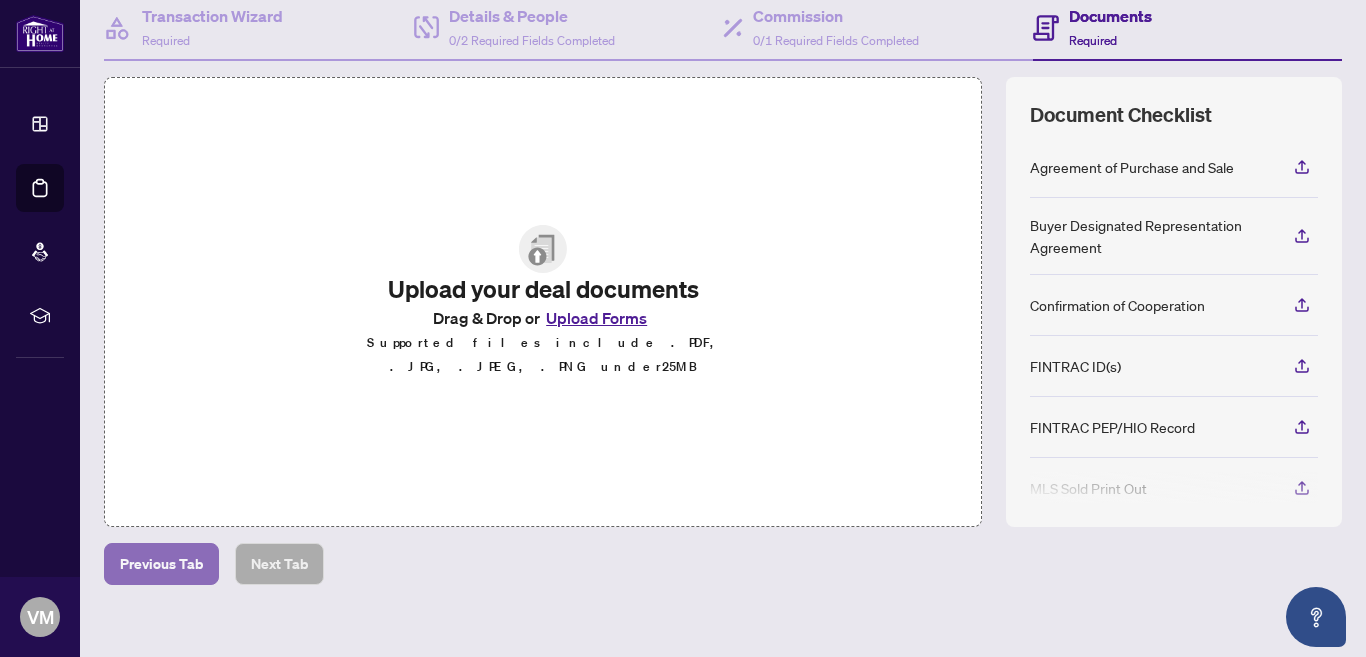 click on "Previous Tab" at bounding box center [161, 564] 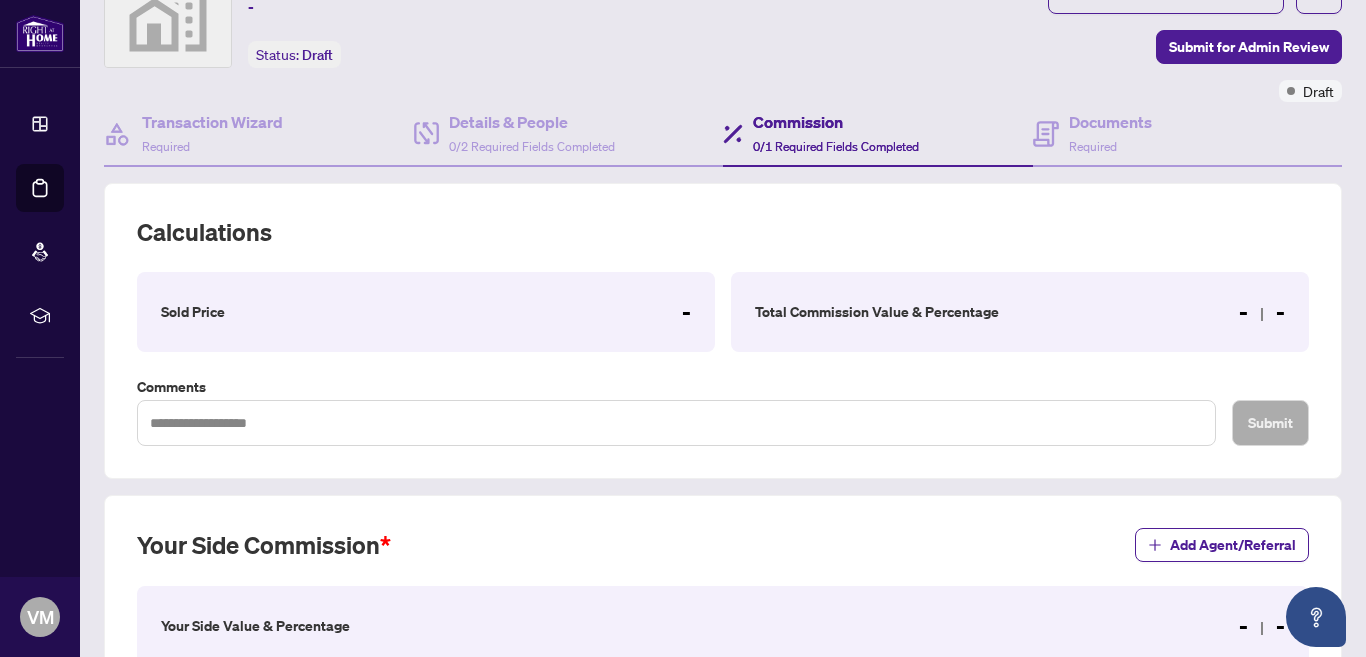 scroll, scrollTop: 98, scrollLeft: 0, axis: vertical 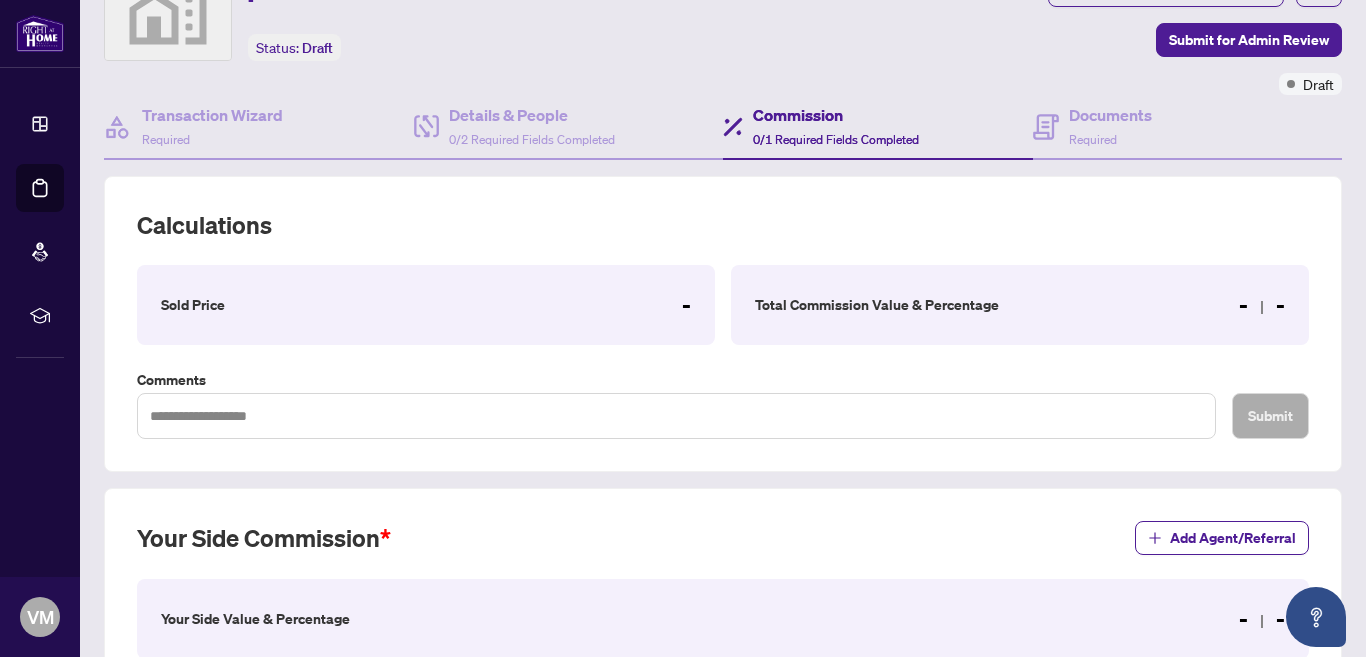 click on "-     -" at bounding box center (1262, 305) 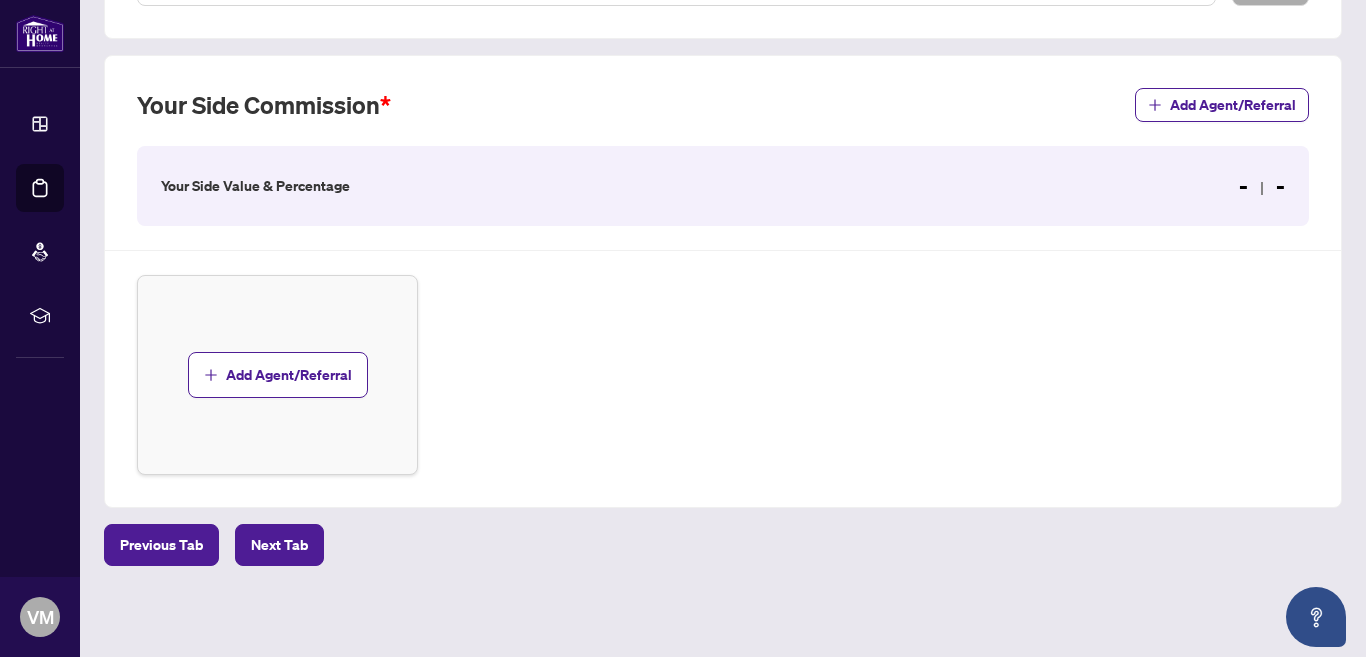scroll, scrollTop: 532, scrollLeft: 0, axis: vertical 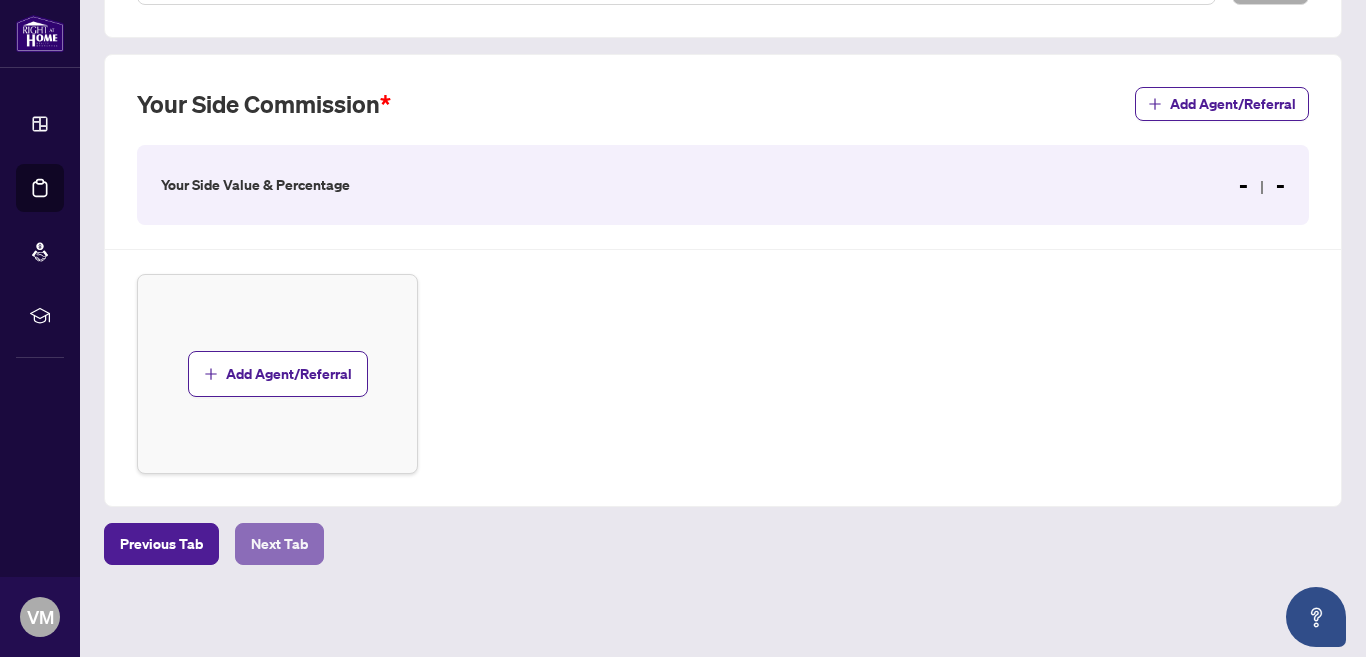 click on "Next Tab" at bounding box center [279, 544] 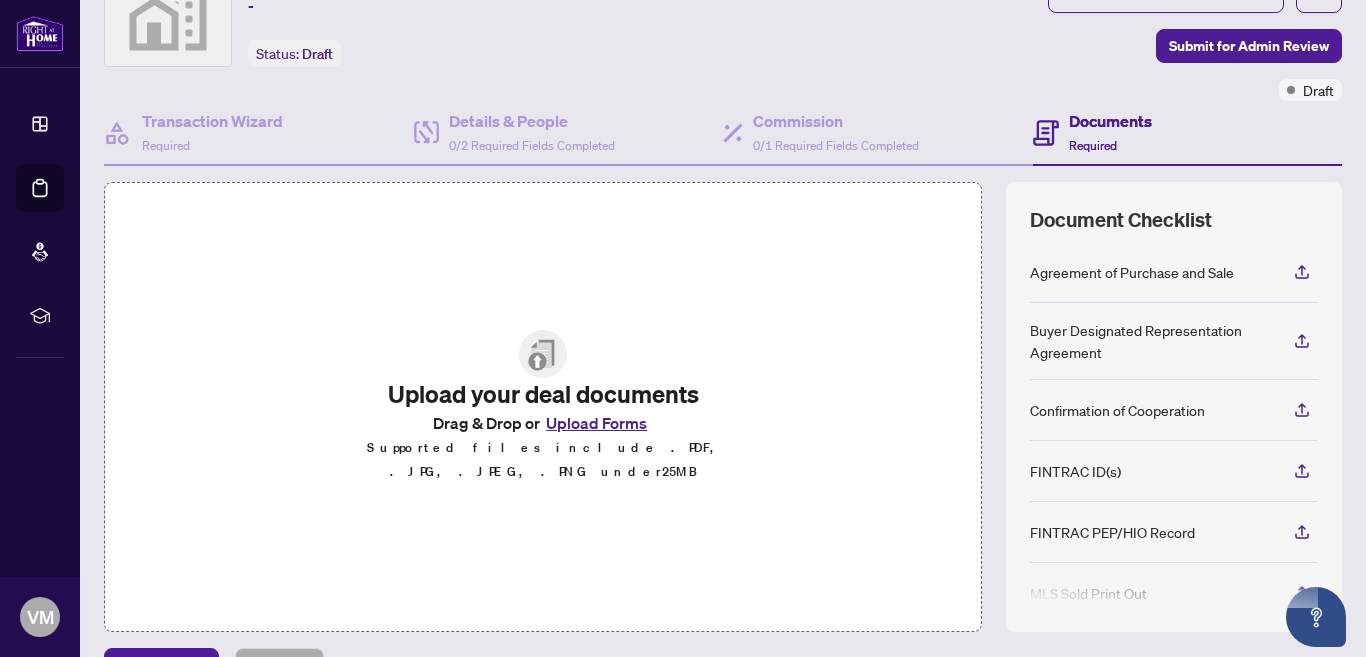 scroll, scrollTop: 98, scrollLeft: 0, axis: vertical 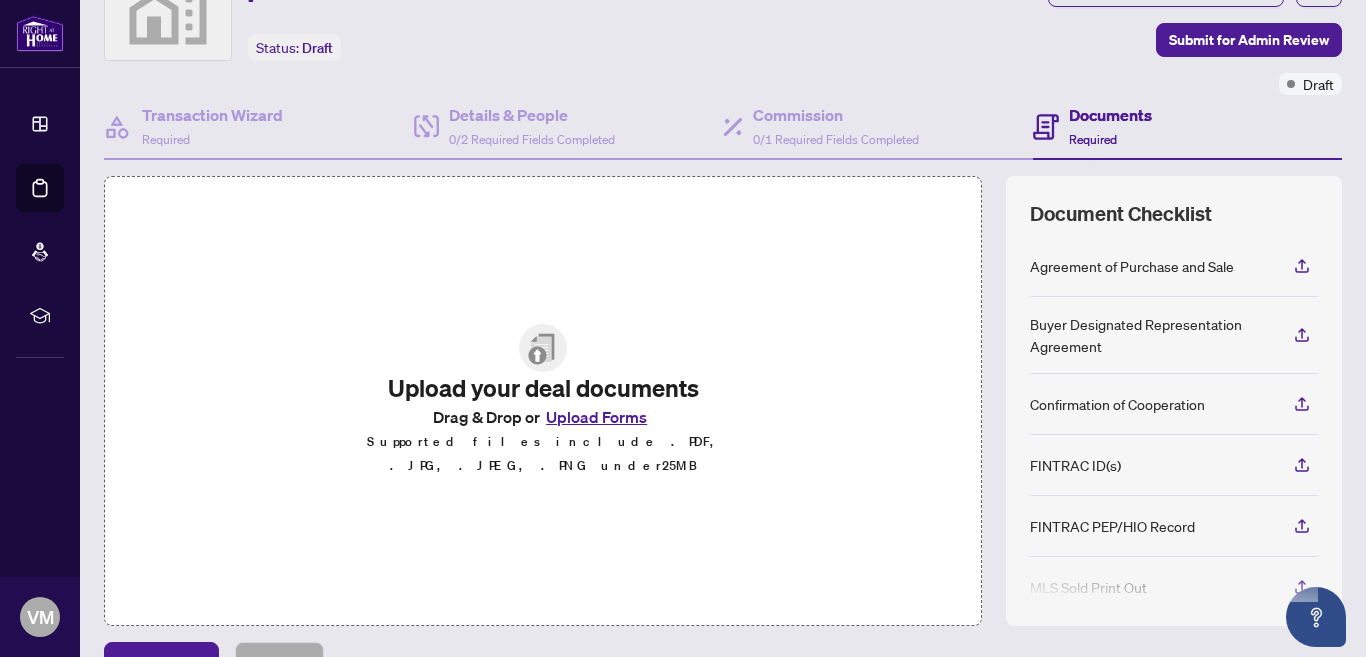 click on "Upload Forms" at bounding box center [596, 417] 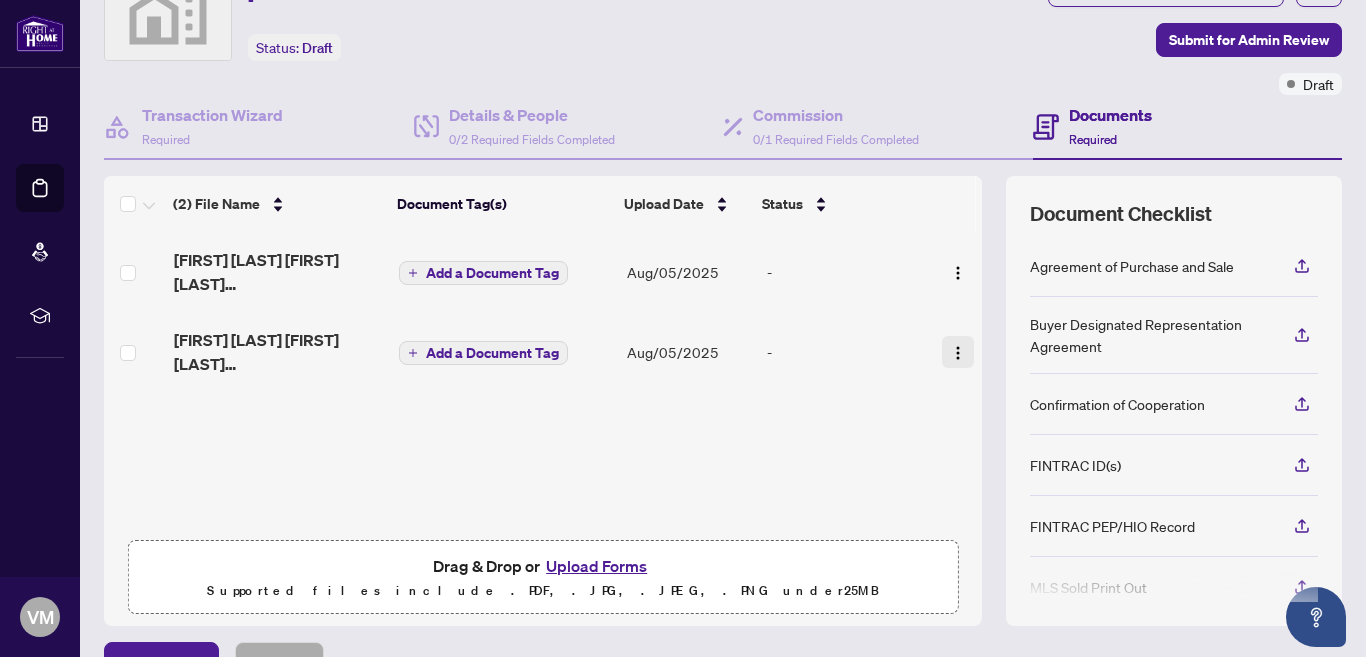 click at bounding box center (958, 353) 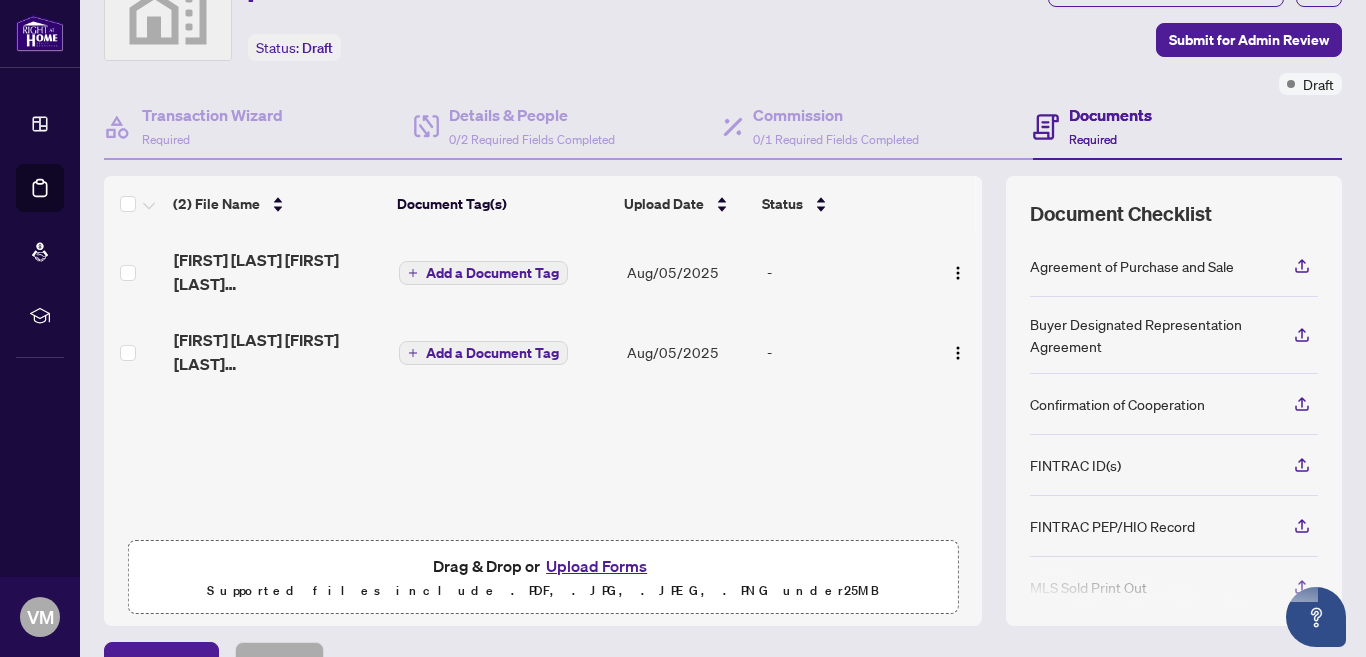 click on "Add a Document Tag" at bounding box center [492, 273] 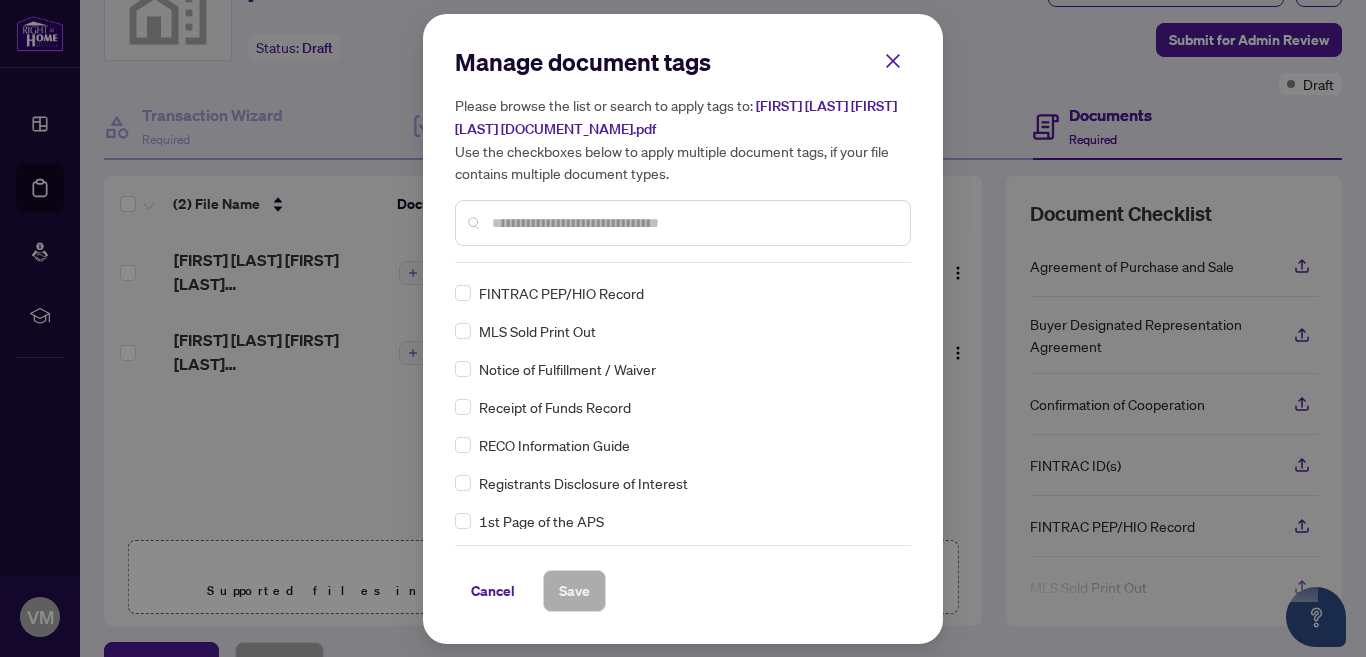 scroll, scrollTop: 150, scrollLeft: 0, axis: vertical 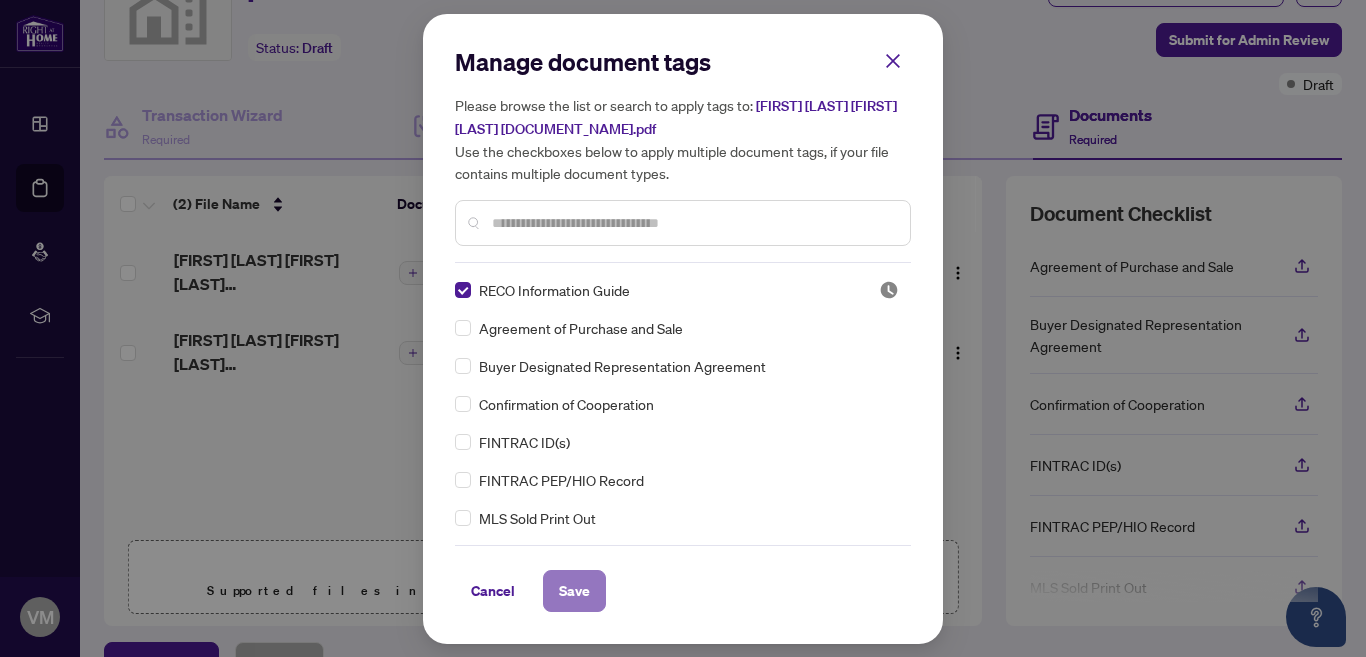 click on "Save" at bounding box center (574, 591) 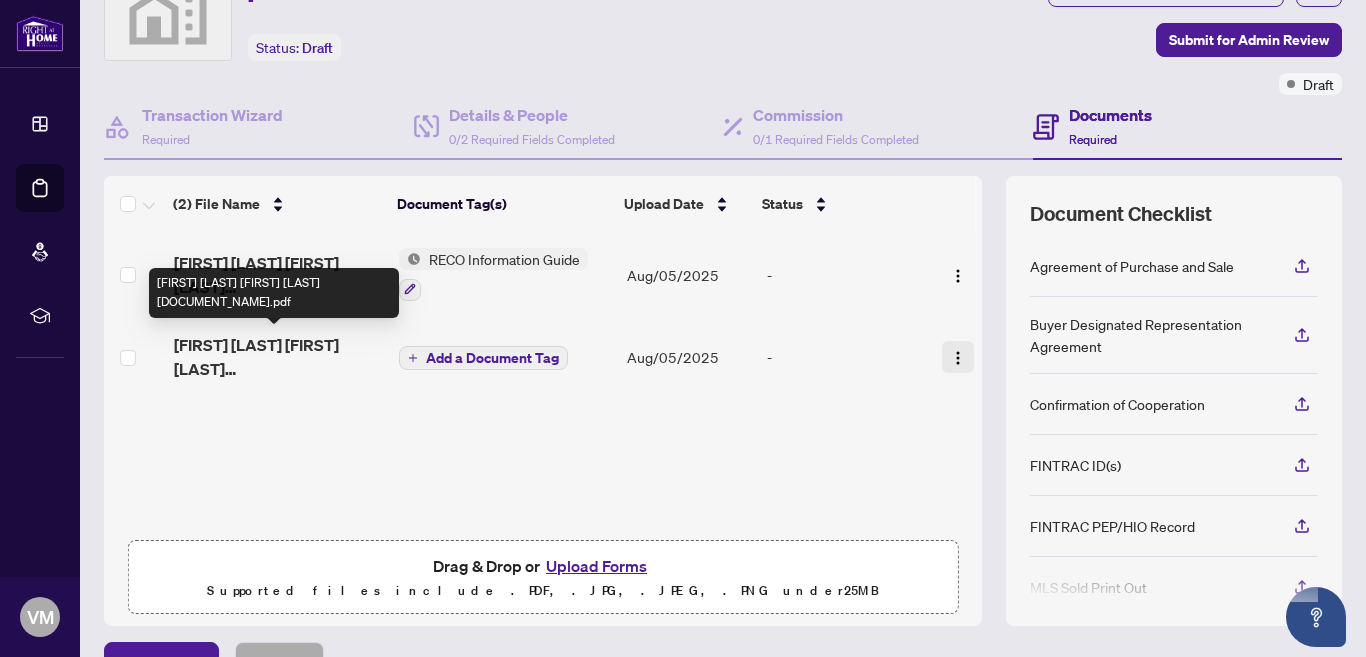 drag, startPoint x: 297, startPoint y: 350, endPoint x: 937, endPoint y: 352, distance: 640.0031 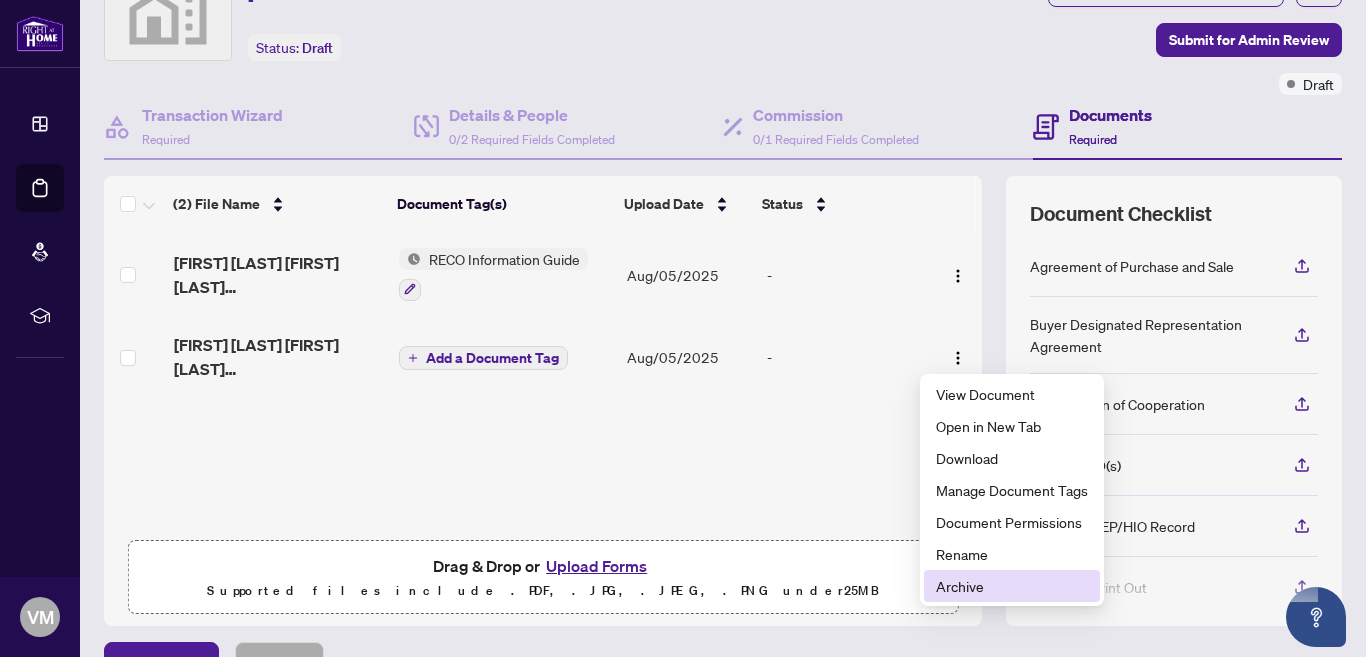 click on "Archive" at bounding box center [1012, 586] 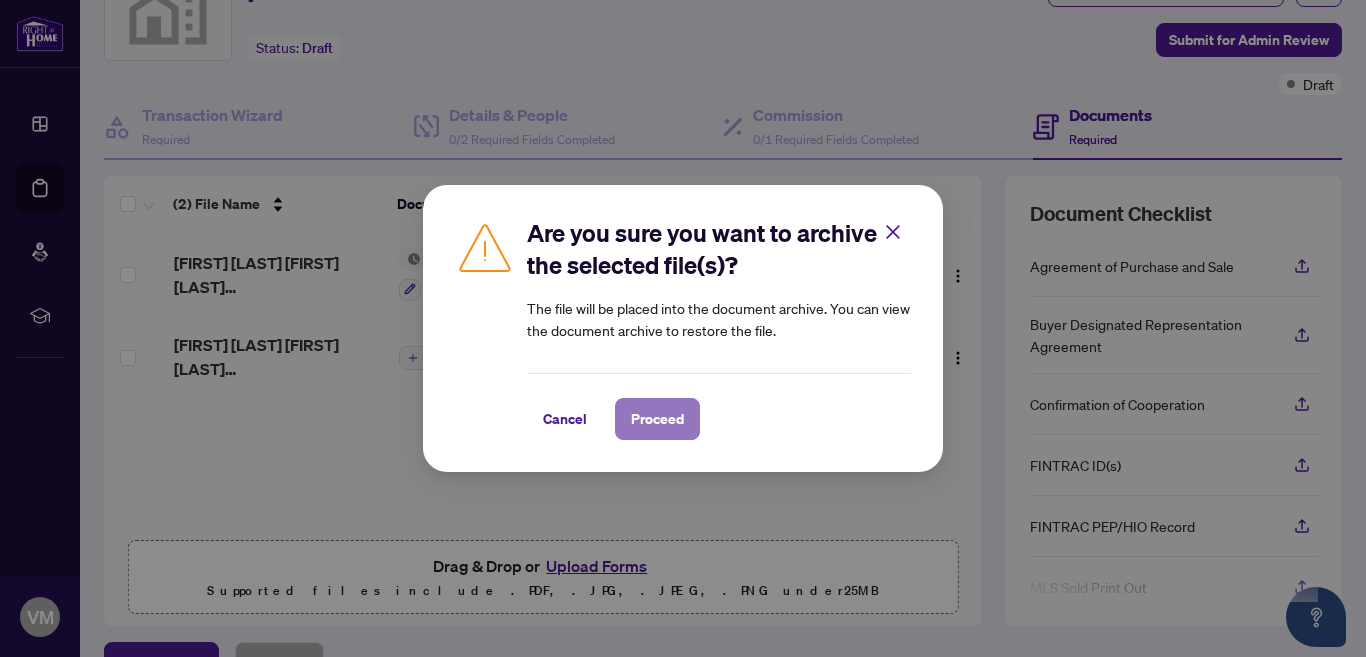 click on "Proceed" at bounding box center (657, 419) 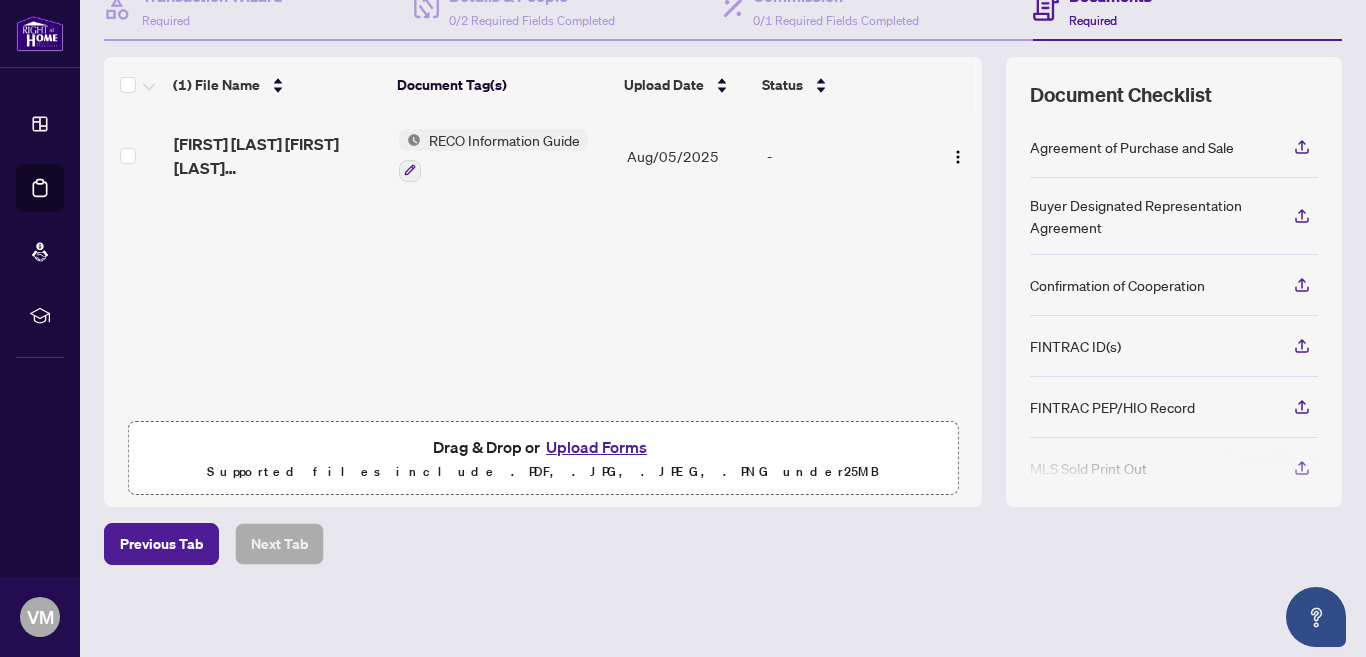 scroll, scrollTop: 218, scrollLeft: 0, axis: vertical 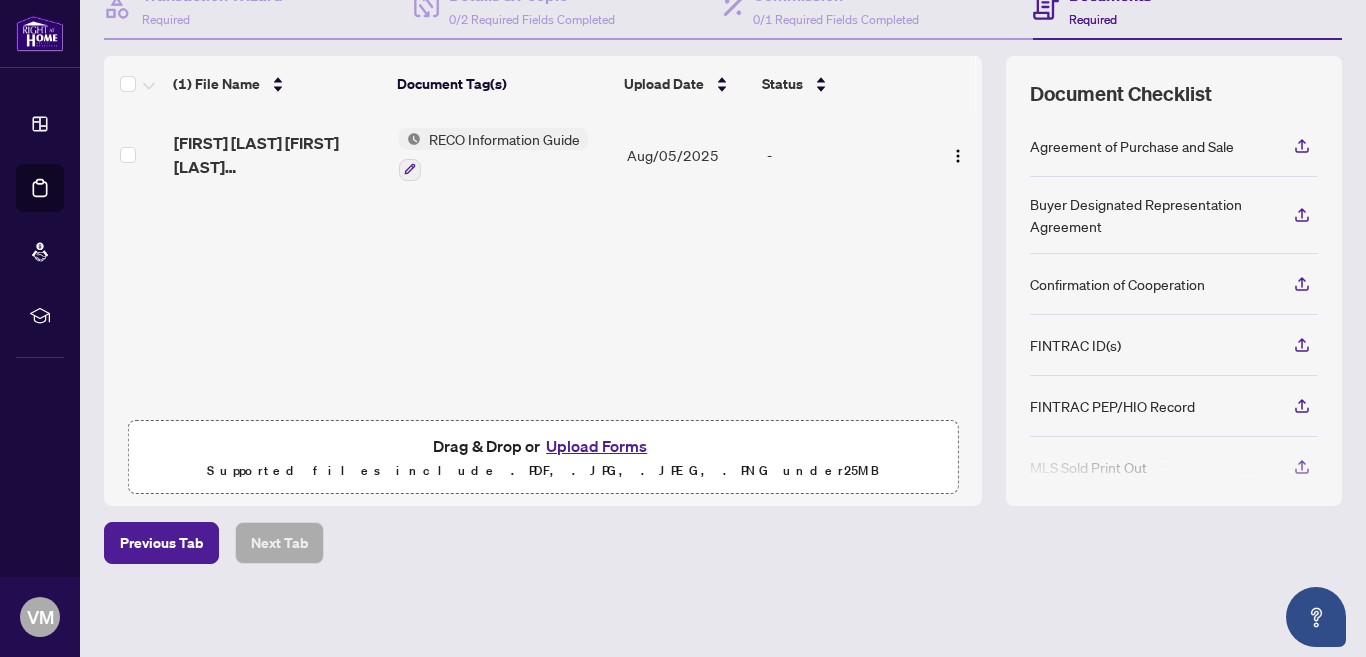 click on "Upload Forms" at bounding box center [596, 446] 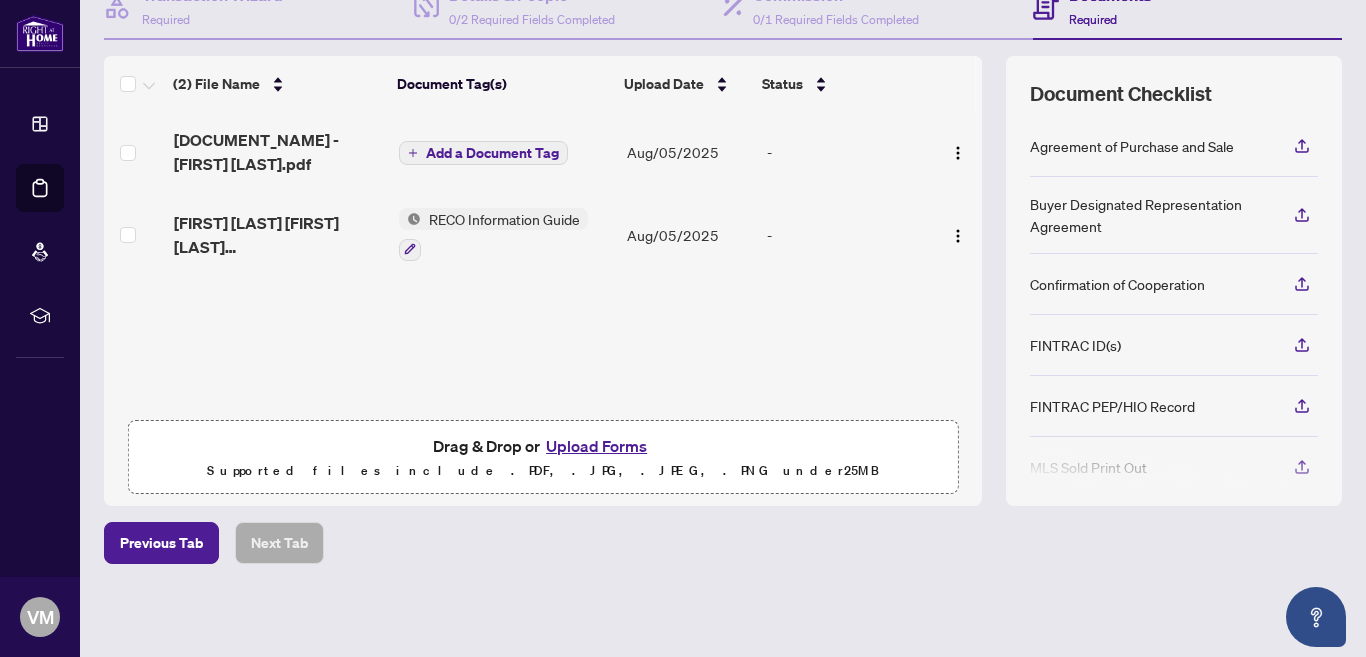 click on "Add a Document Tag" at bounding box center [492, 153] 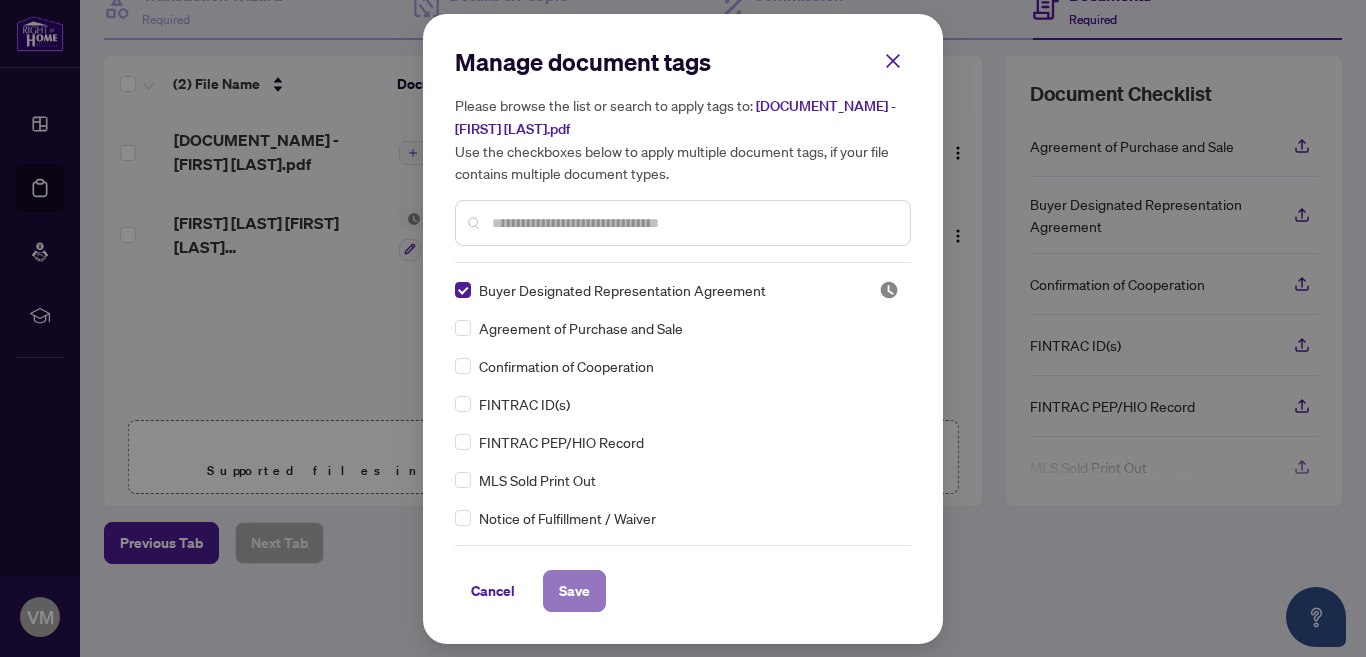 click on "Save" at bounding box center (574, 591) 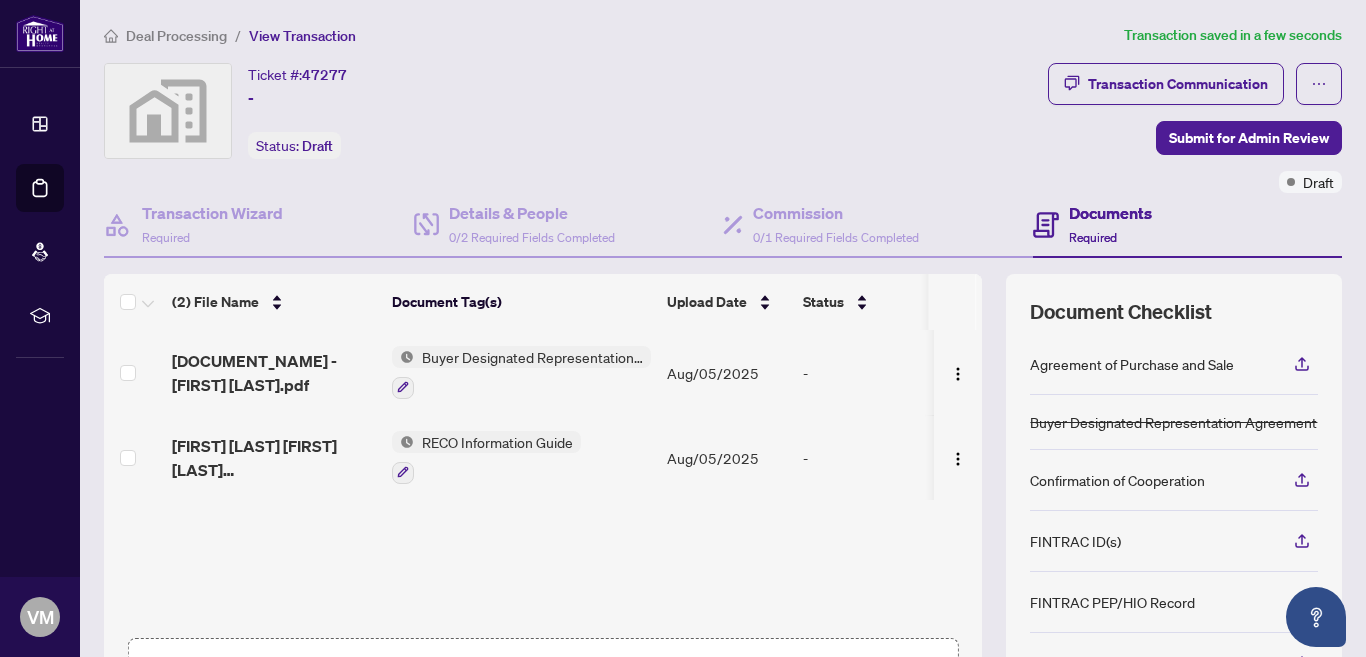 scroll, scrollTop: 0, scrollLeft: 0, axis: both 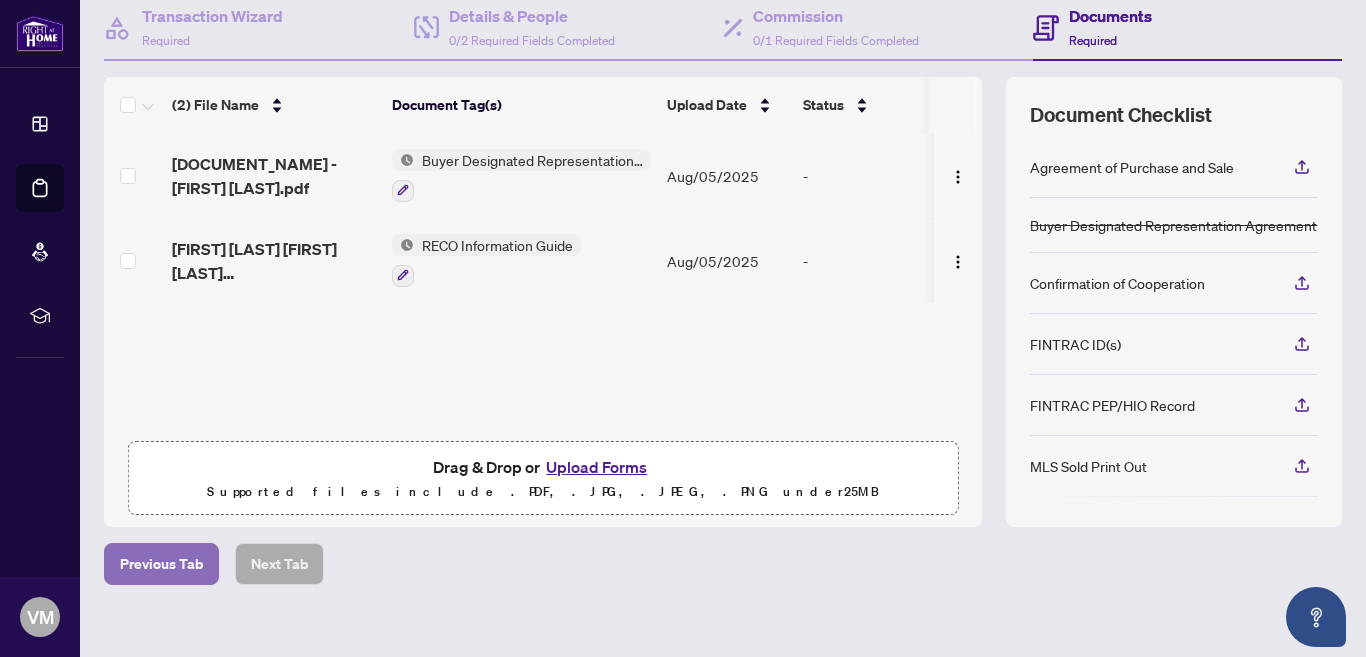 click on "Previous Tab" at bounding box center [161, 564] 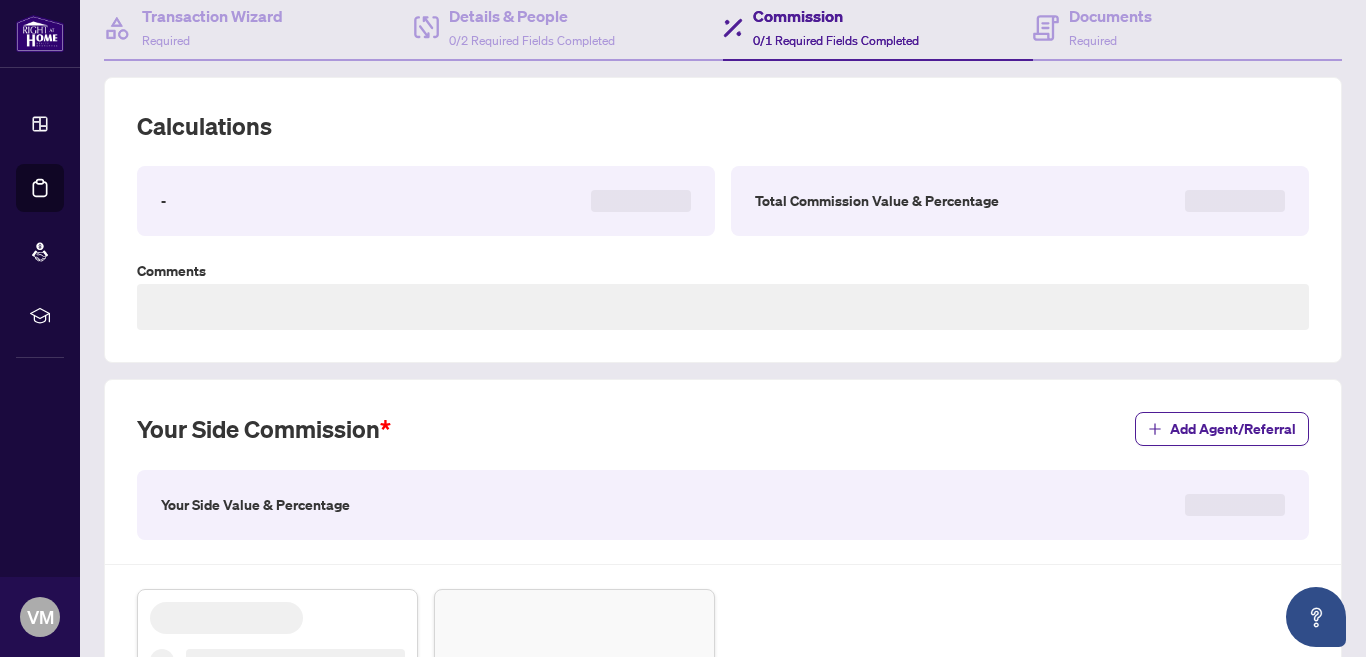 scroll, scrollTop: 0, scrollLeft: 0, axis: both 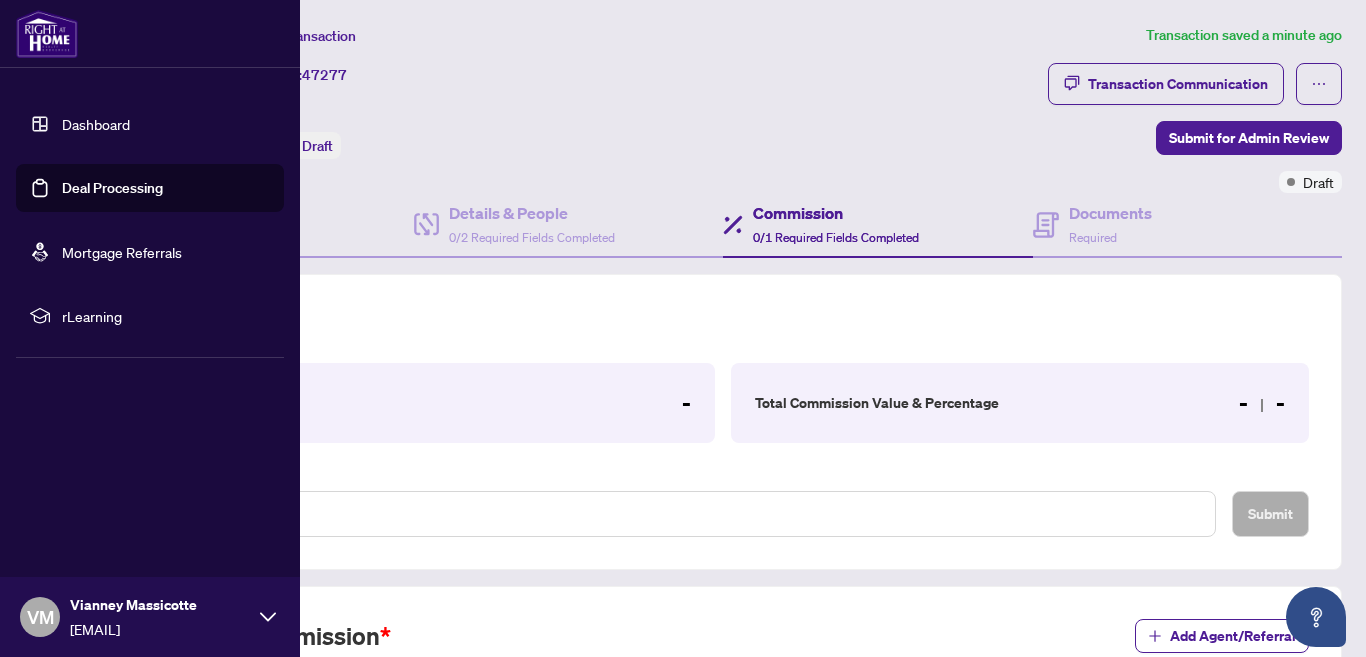 click on "Deal Processing" at bounding box center (112, 188) 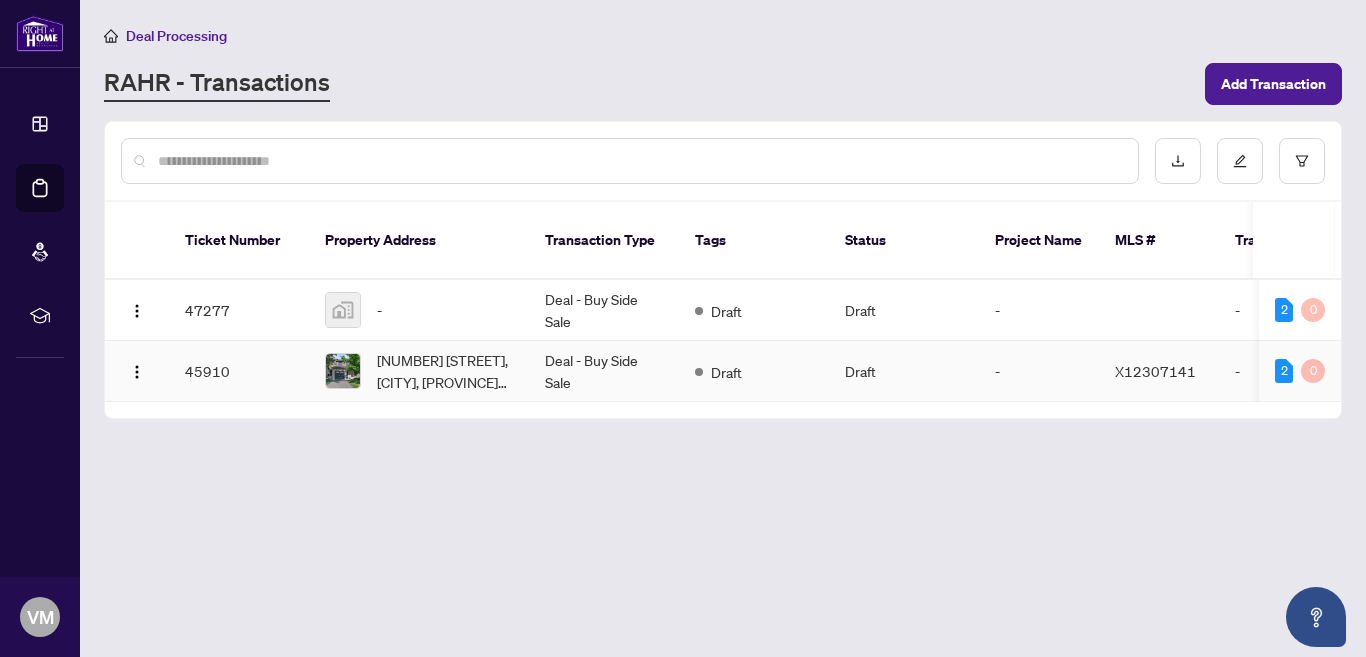 click on "[NUMBER] [STREET], [CITY], [PROVINCE] [POSTAL_CODE], [COUNTRY]" at bounding box center [419, 371] 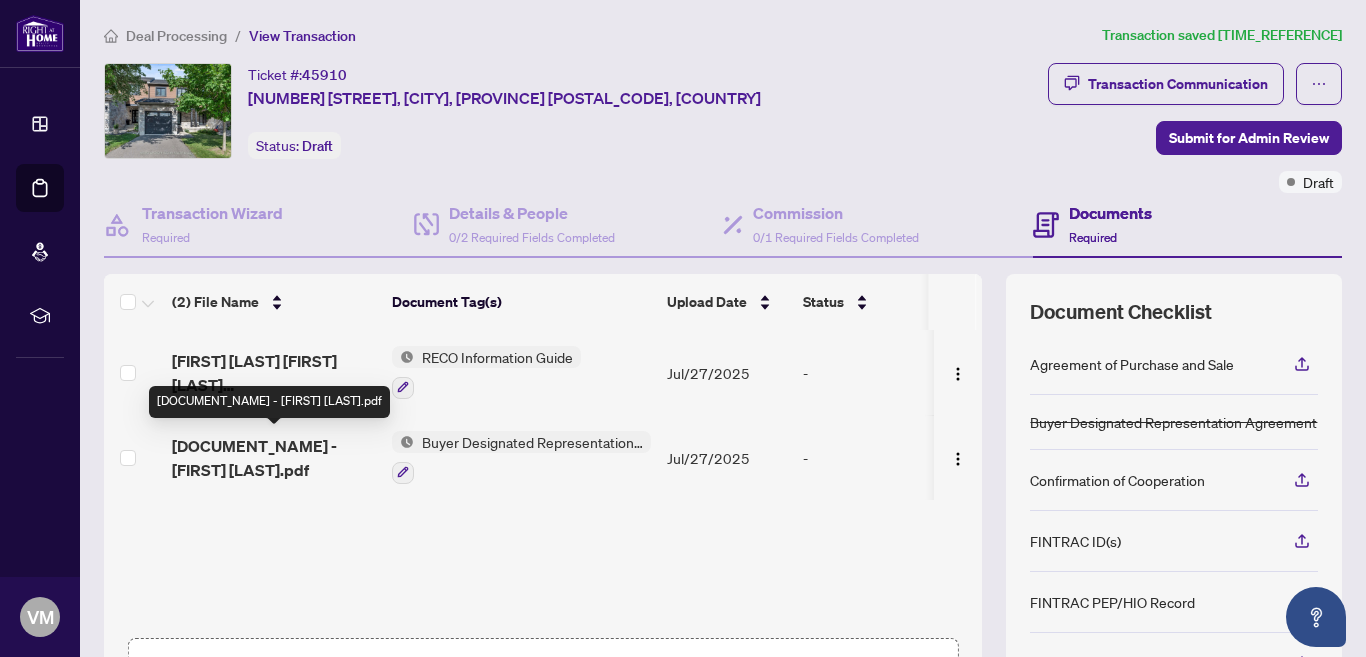 scroll, scrollTop: 1, scrollLeft: 0, axis: vertical 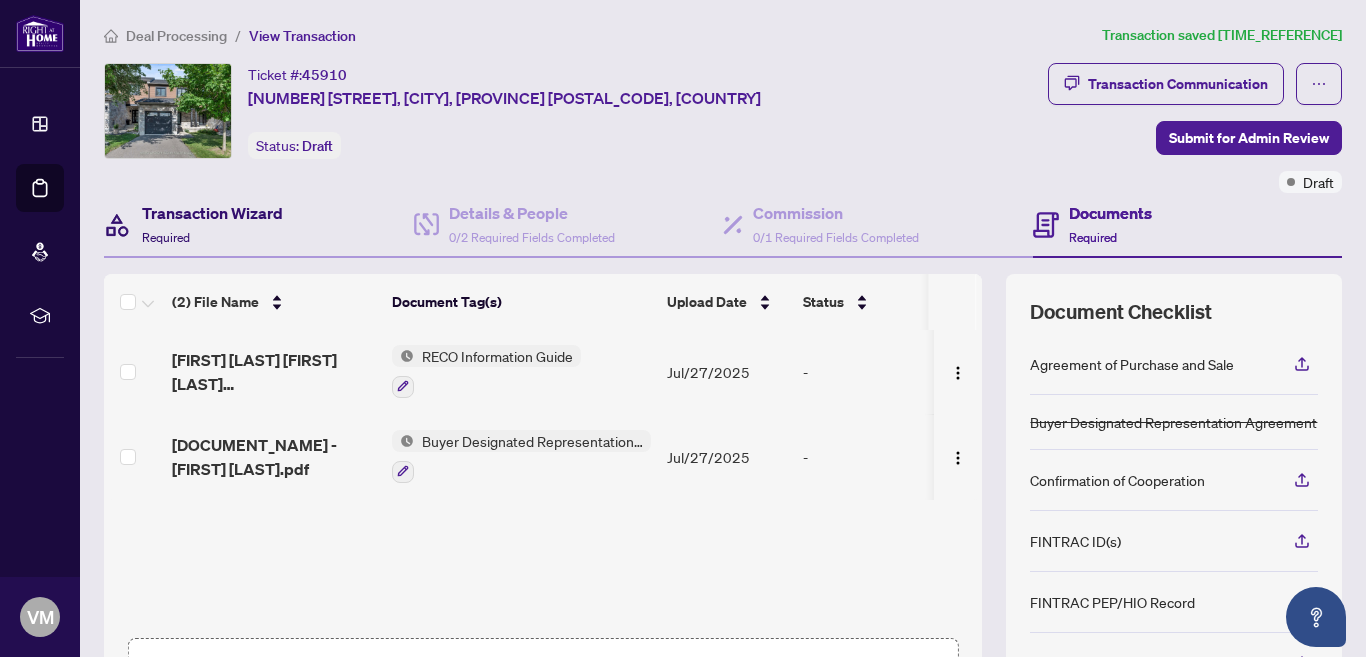 click on "Transaction Wizard" at bounding box center [212, 213] 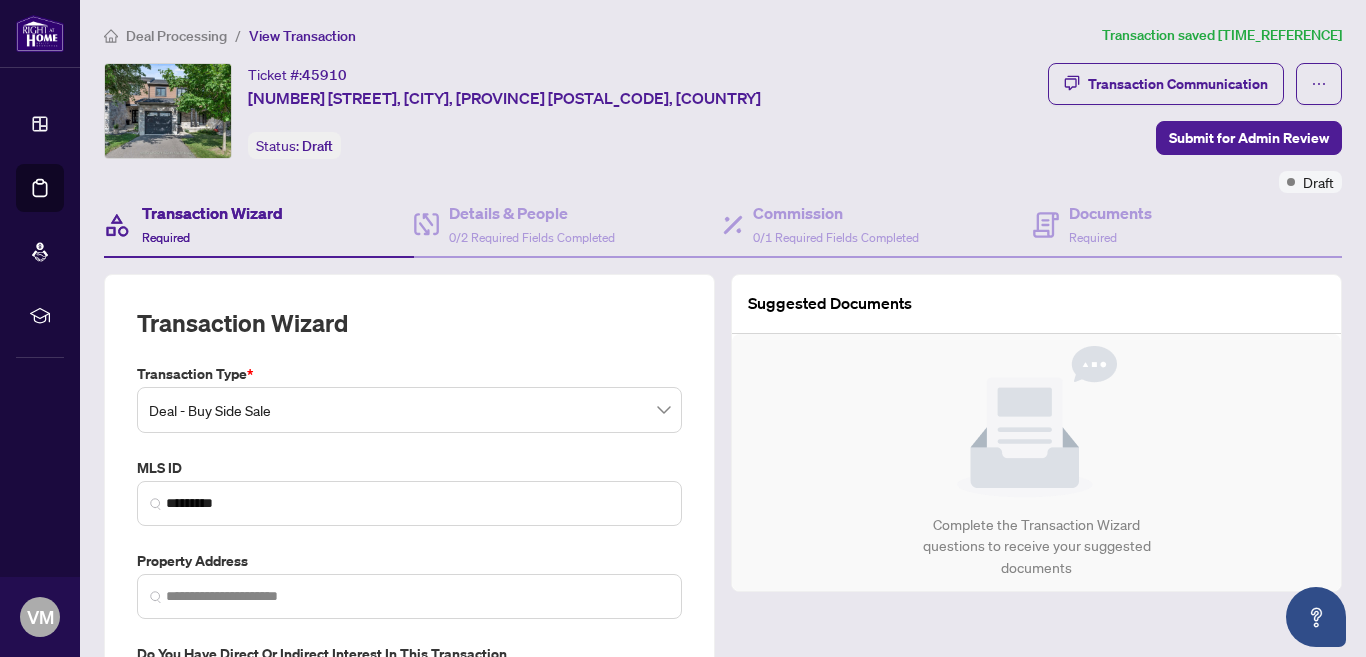 type on "**********" 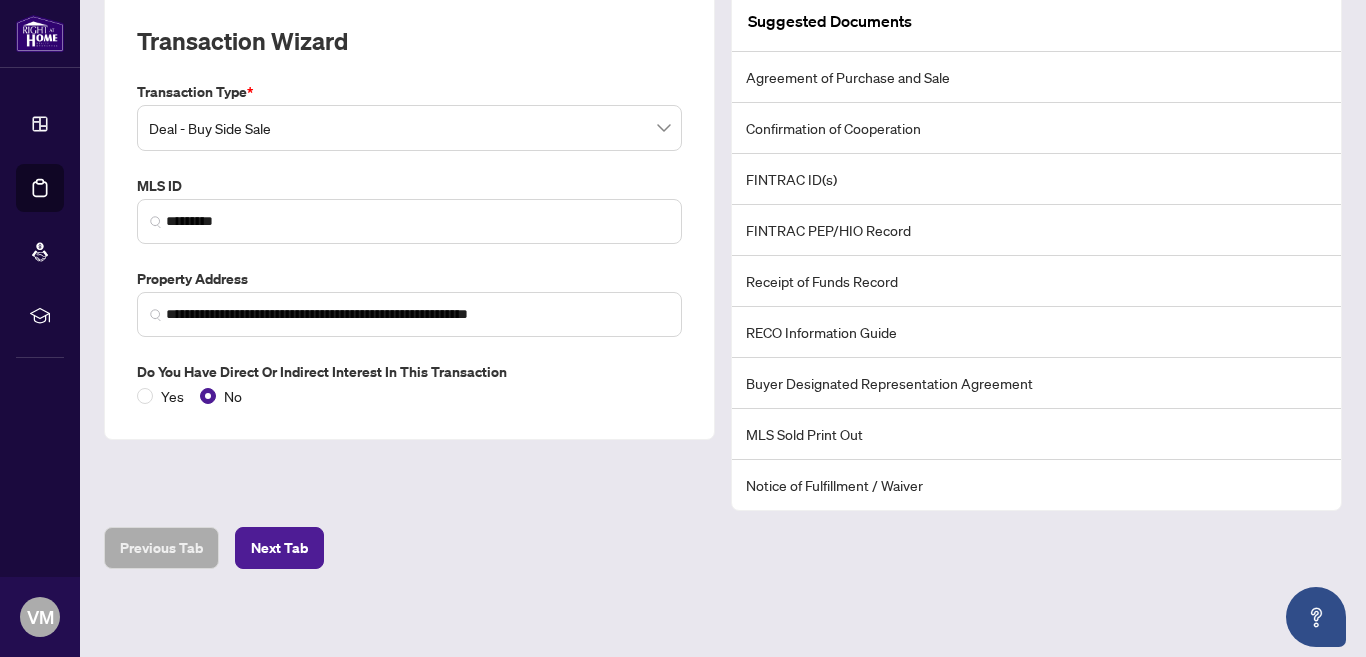 scroll, scrollTop: 286, scrollLeft: 0, axis: vertical 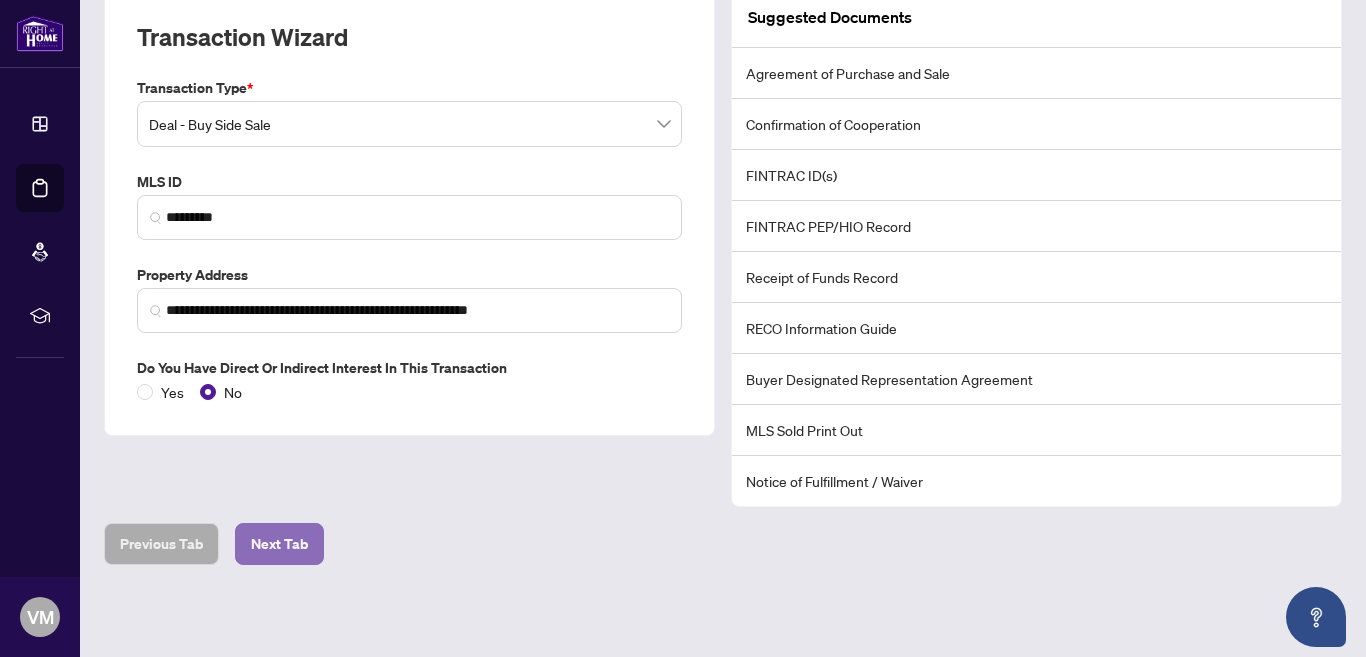click on "Next Tab" at bounding box center [279, 544] 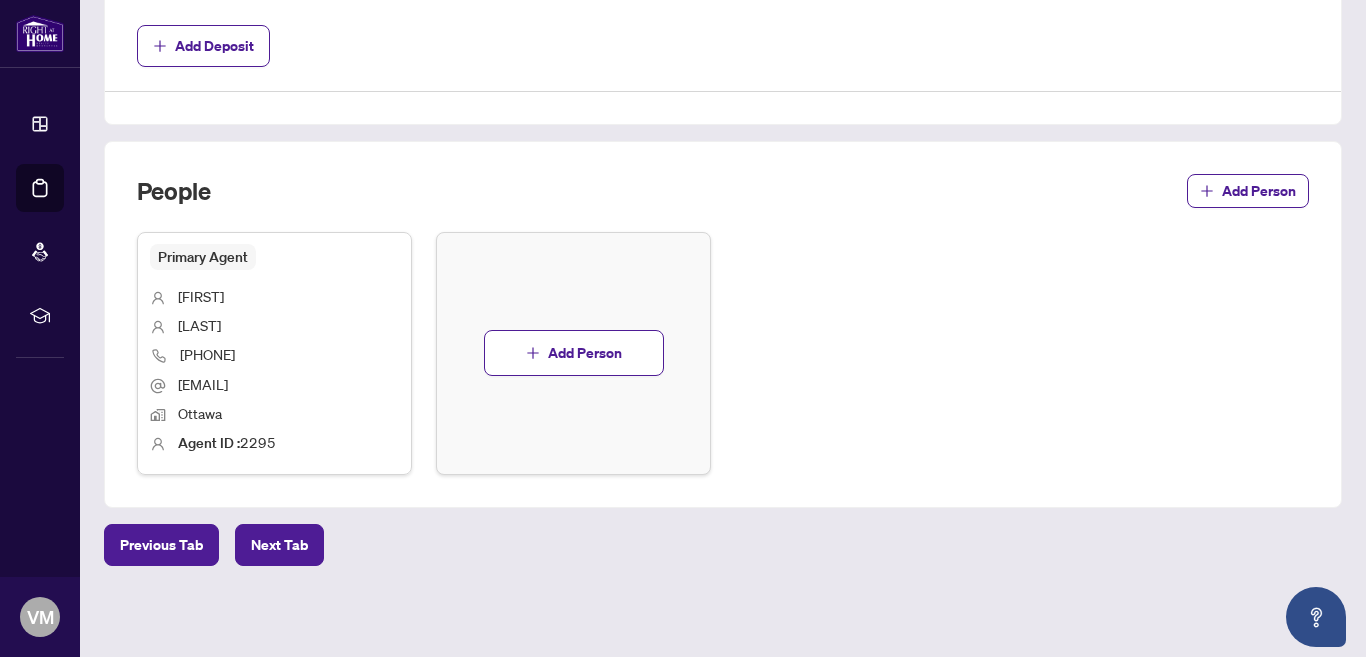 scroll, scrollTop: 826, scrollLeft: 0, axis: vertical 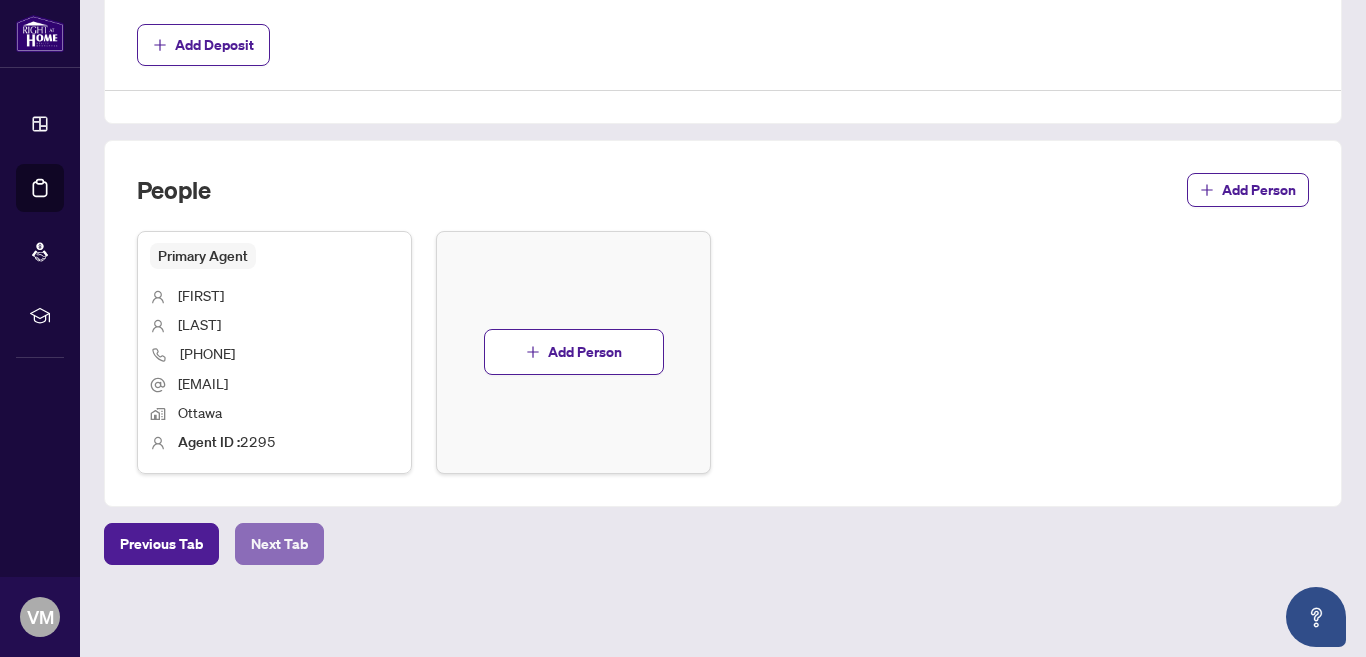 click on "Next Tab" at bounding box center [279, 544] 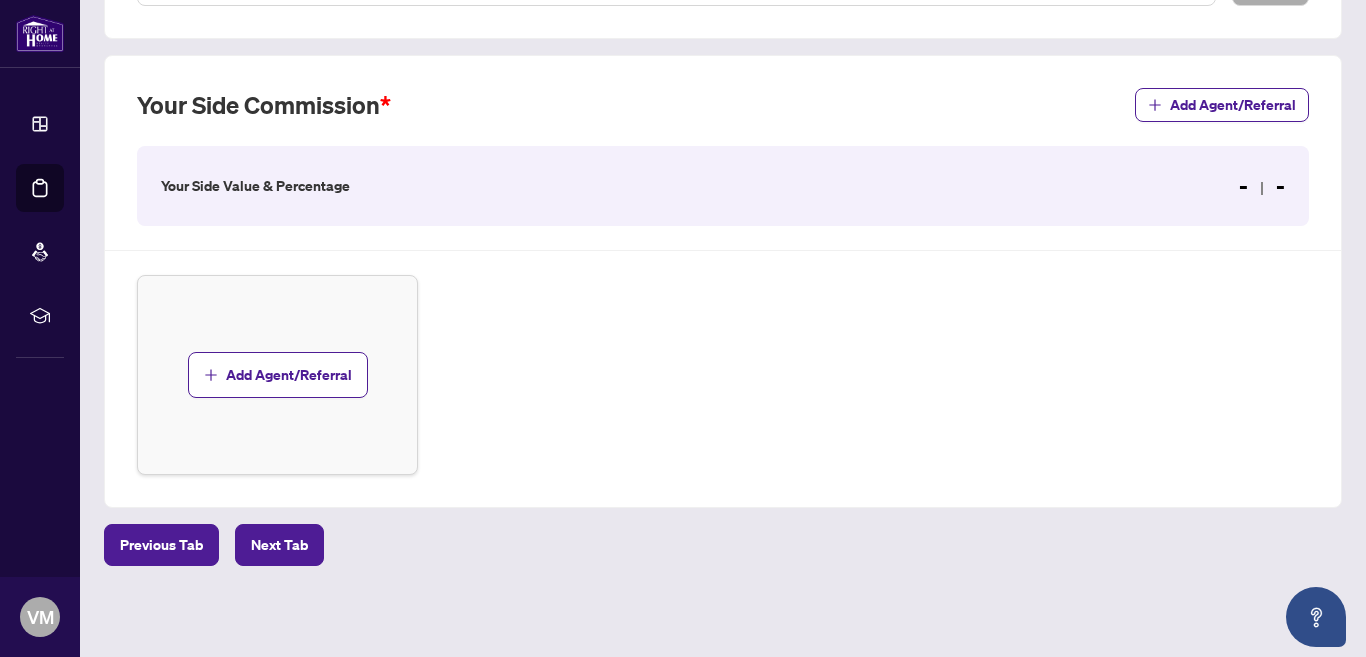 scroll, scrollTop: 532, scrollLeft: 0, axis: vertical 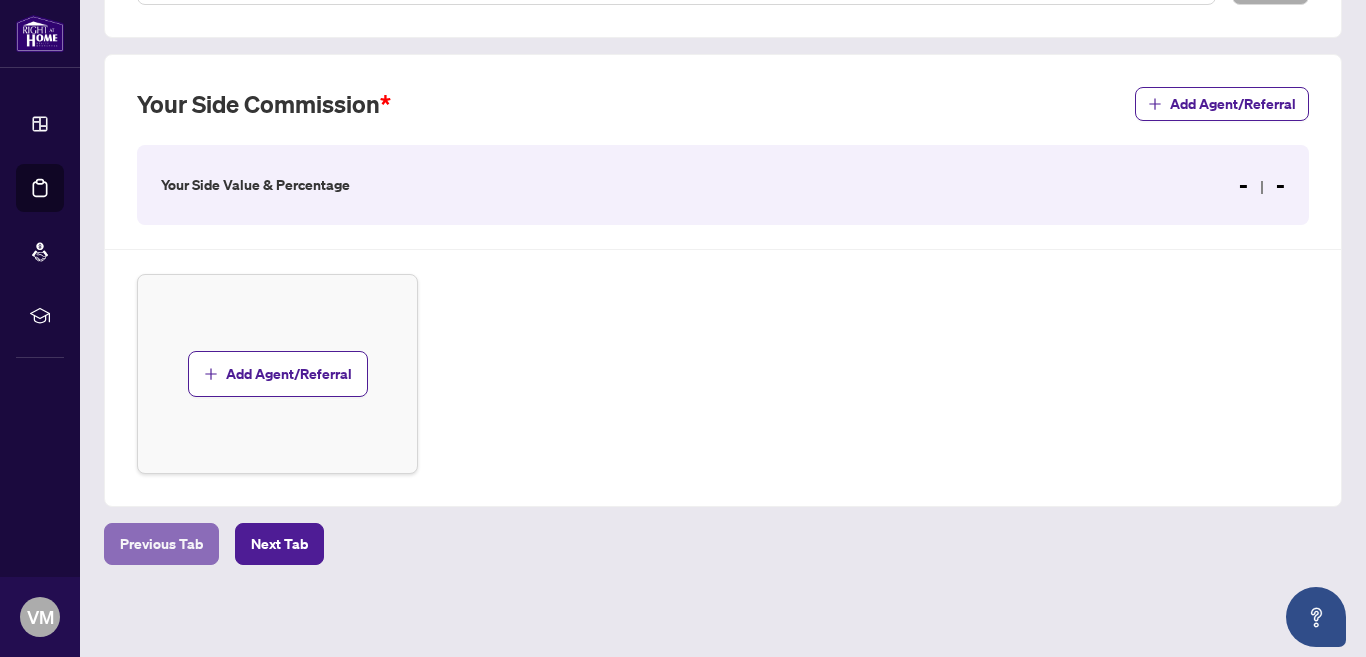 click on "Previous Tab" at bounding box center (161, 544) 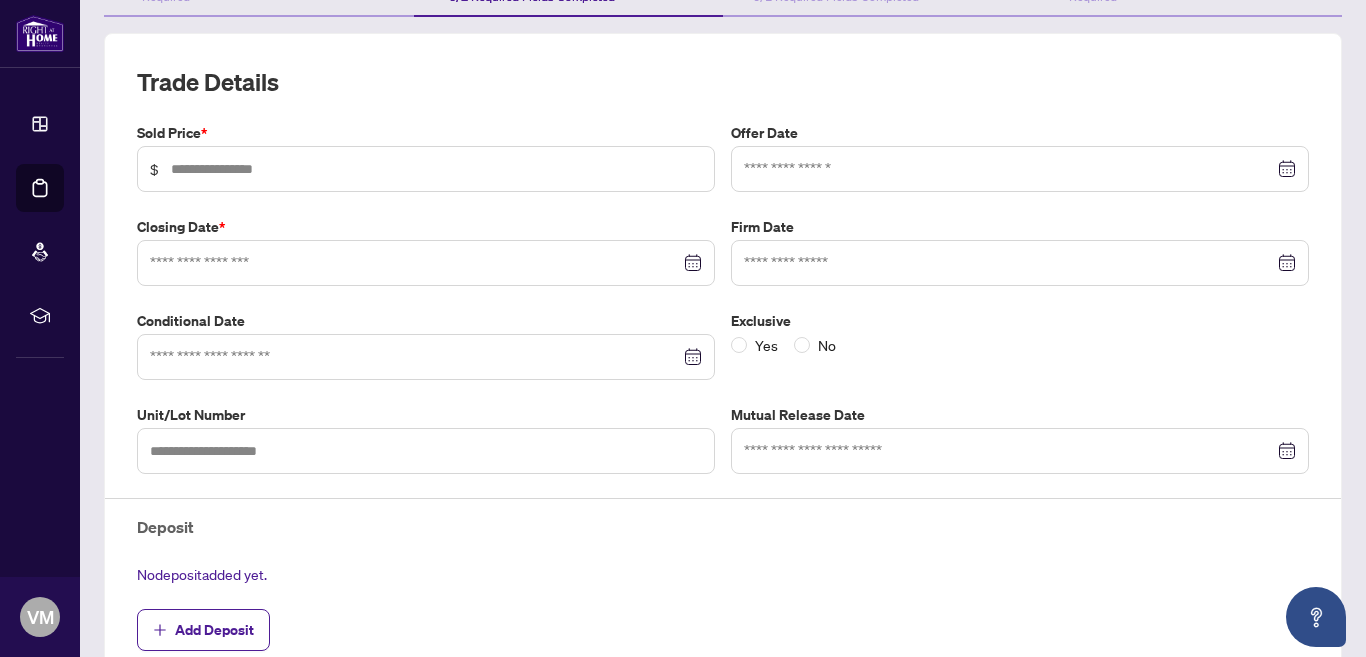 scroll, scrollTop: 236, scrollLeft: 0, axis: vertical 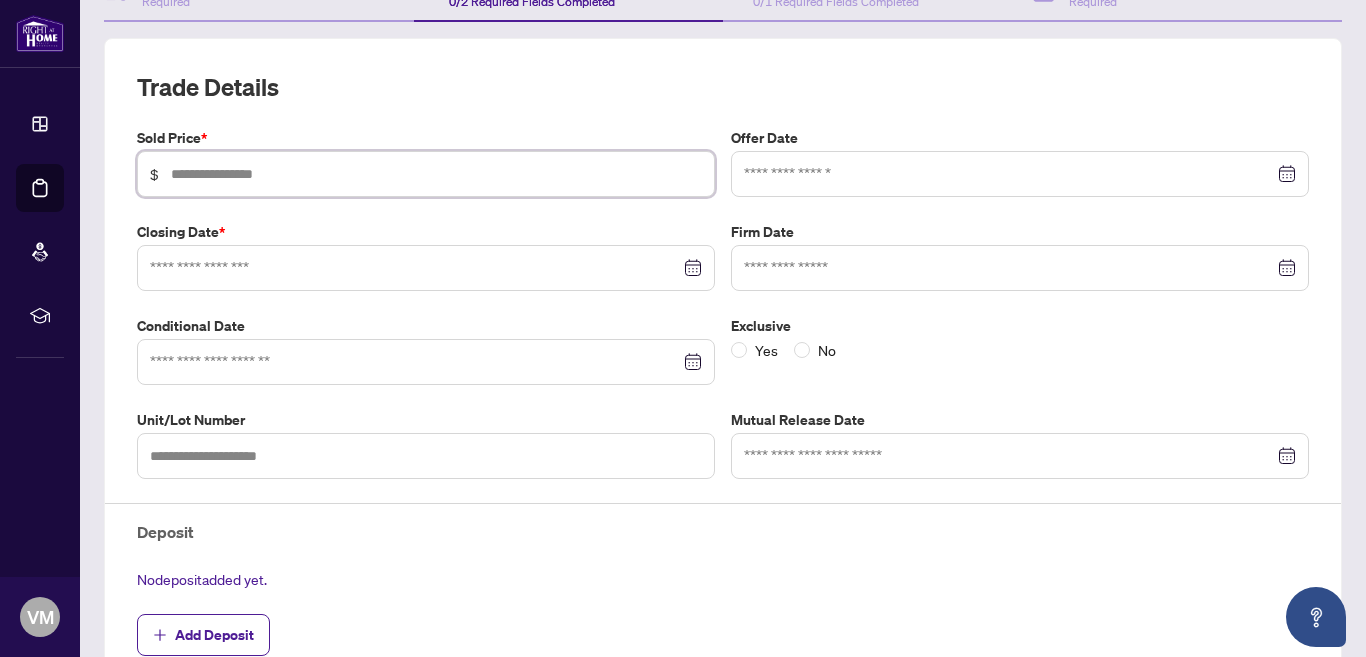 click at bounding box center [436, 174] 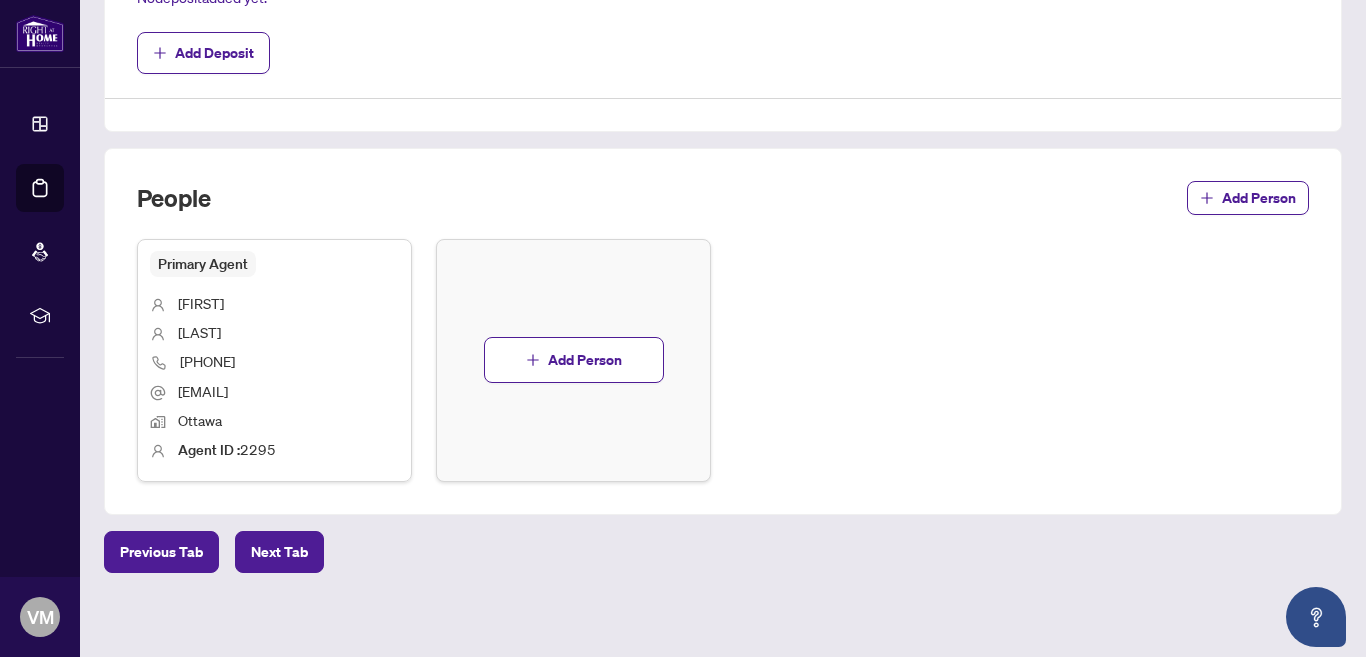 scroll, scrollTop: 826, scrollLeft: 0, axis: vertical 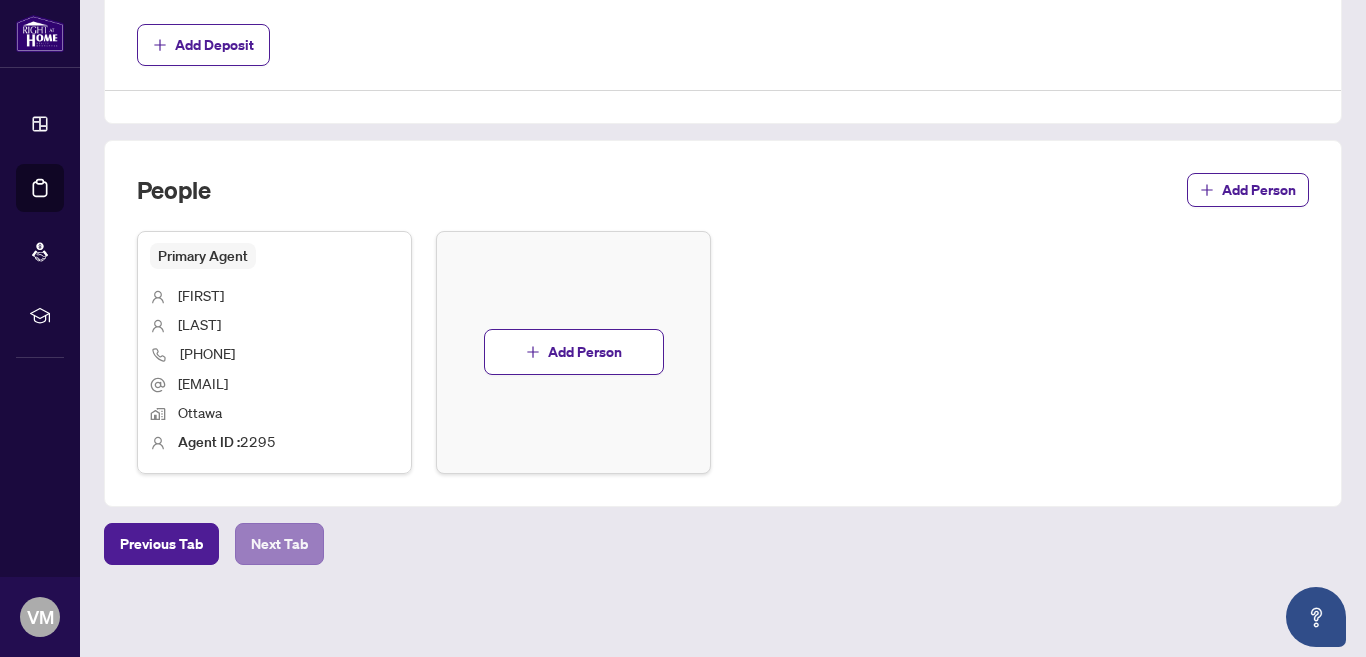 type on "*******" 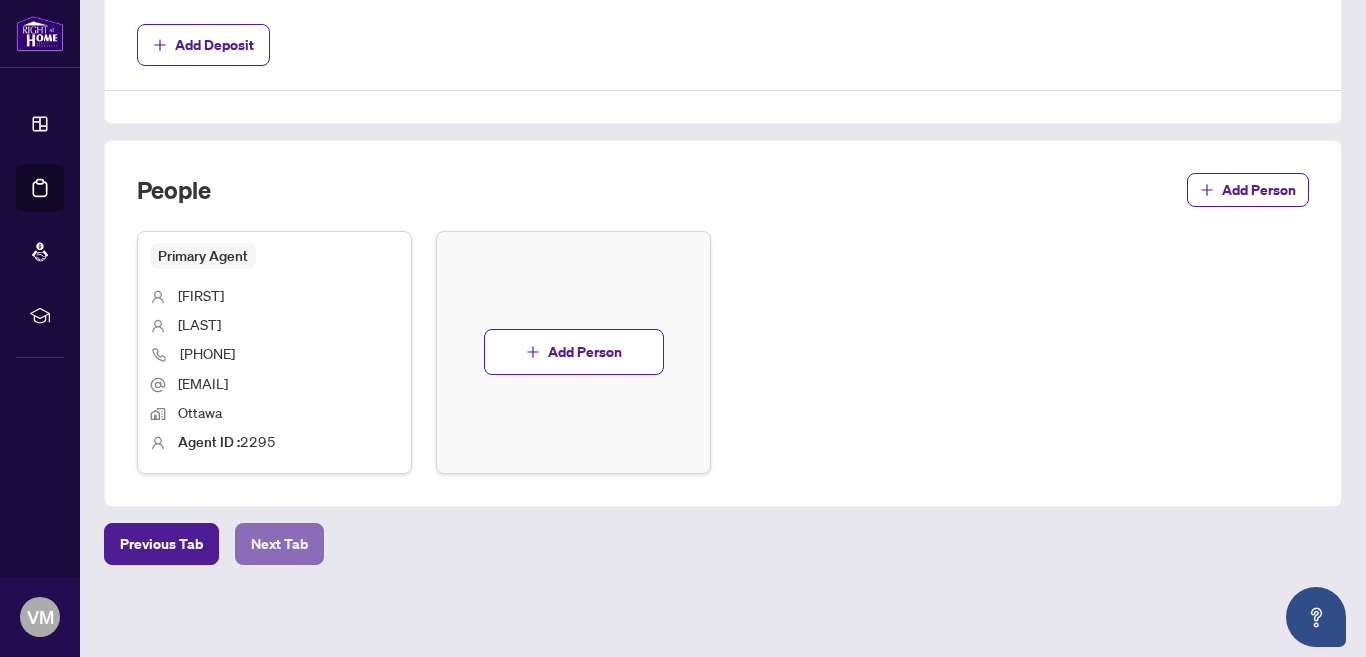 click on "Next Tab" at bounding box center (279, 544) 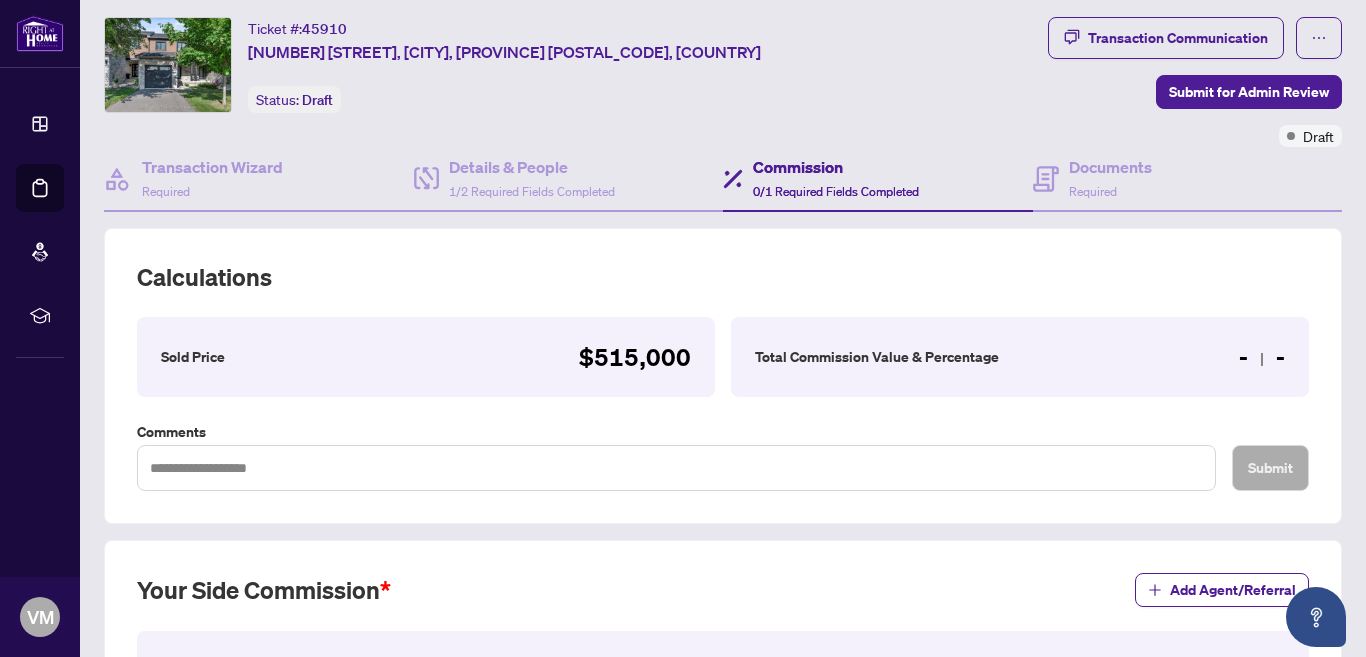 scroll, scrollTop: 39, scrollLeft: 0, axis: vertical 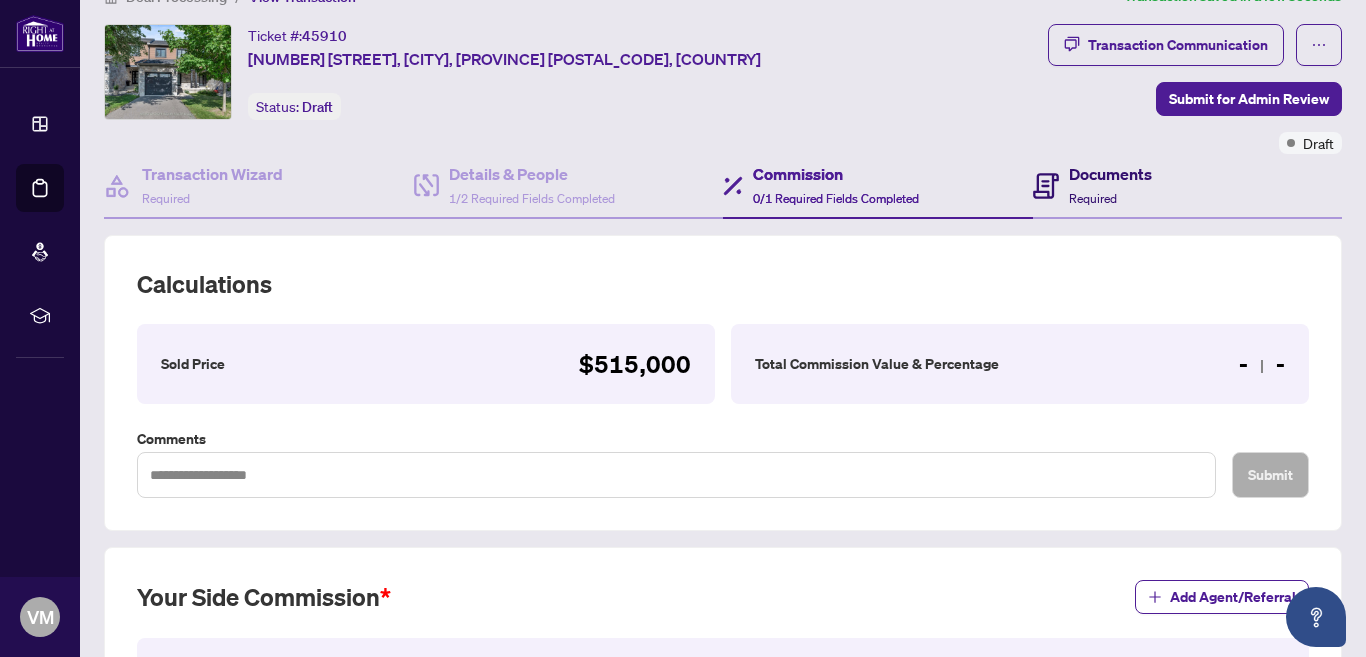 click on "Documents" at bounding box center [1110, 174] 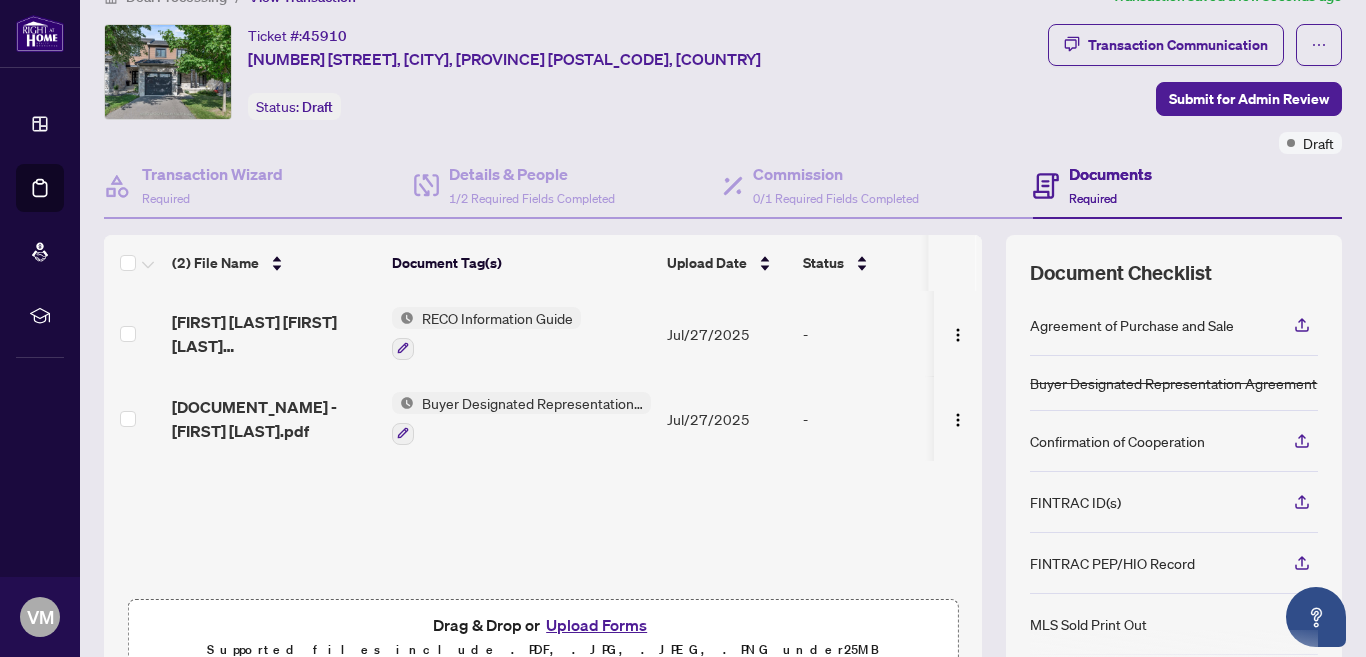 scroll, scrollTop: 1, scrollLeft: 0, axis: vertical 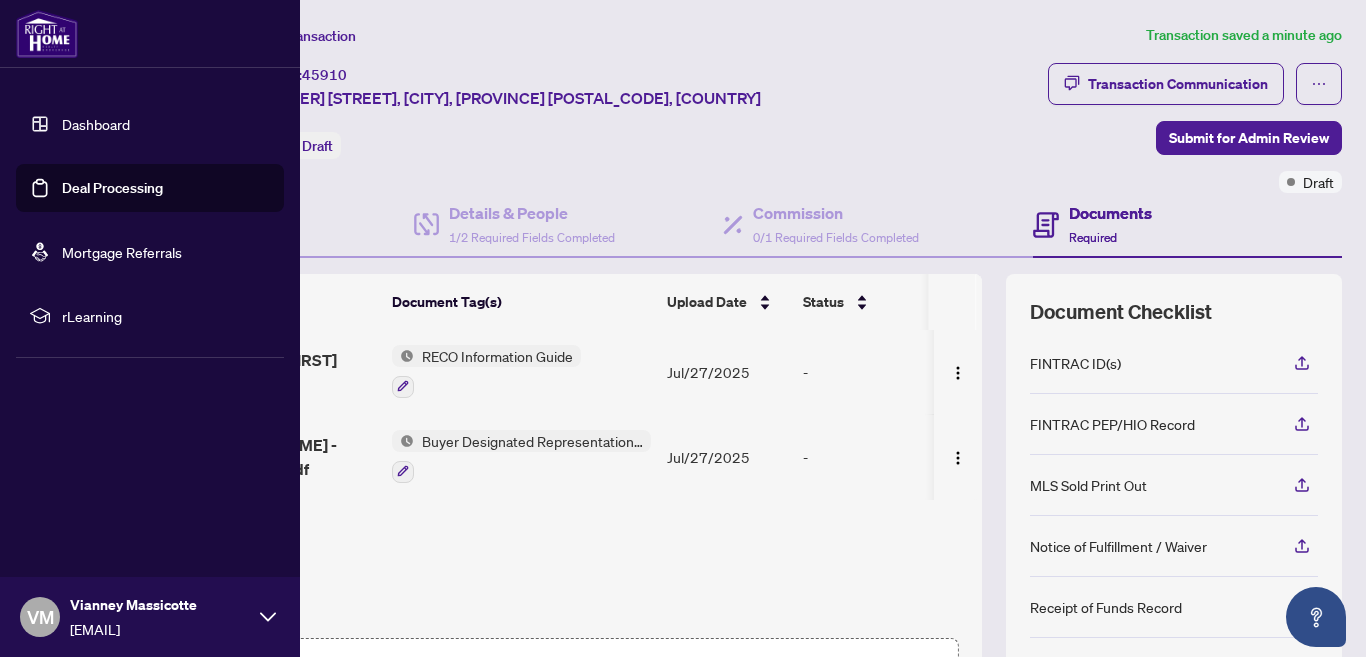 click on "Deal Processing" at bounding box center (112, 188) 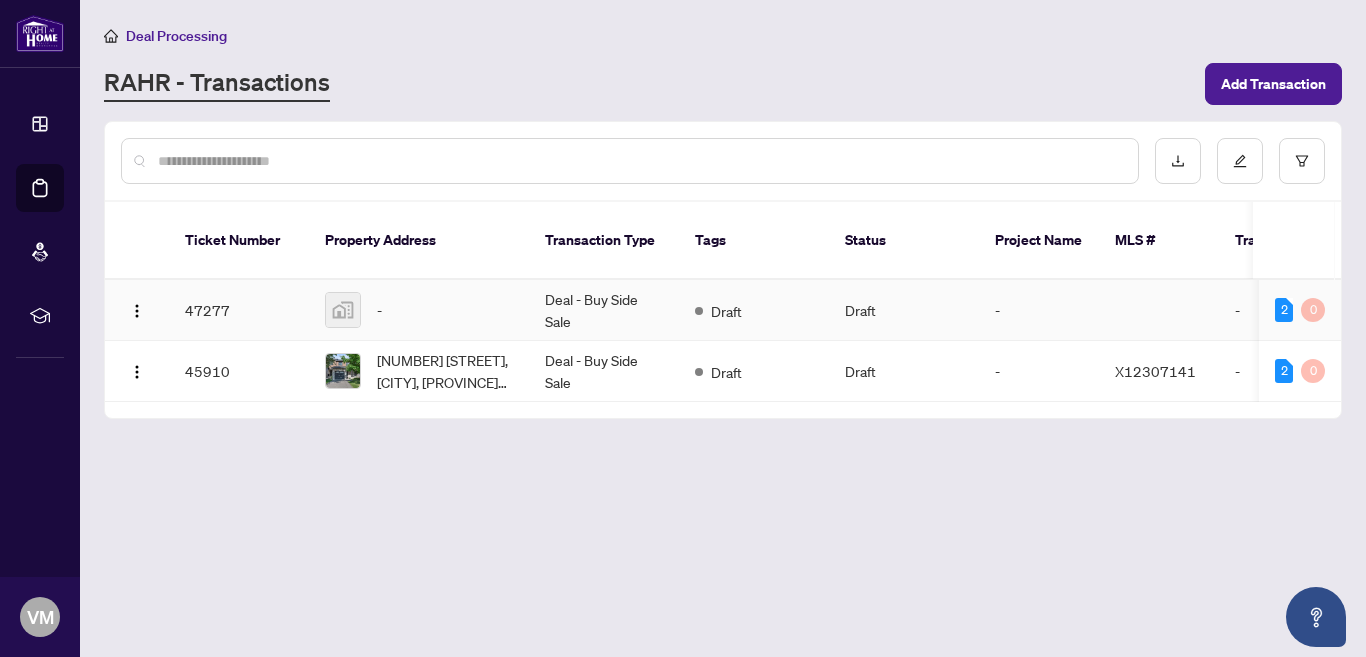 click on "47277" at bounding box center [239, 310] 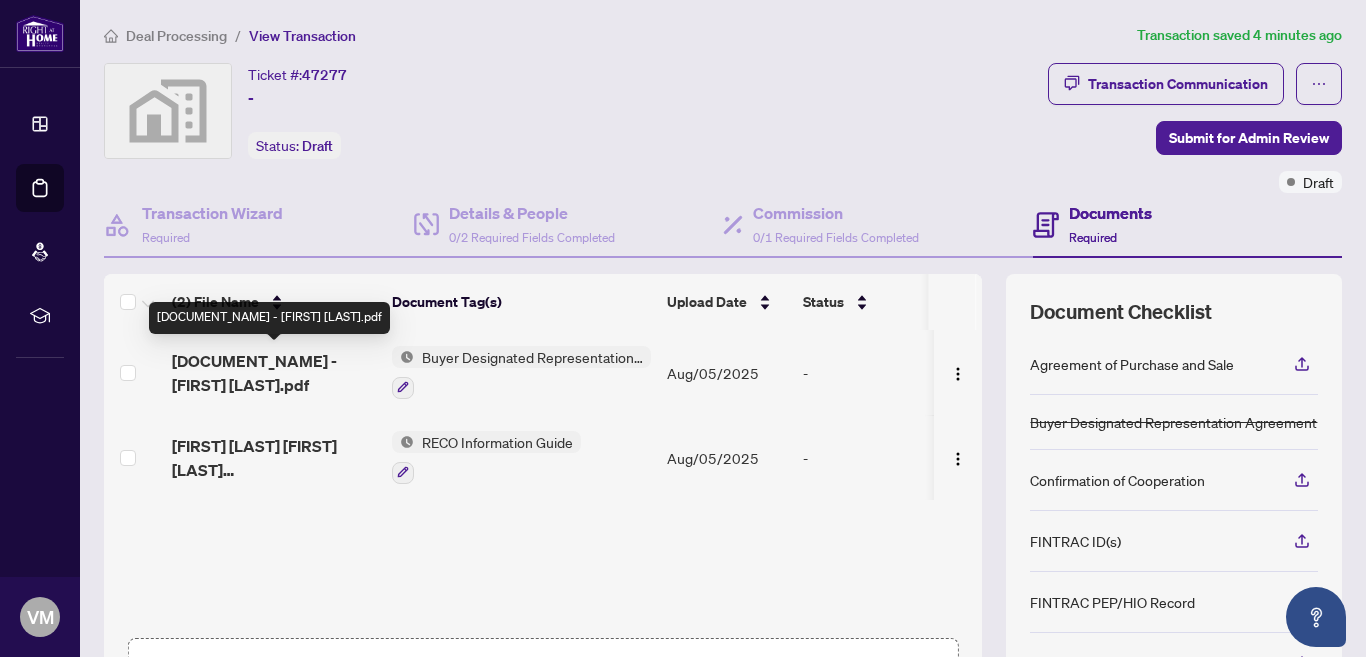 scroll, scrollTop: 1, scrollLeft: 0, axis: vertical 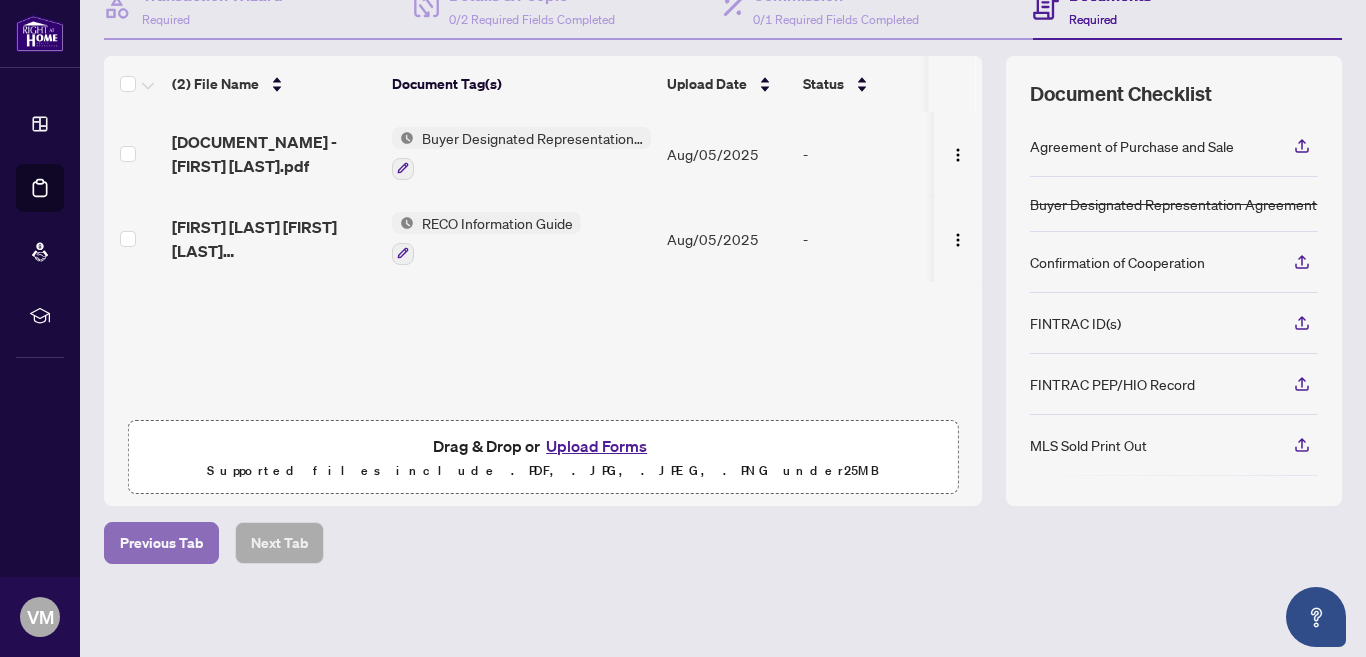 click on "Previous Tab" at bounding box center [161, 543] 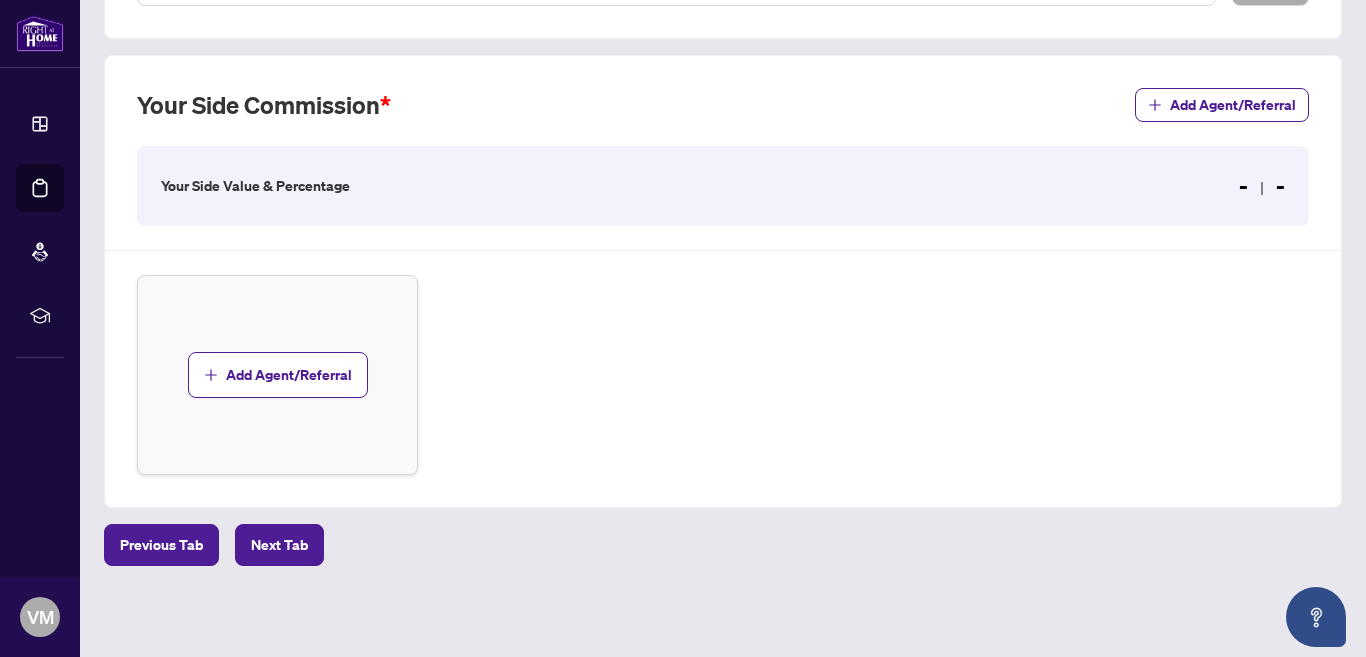 scroll, scrollTop: 532, scrollLeft: 0, axis: vertical 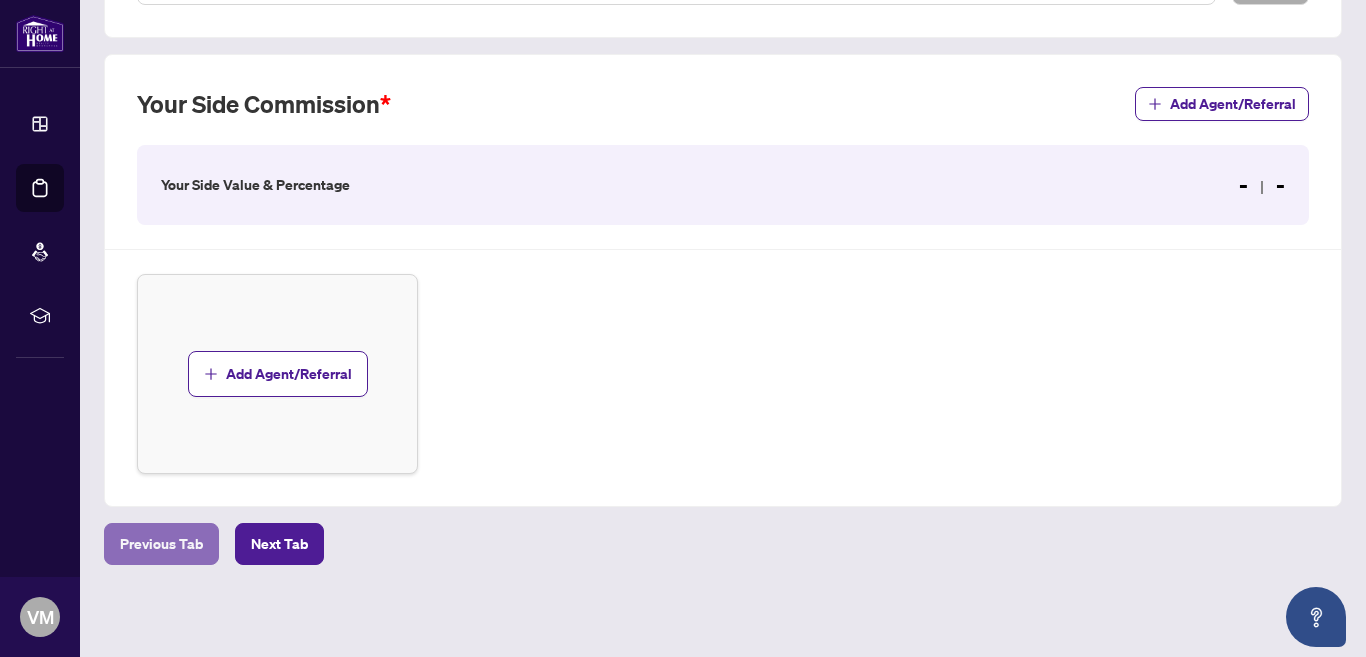 click on "Previous Tab" at bounding box center [161, 544] 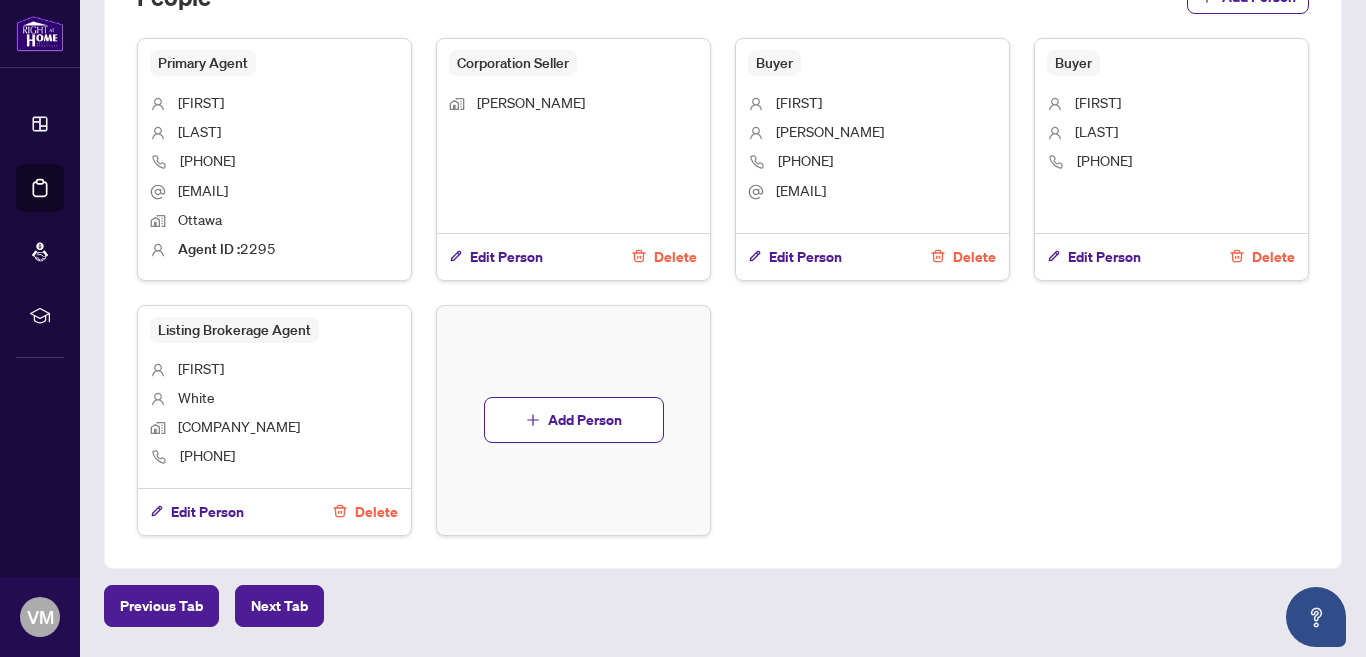 scroll, scrollTop: 1024, scrollLeft: 0, axis: vertical 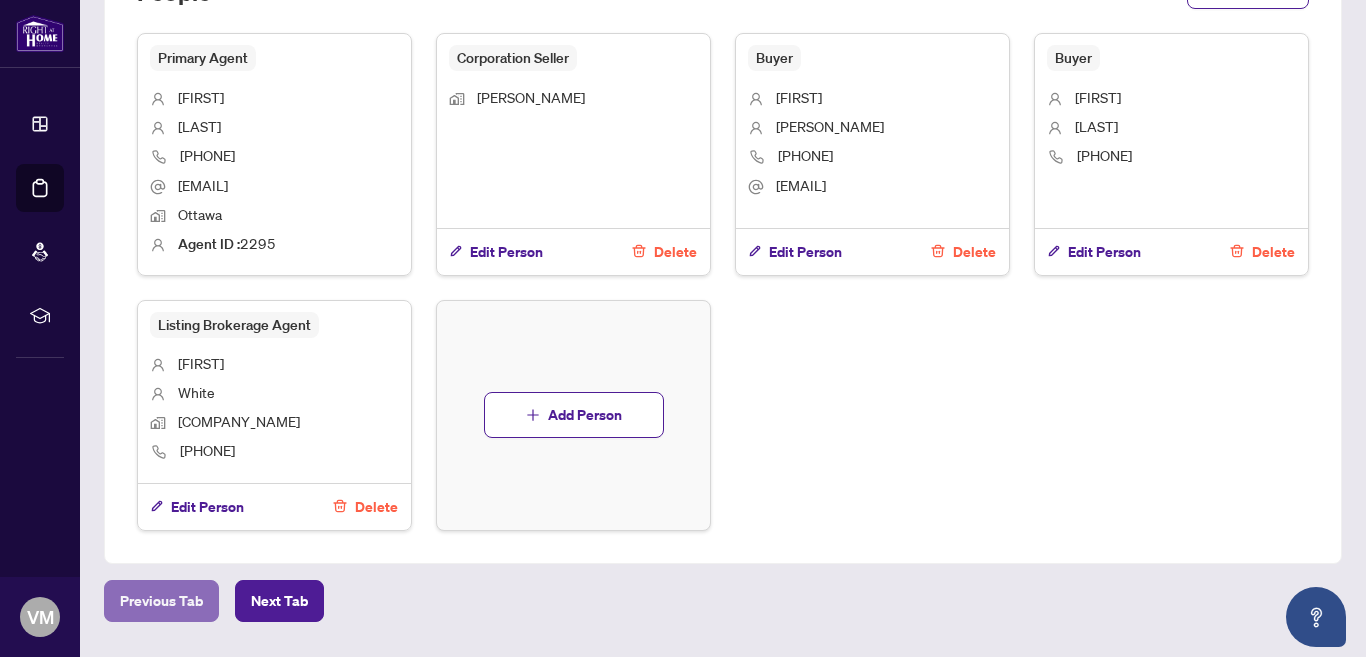 click on "Previous Tab" at bounding box center (161, 601) 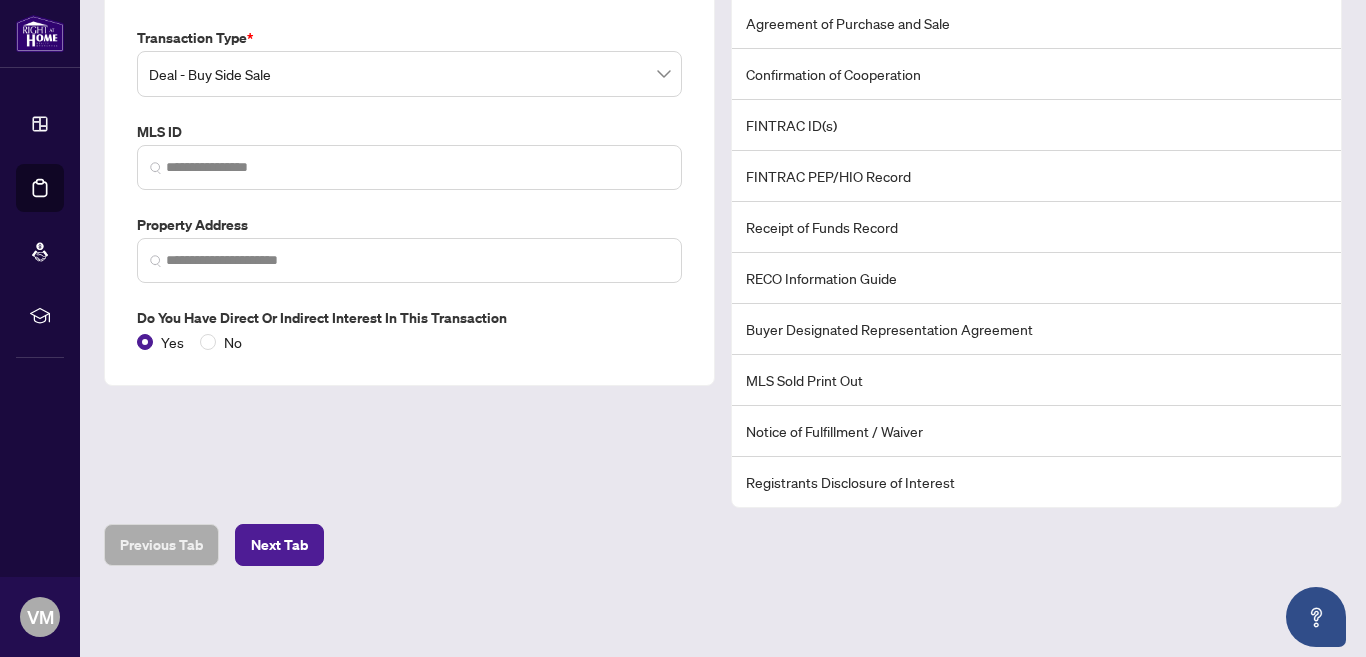 scroll, scrollTop: 337, scrollLeft: 0, axis: vertical 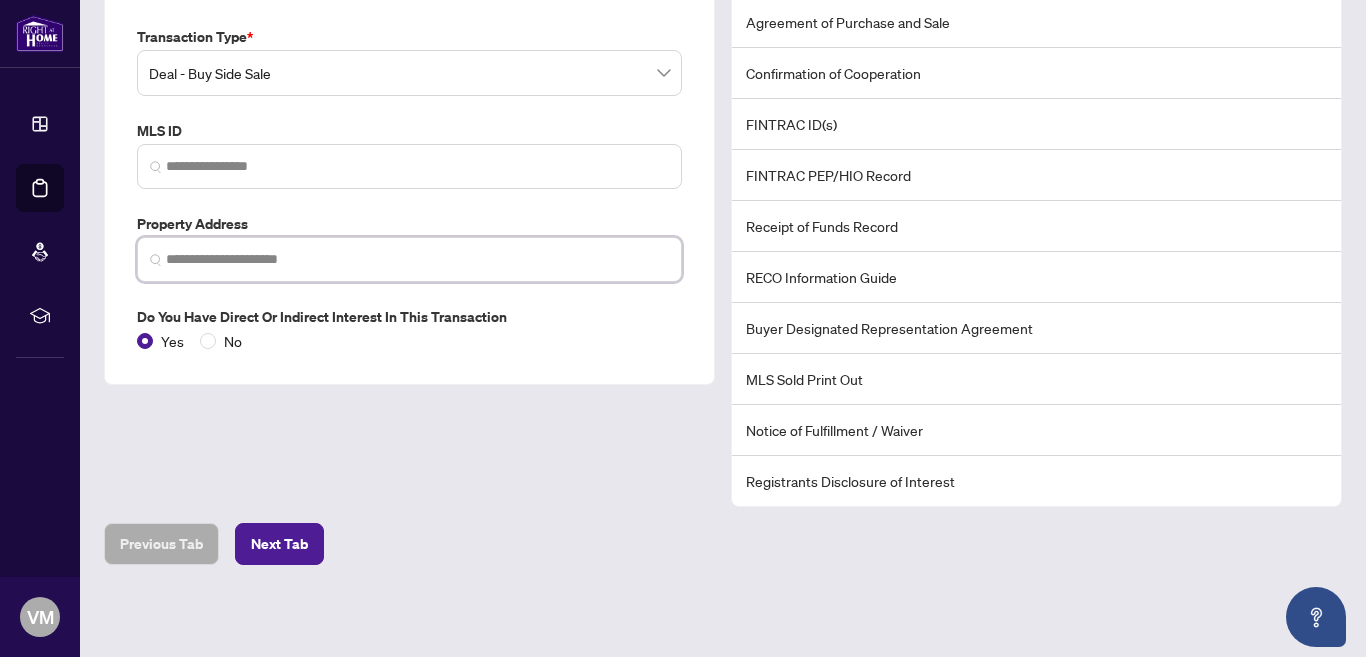 drag, startPoint x: 181, startPoint y: 258, endPoint x: 192, endPoint y: 259, distance: 11.045361 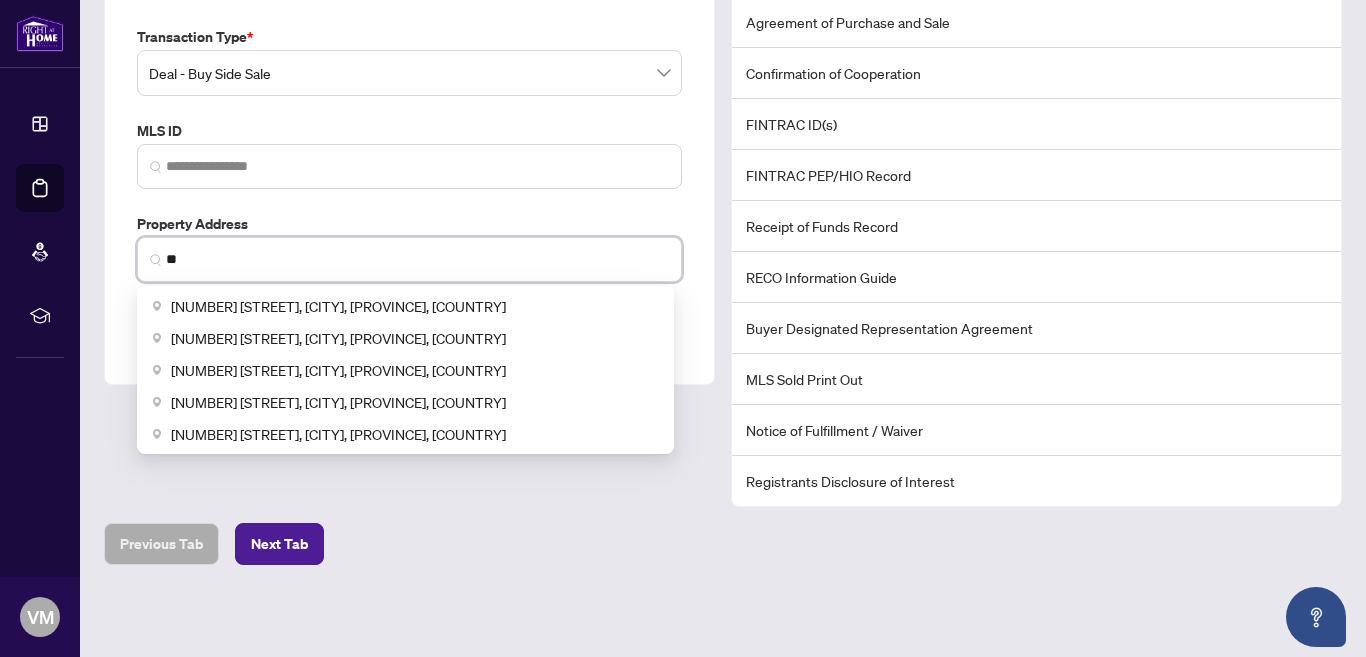 type on "*" 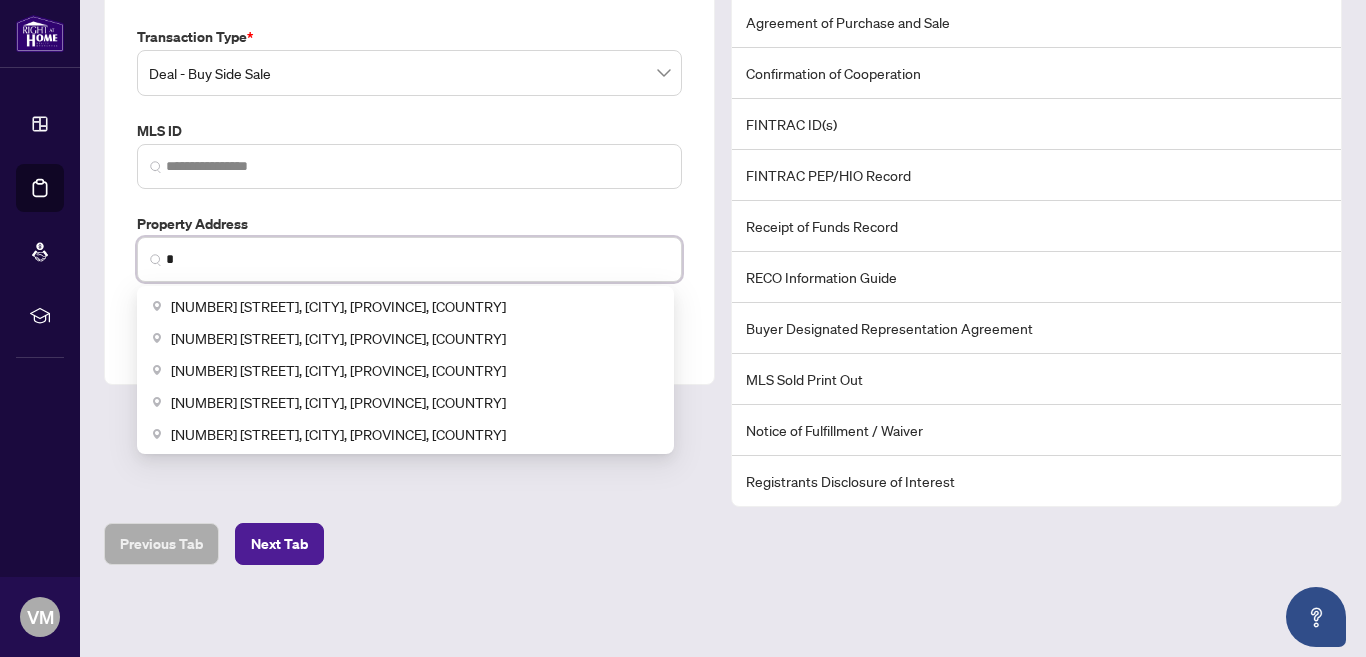 type 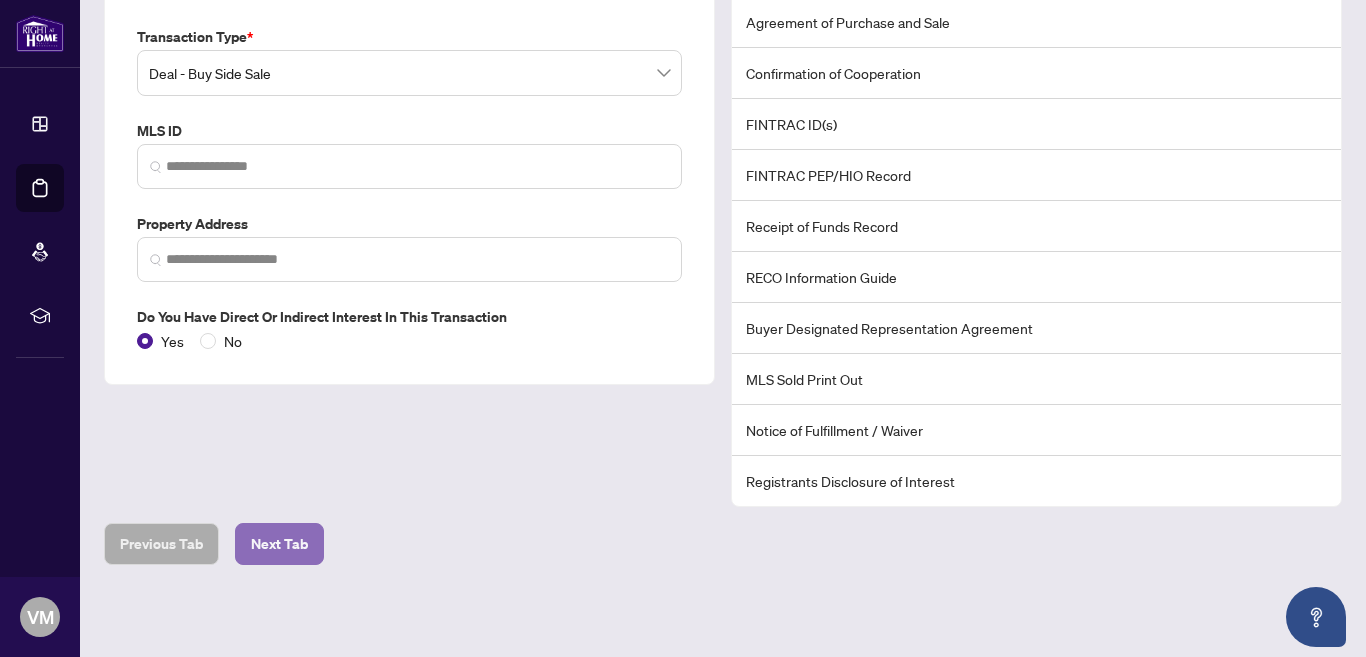 click on "Next Tab" at bounding box center [279, 544] 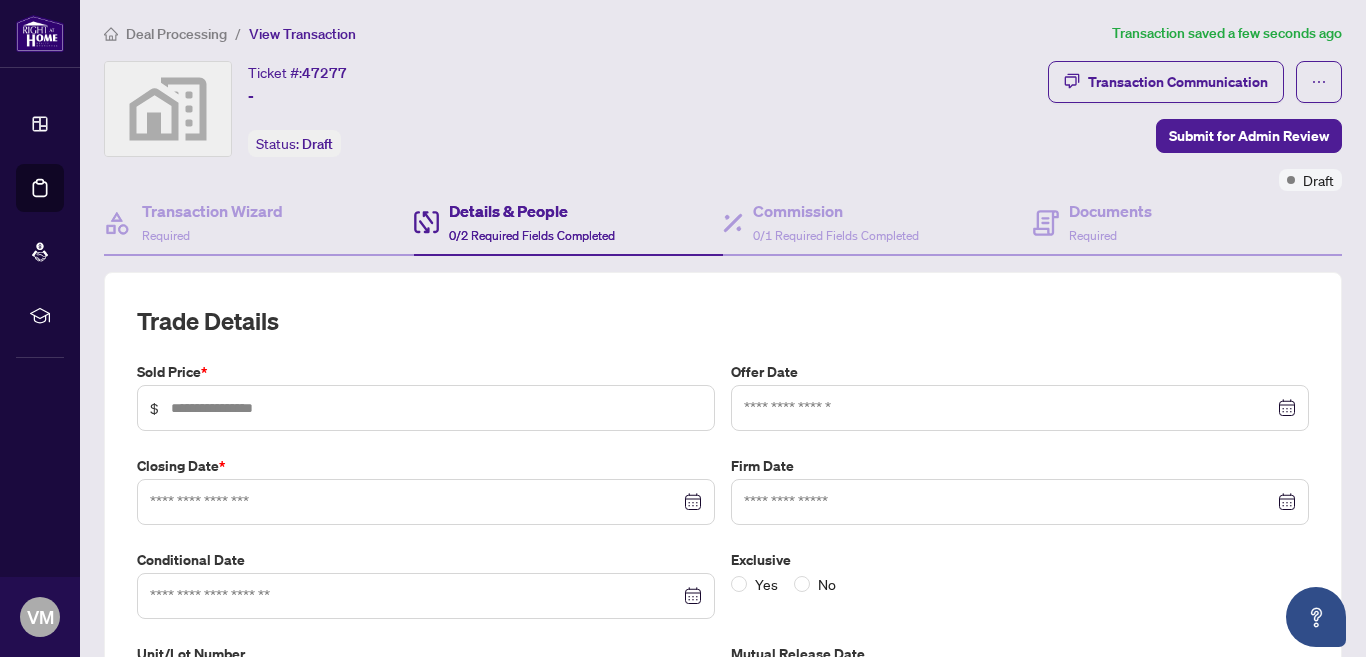 scroll, scrollTop: 0, scrollLeft: 0, axis: both 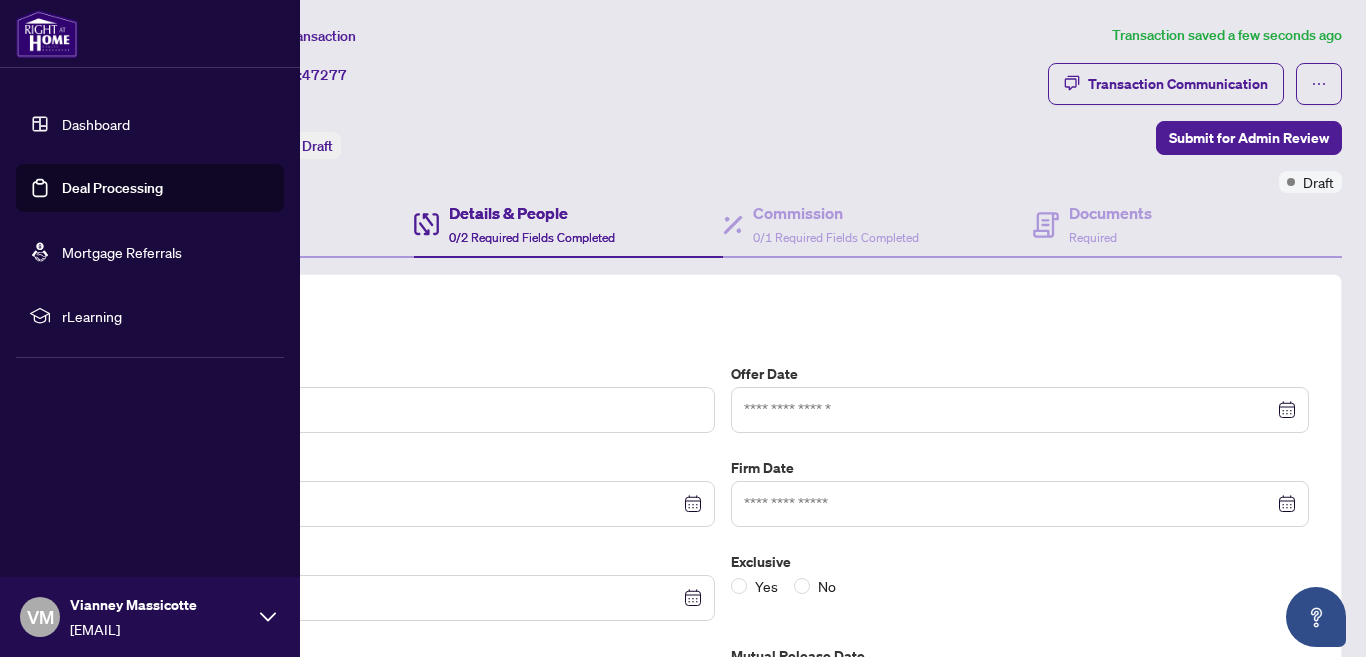 click on "Deal Processing" at bounding box center (112, 188) 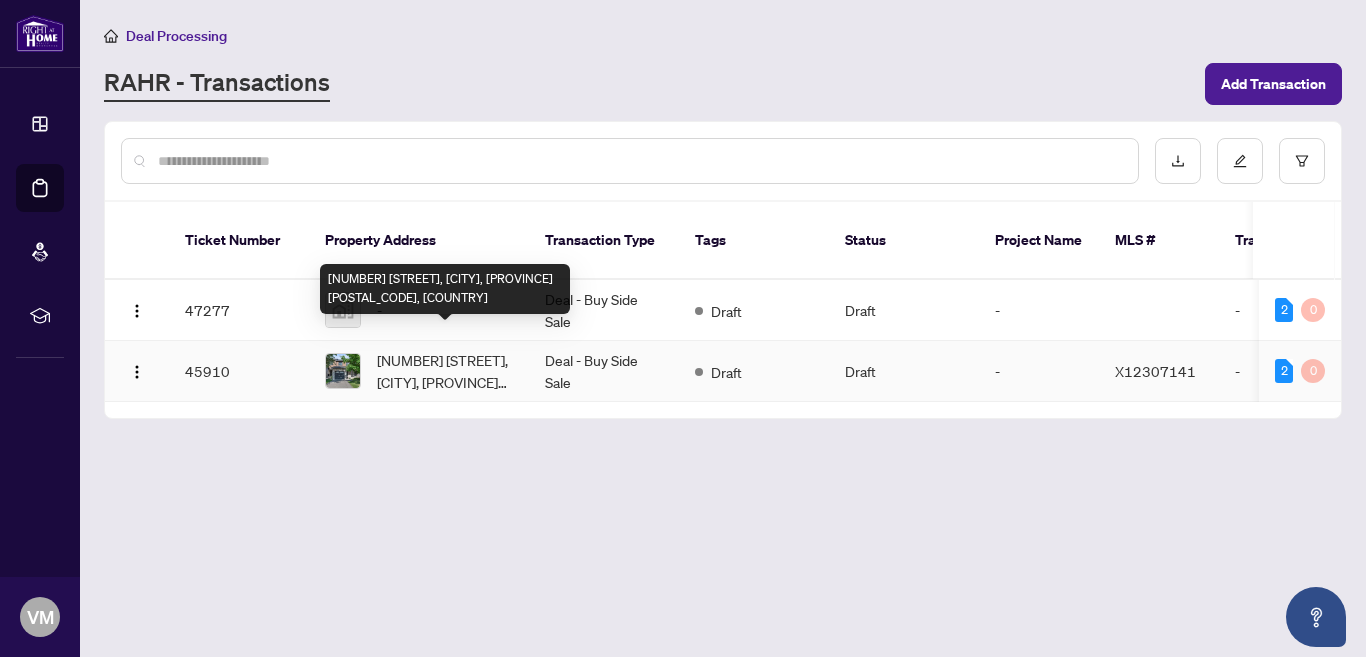 click on "[NUMBER] [STREET], [CITY], [PROVINCE] [POSTAL_CODE], [COUNTRY]" at bounding box center (445, 371) 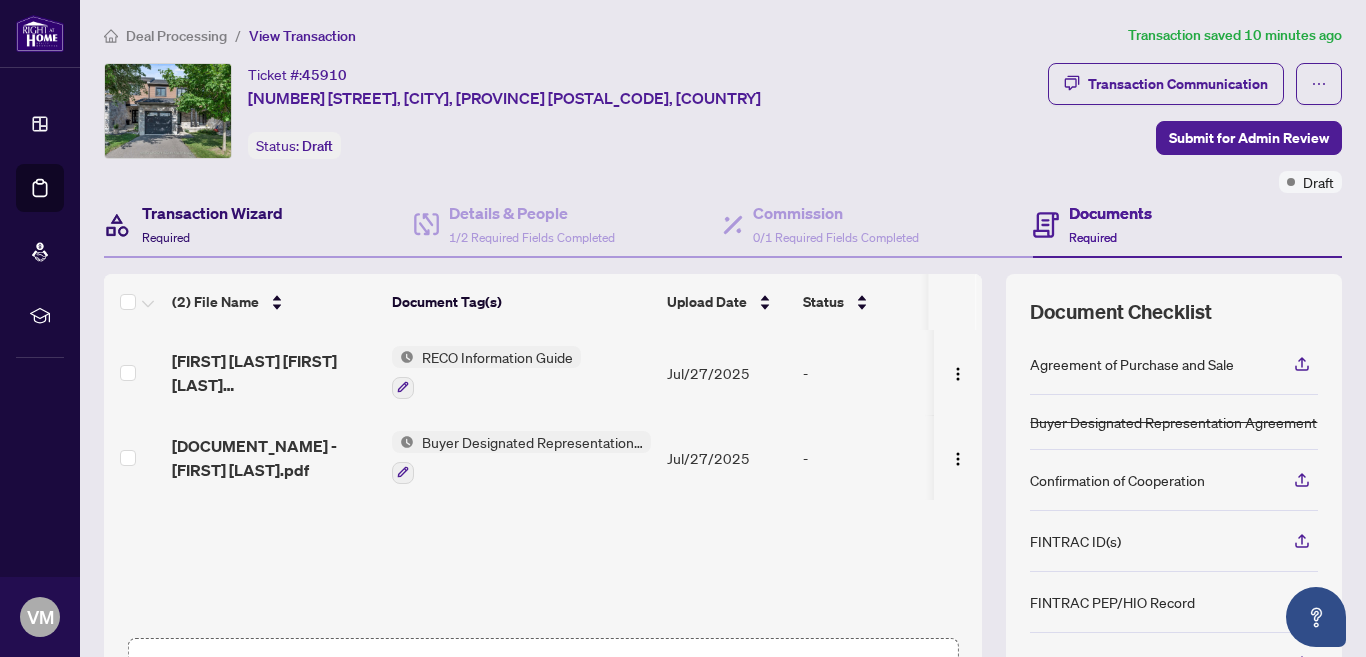 click on "Transaction Wizard" at bounding box center (212, 213) 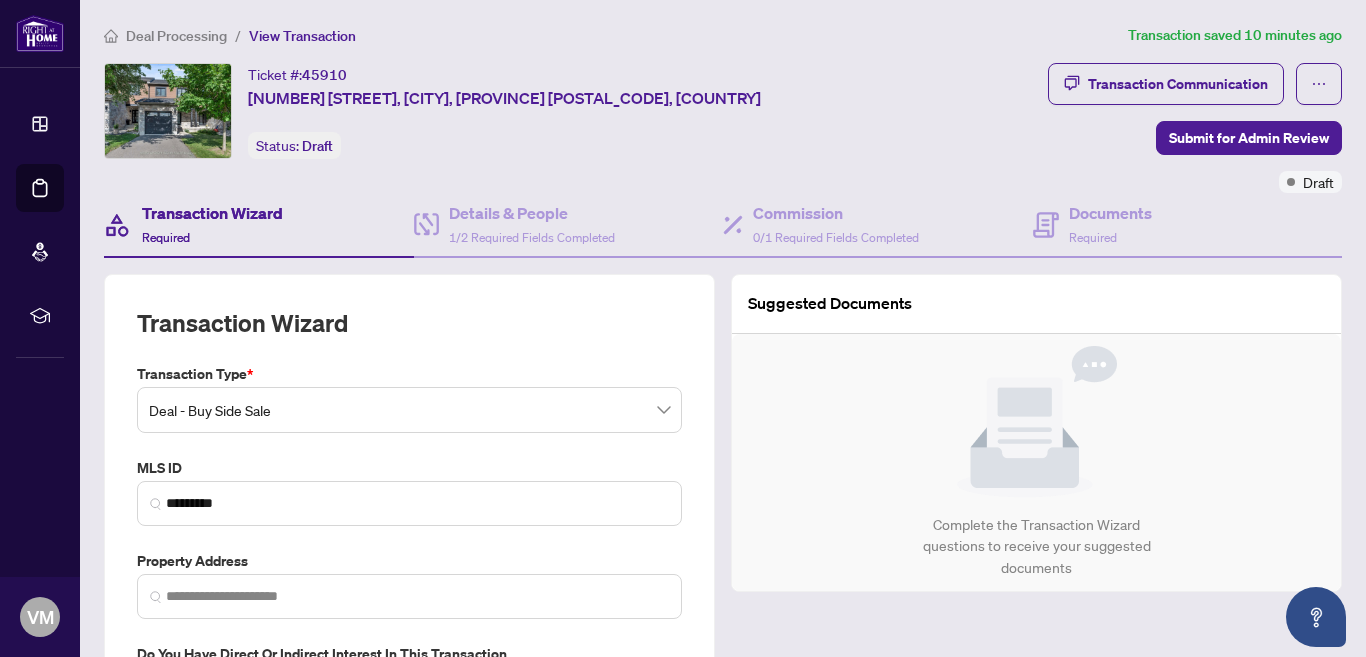 type on "**********" 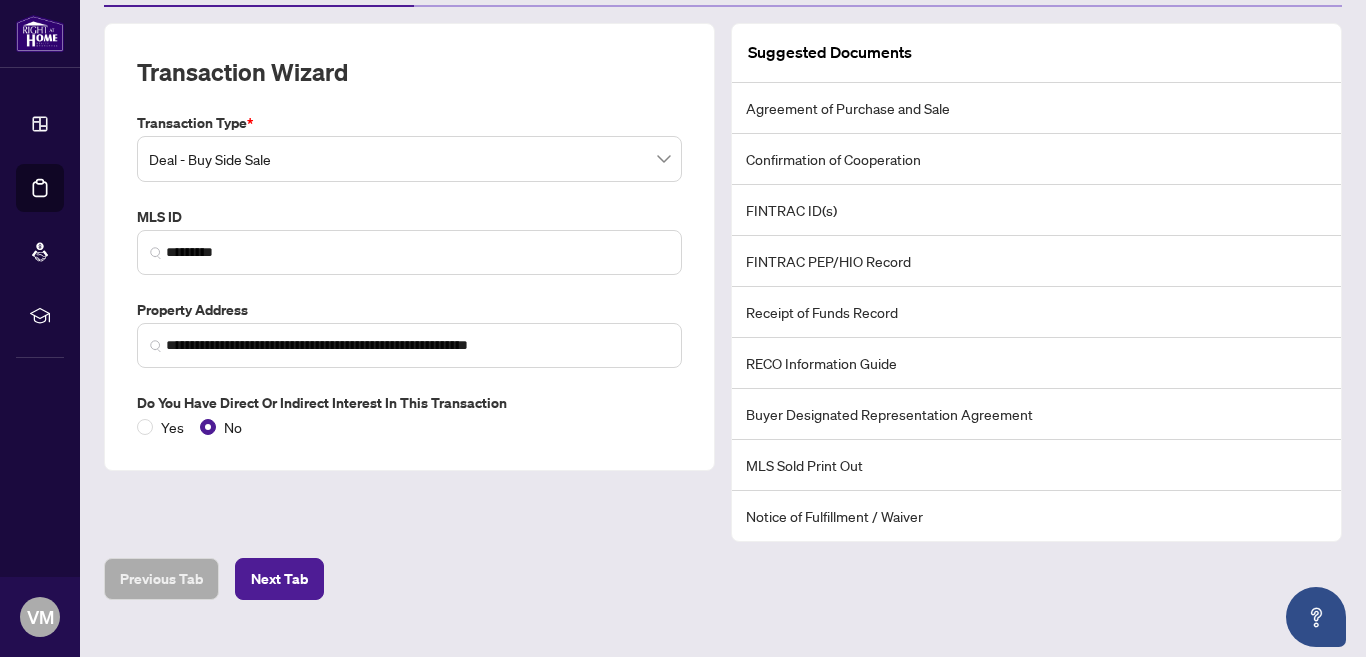 scroll, scrollTop: 286, scrollLeft: 0, axis: vertical 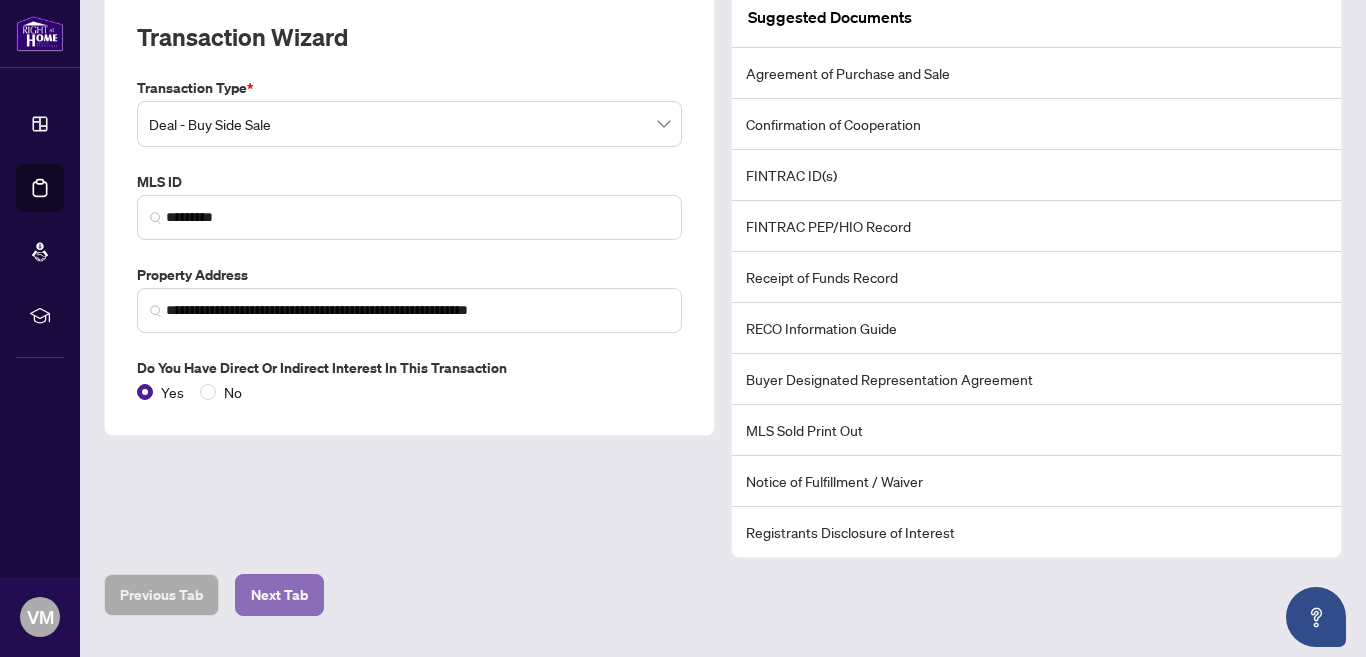 click on "Next Tab" at bounding box center (279, 595) 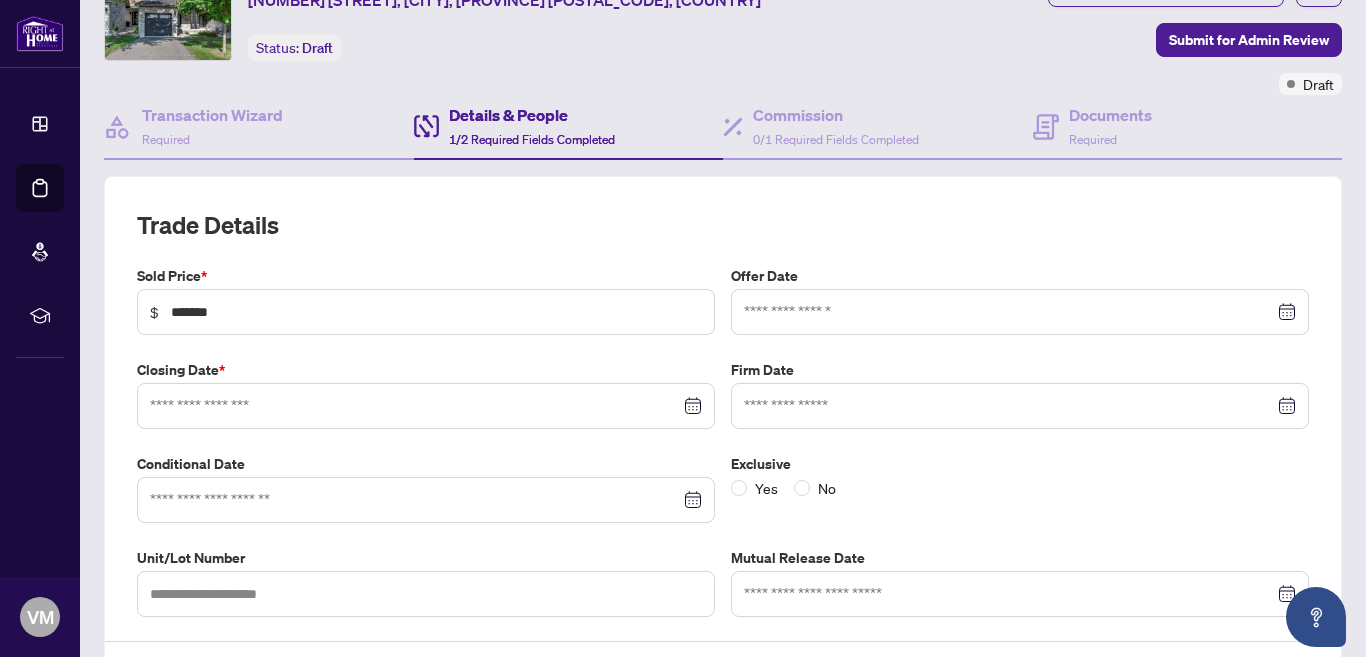 scroll, scrollTop: 197, scrollLeft: 0, axis: vertical 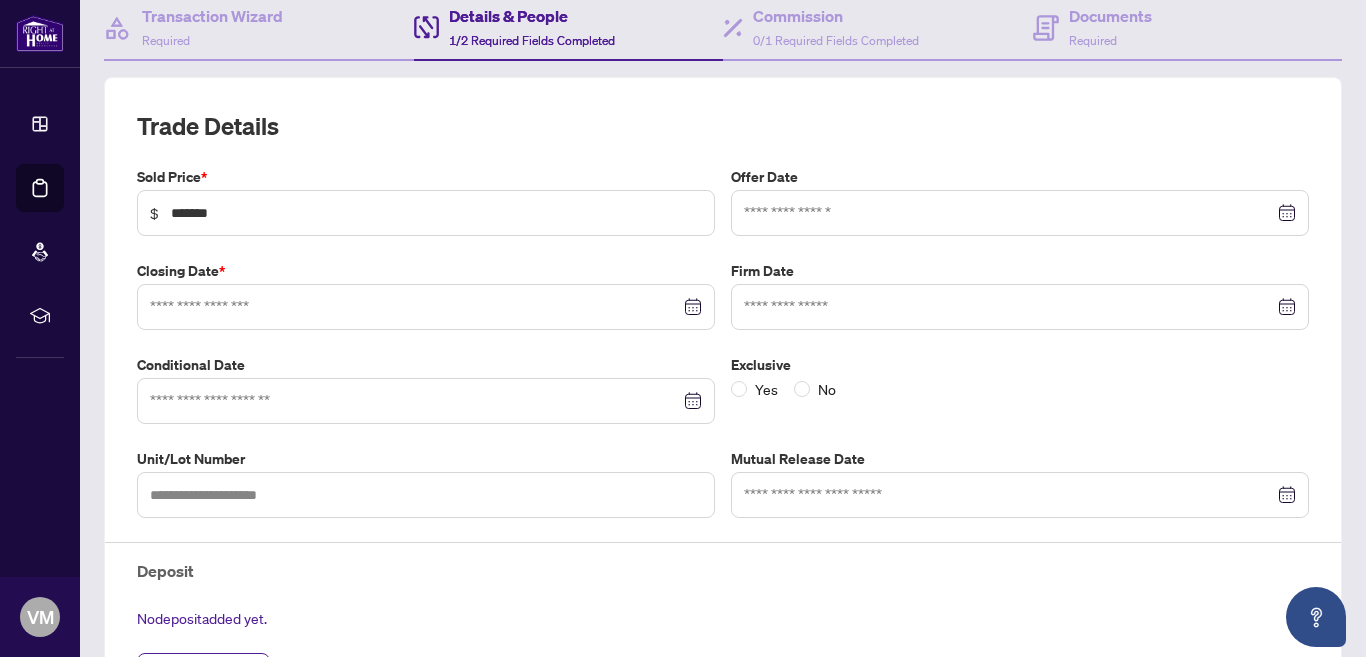 click at bounding box center [1020, 213] 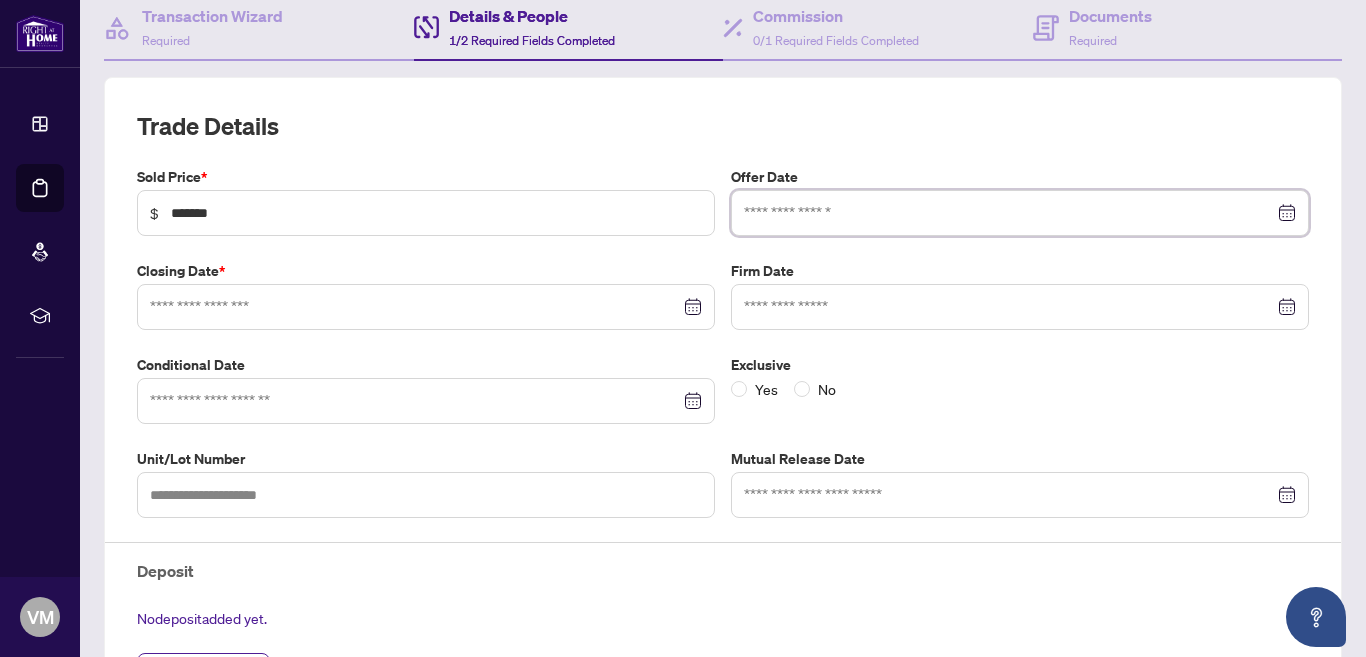 scroll, scrollTop: 197, scrollLeft: 0, axis: vertical 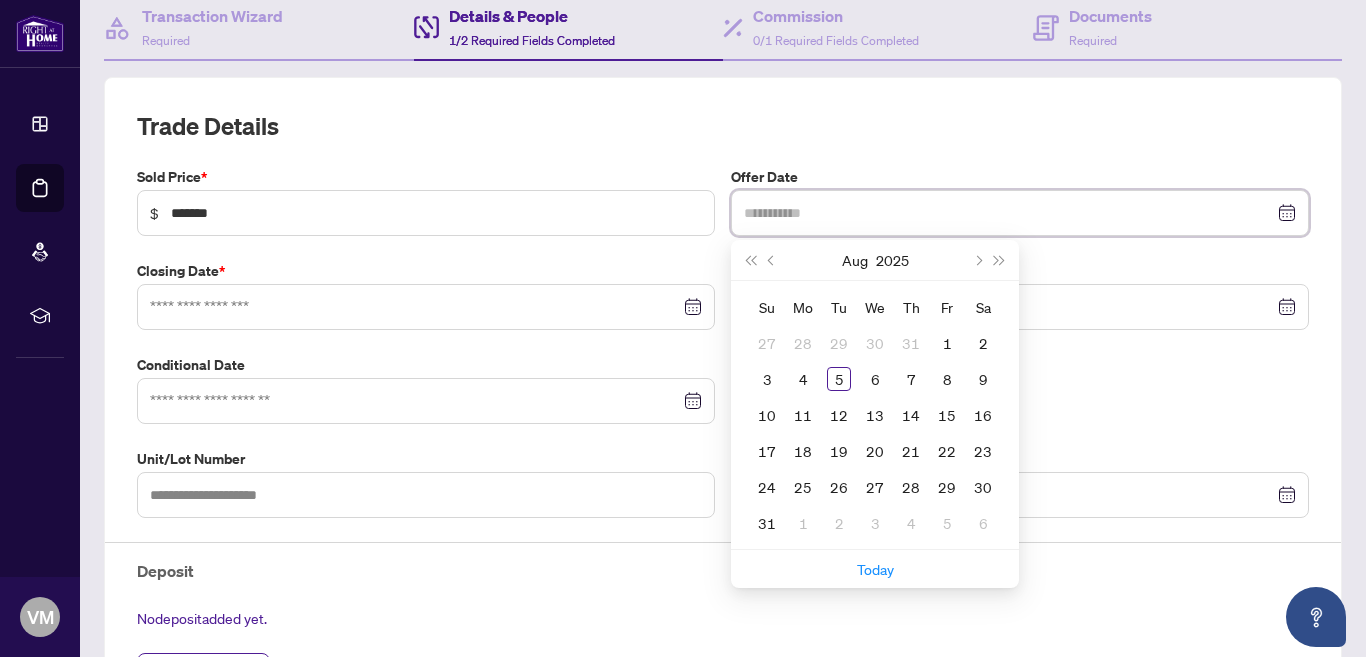 type on "**********" 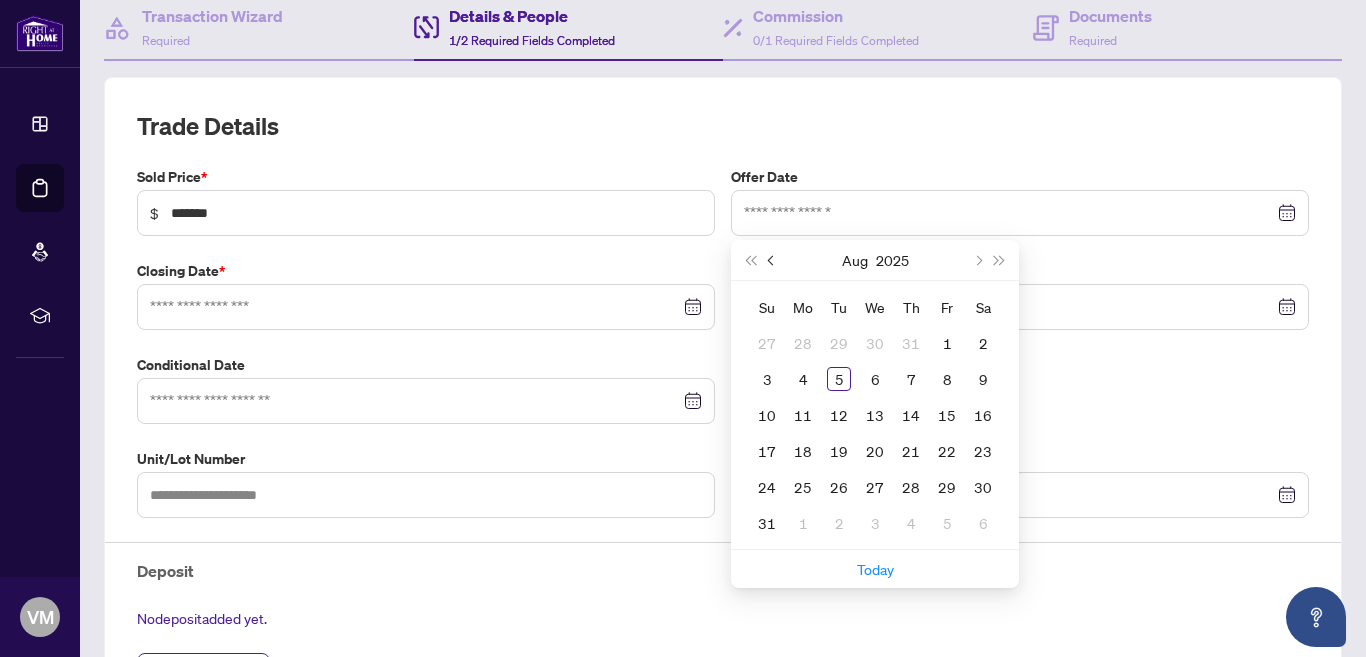 click at bounding box center [772, 260] 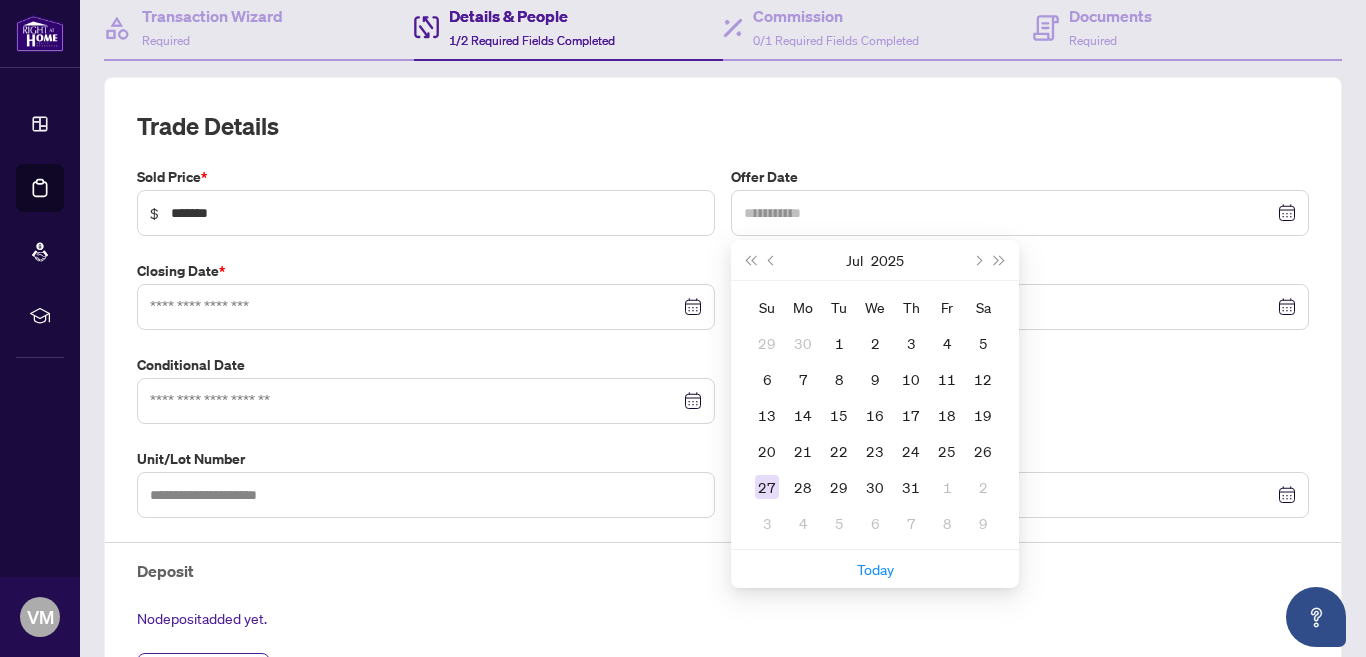 type on "**********" 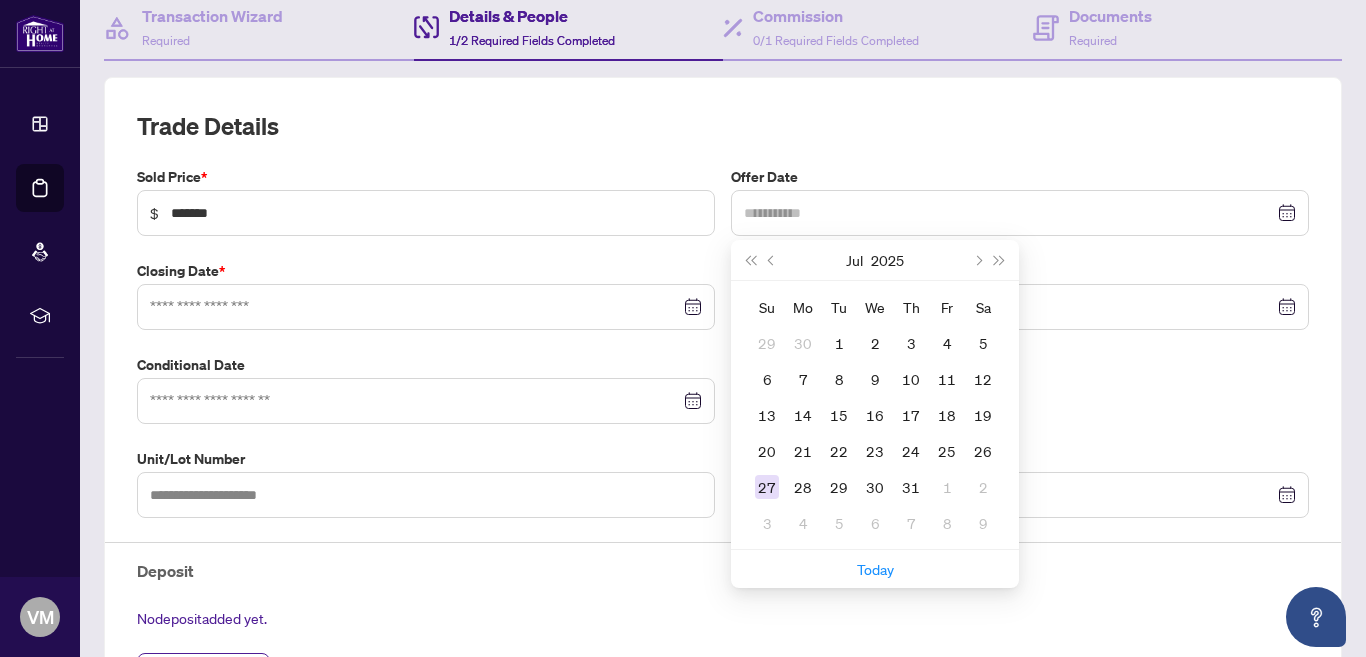 click on "27" at bounding box center (767, 487) 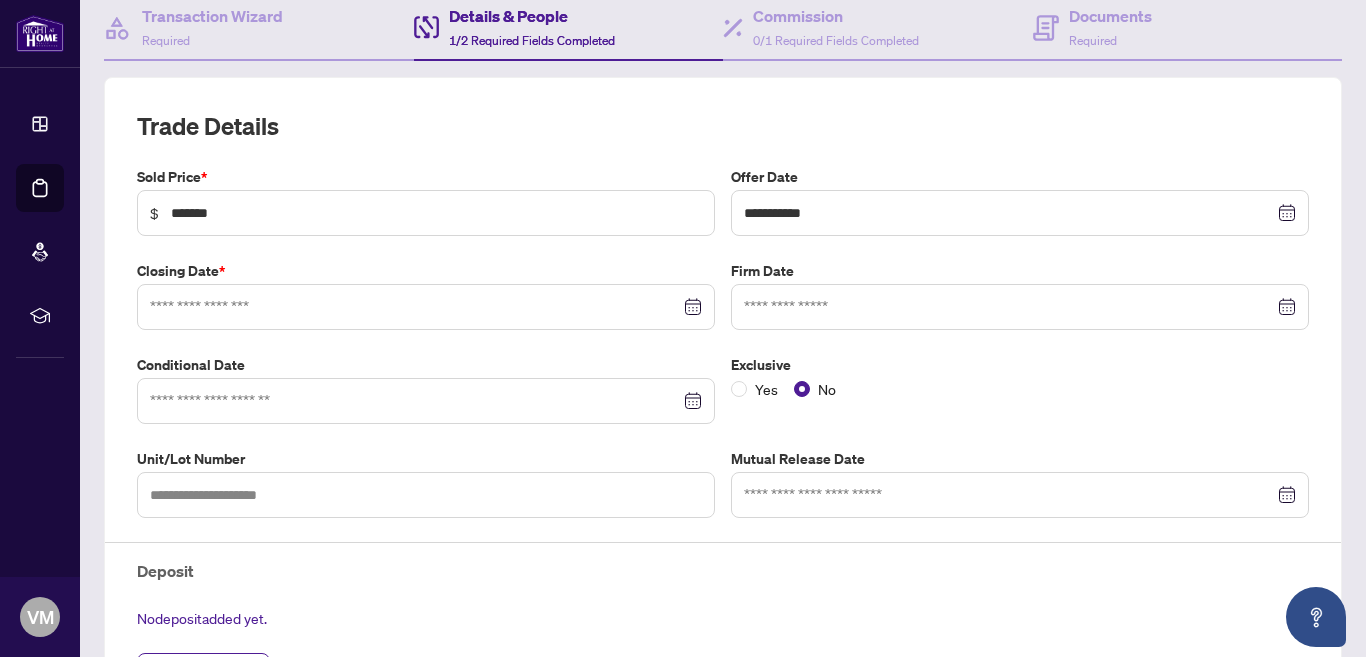 click at bounding box center [426, 307] 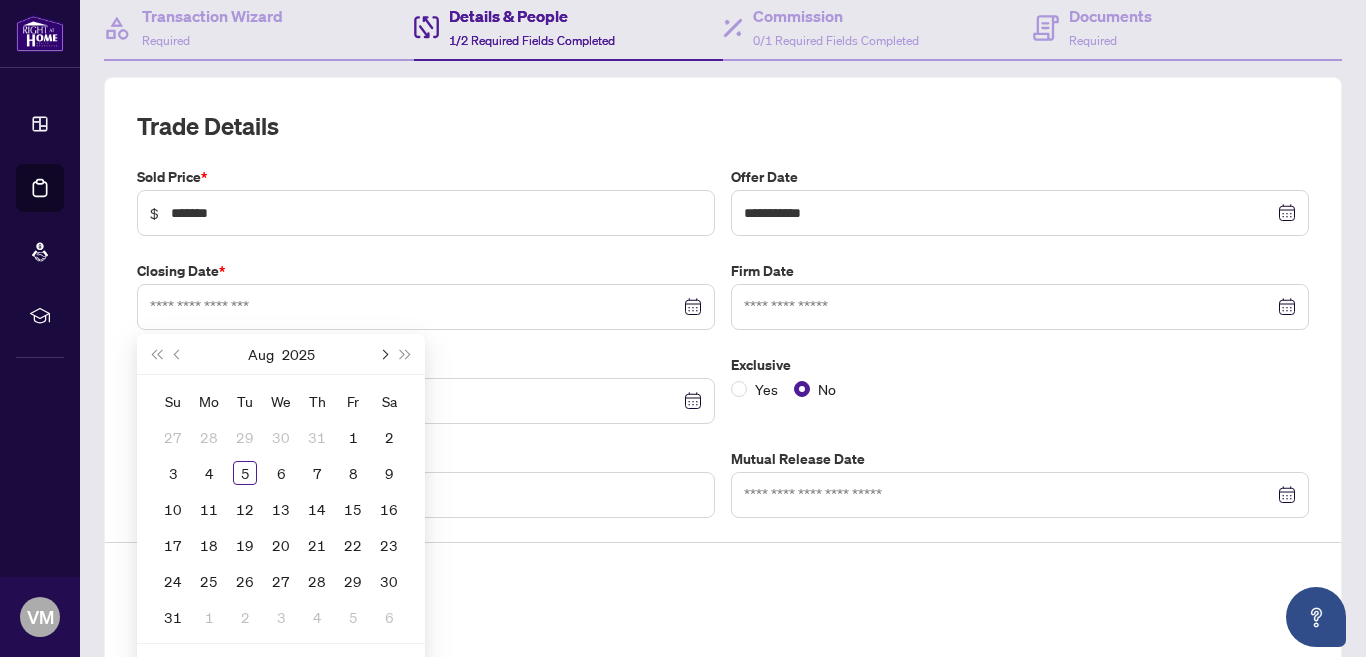 click at bounding box center (383, 354) 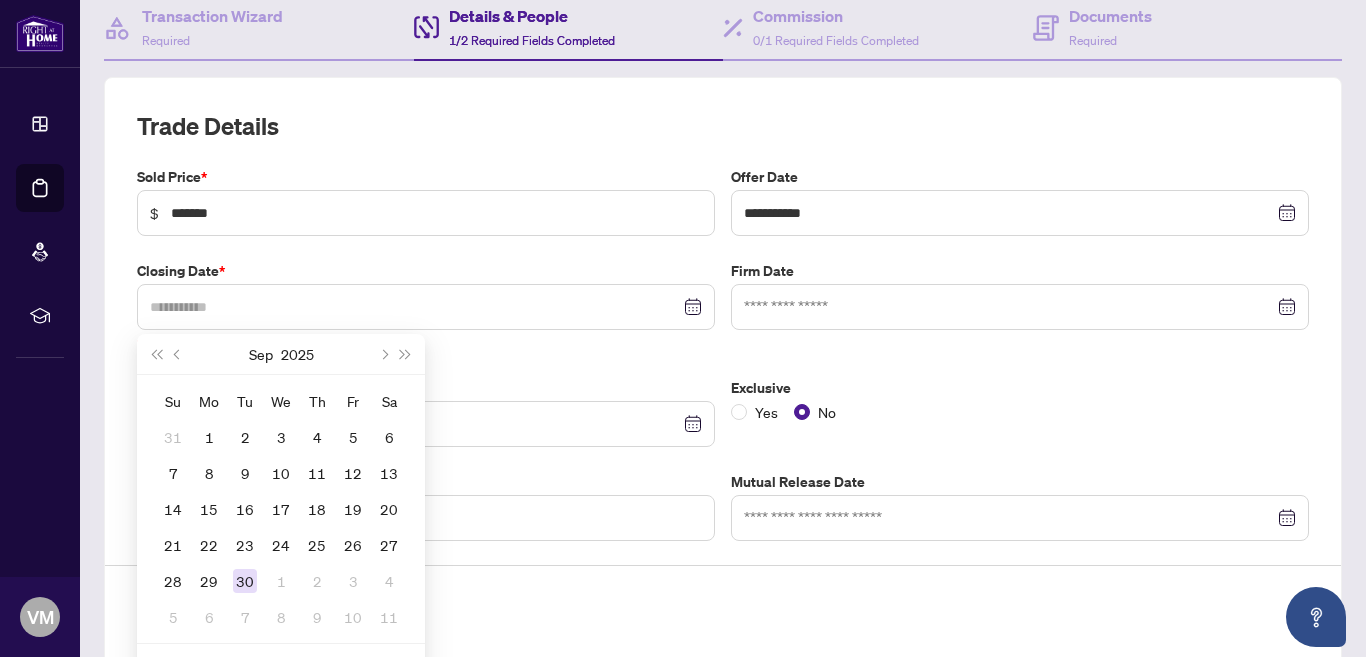 type on "**********" 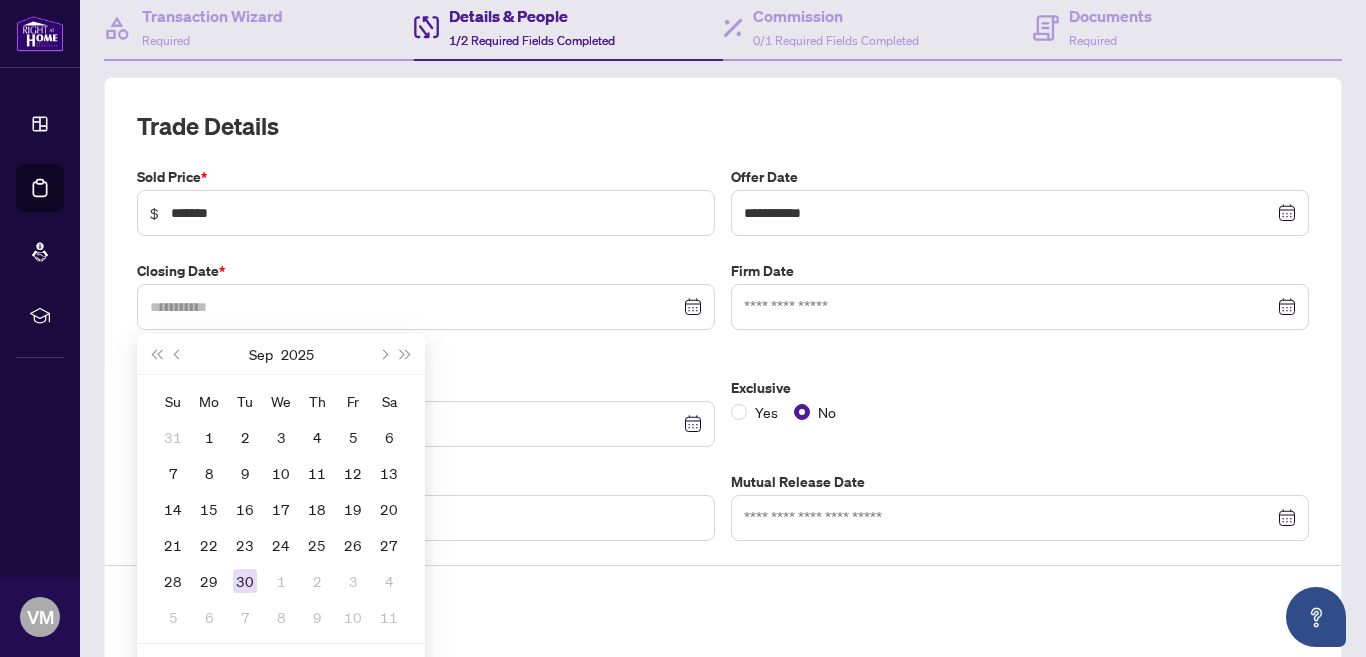 click on "30" at bounding box center [245, 581] 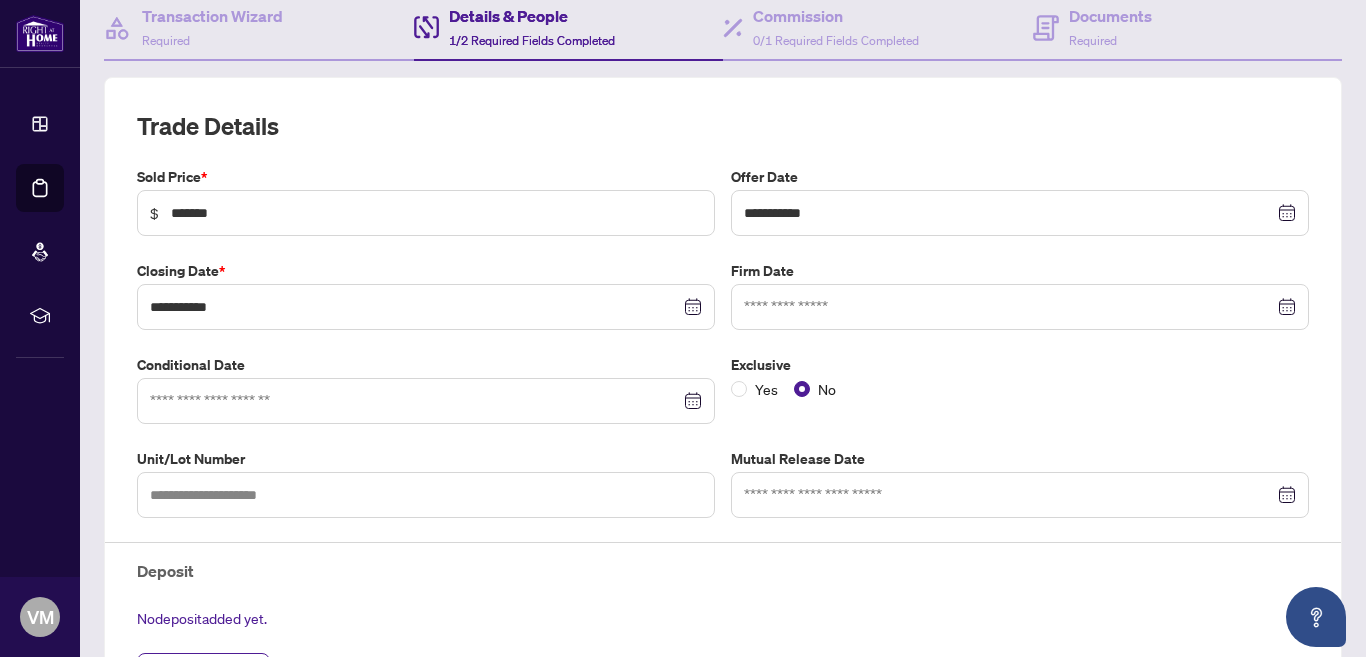 click at bounding box center (426, 401) 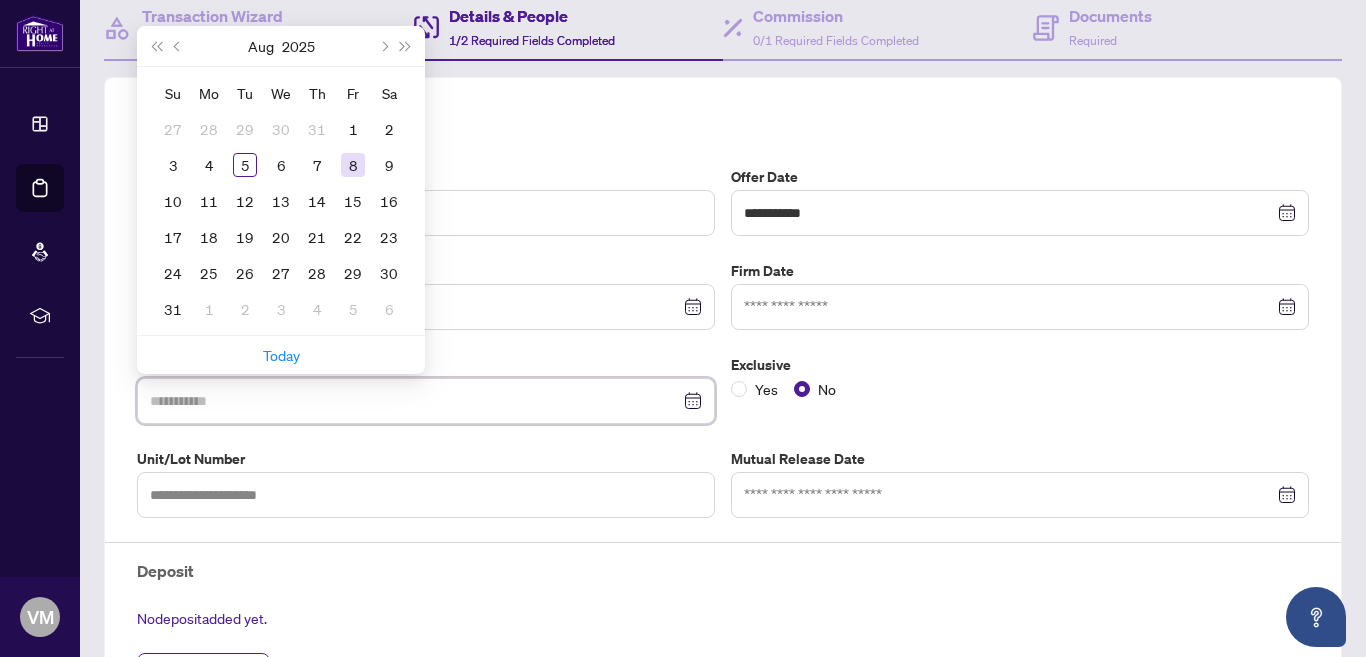 type on "**********" 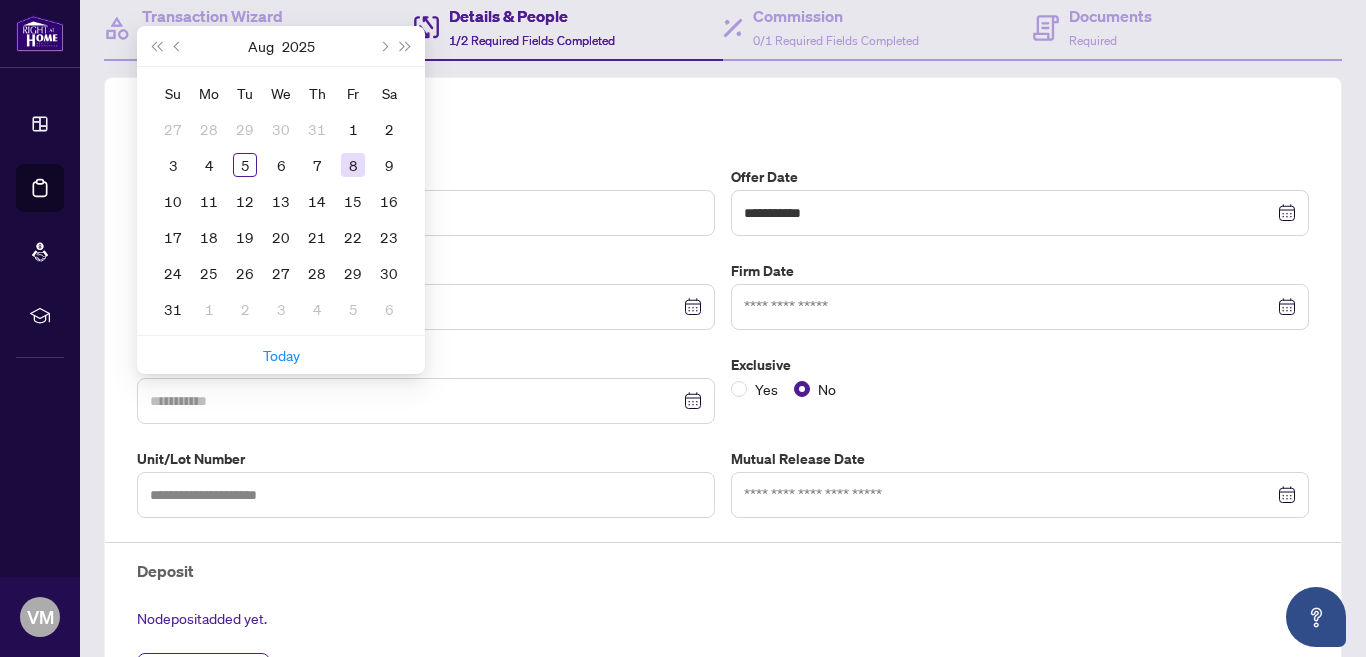 click on "8" at bounding box center (353, 165) 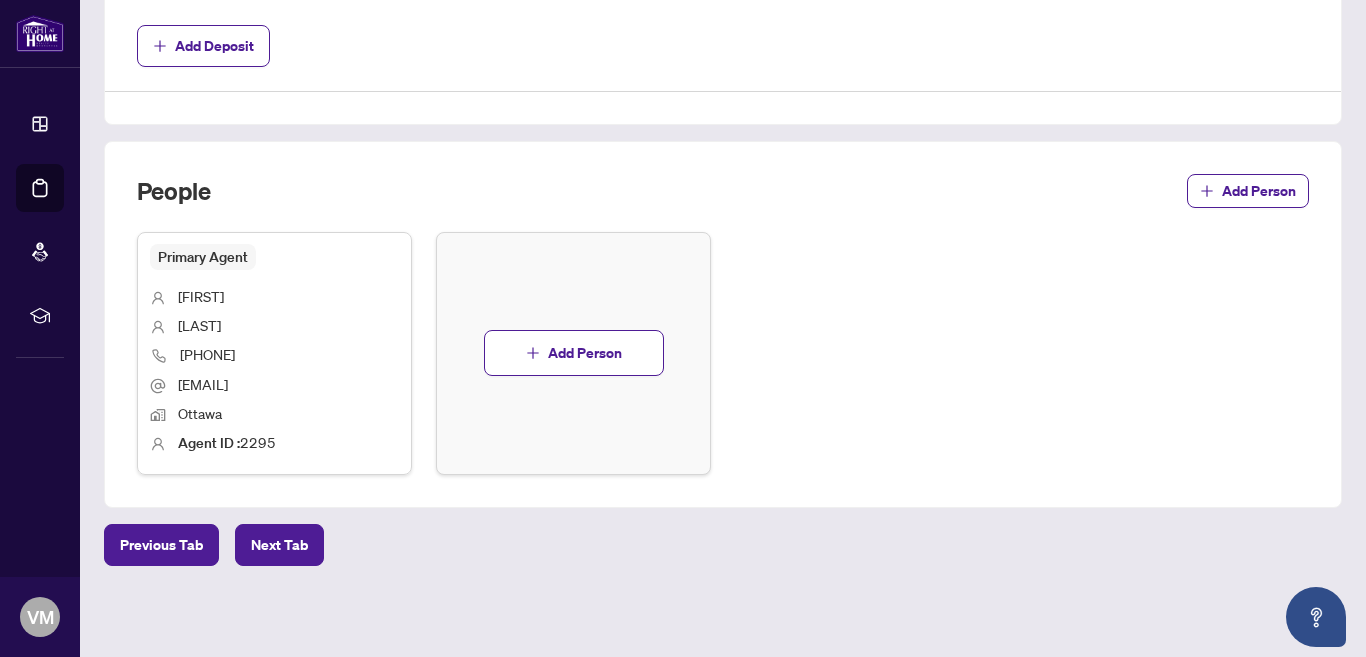 scroll, scrollTop: 826, scrollLeft: 0, axis: vertical 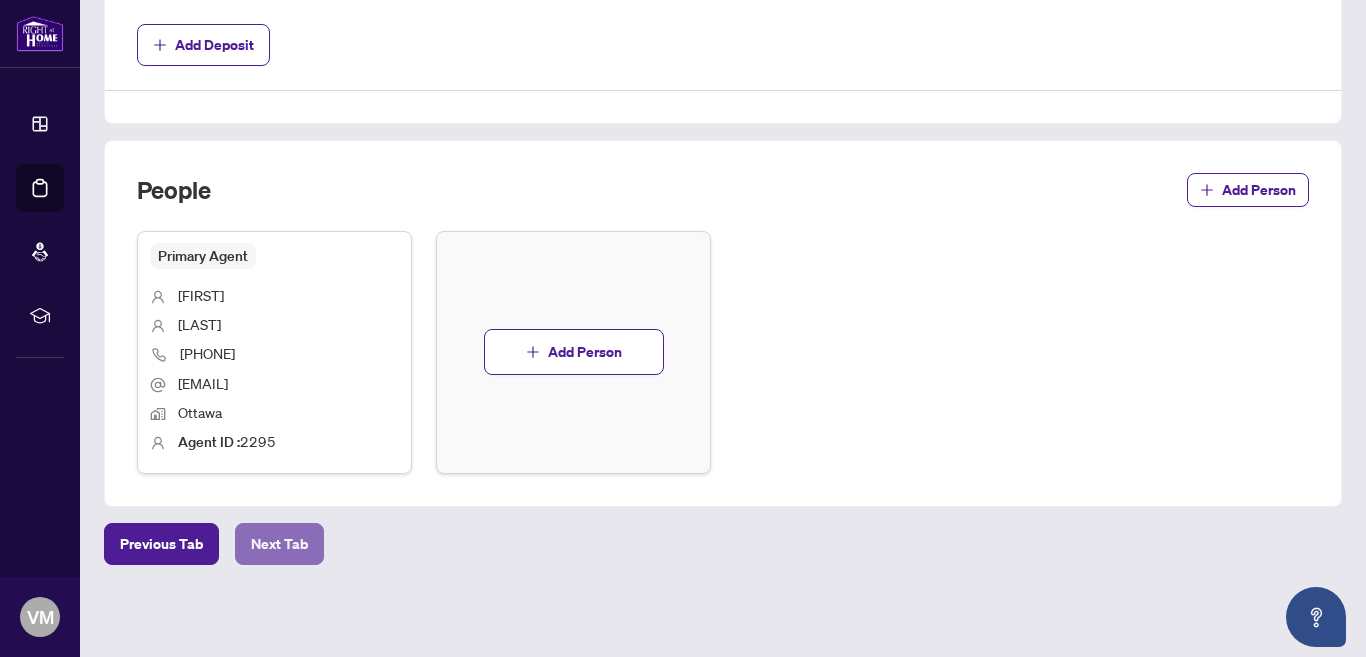 click on "Next Tab" at bounding box center (279, 544) 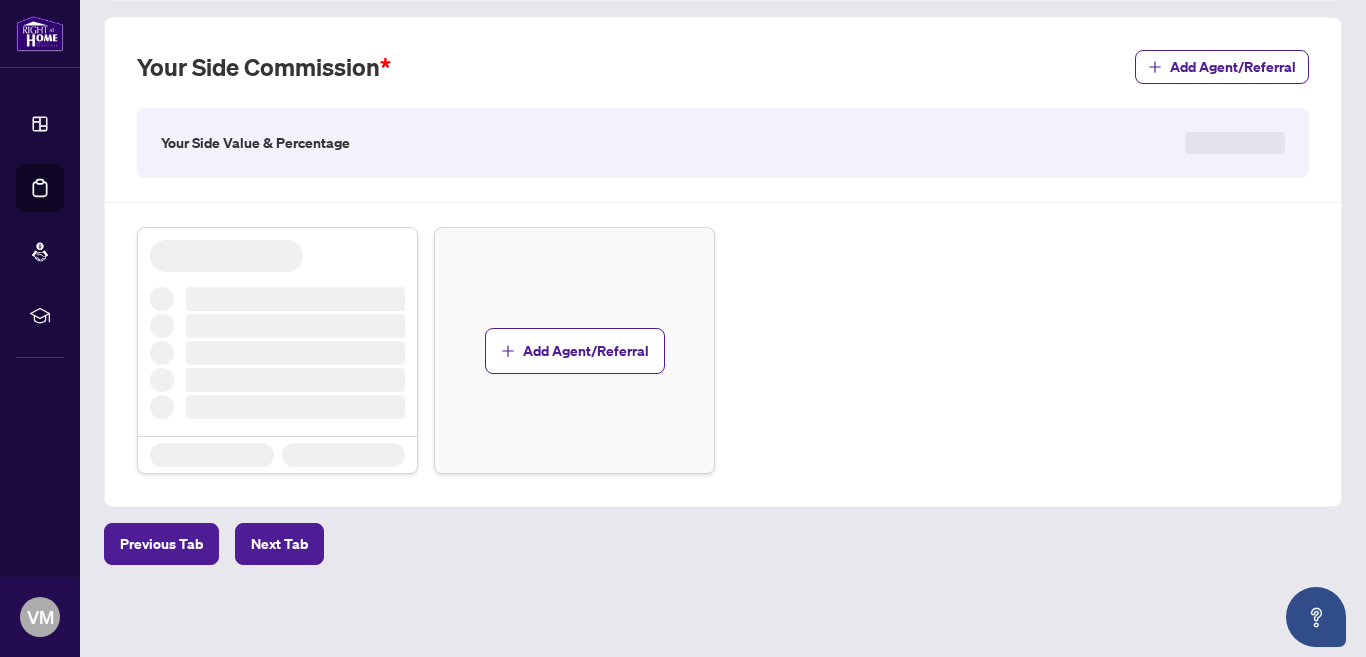 scroll, scrollTop: 532, scrollLeft: 0, axis: vertical 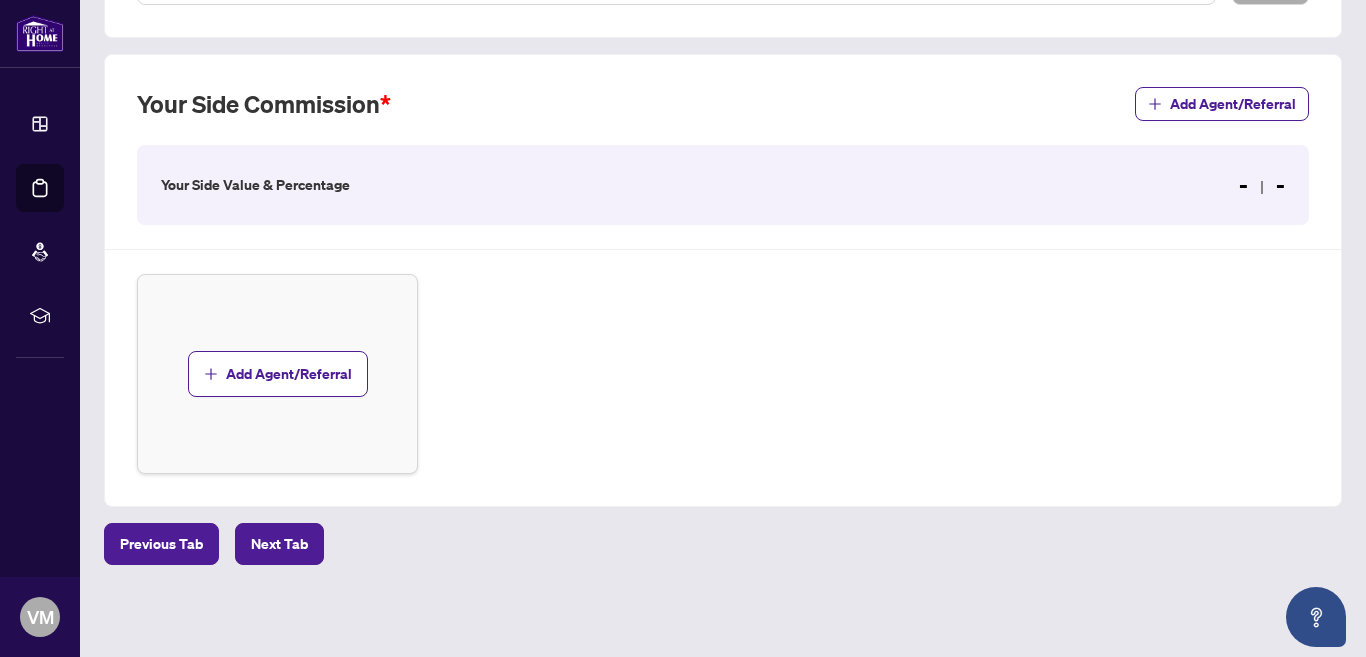 click on "-     -" at bounding box center [1262, 185] 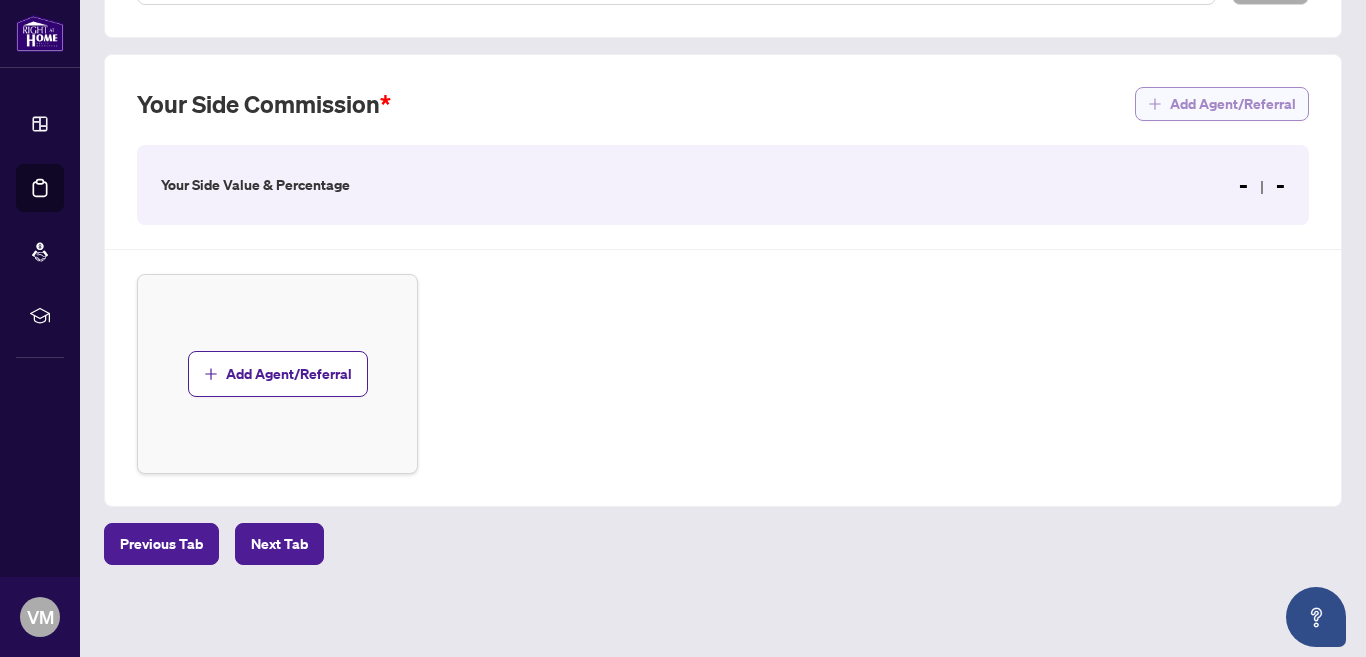 click on "Add Agent/Referral" at bounding box center [1222, 104] 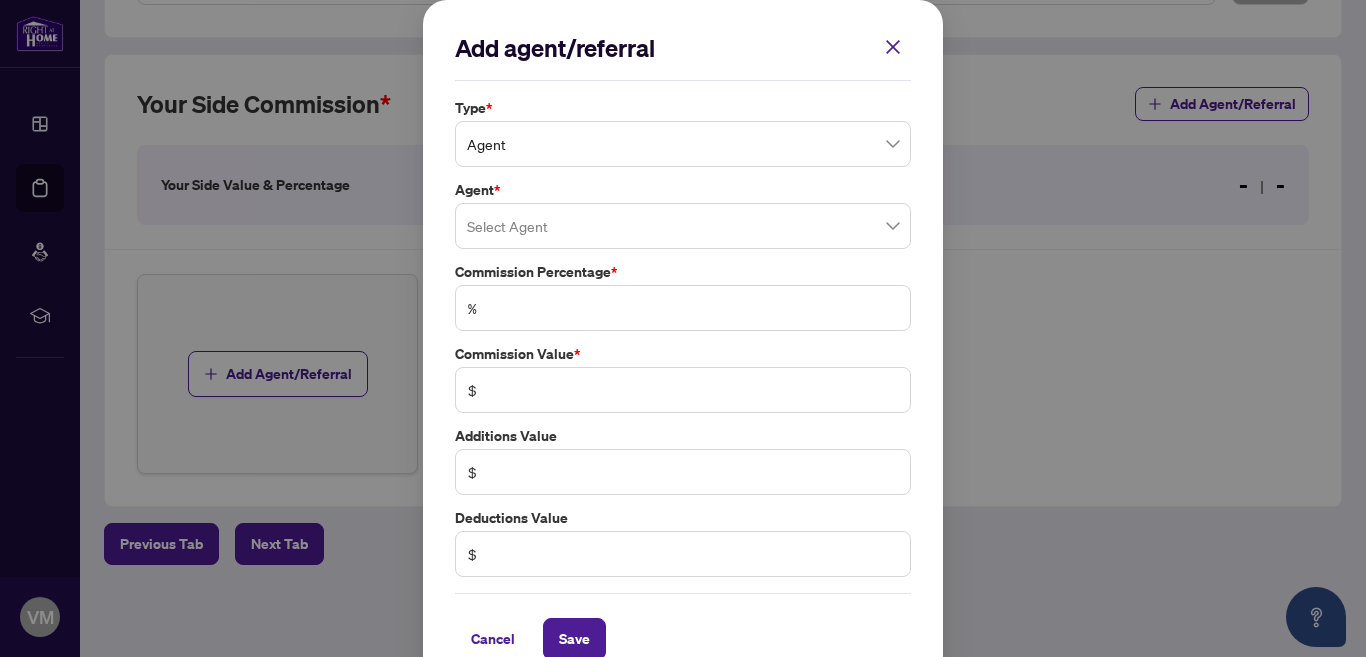 click on "Agent" at bounding box center (683, 144) 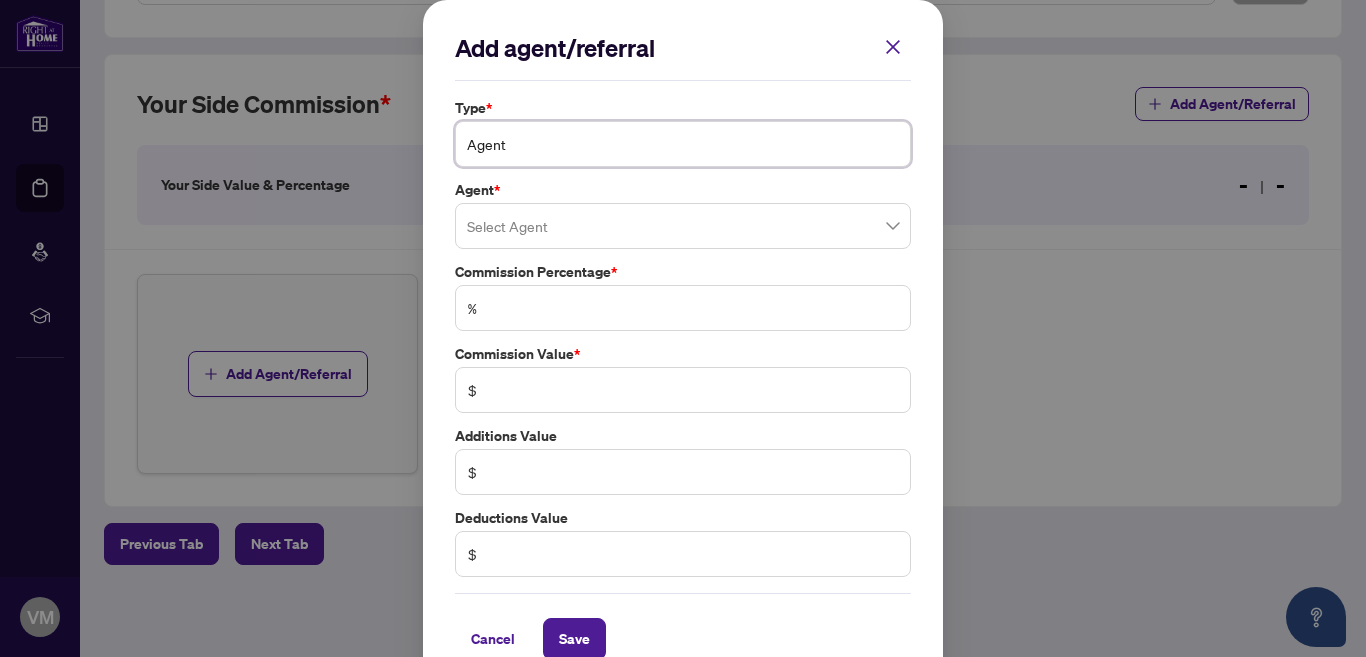click on "Agent" at bounding box center (683, 144) 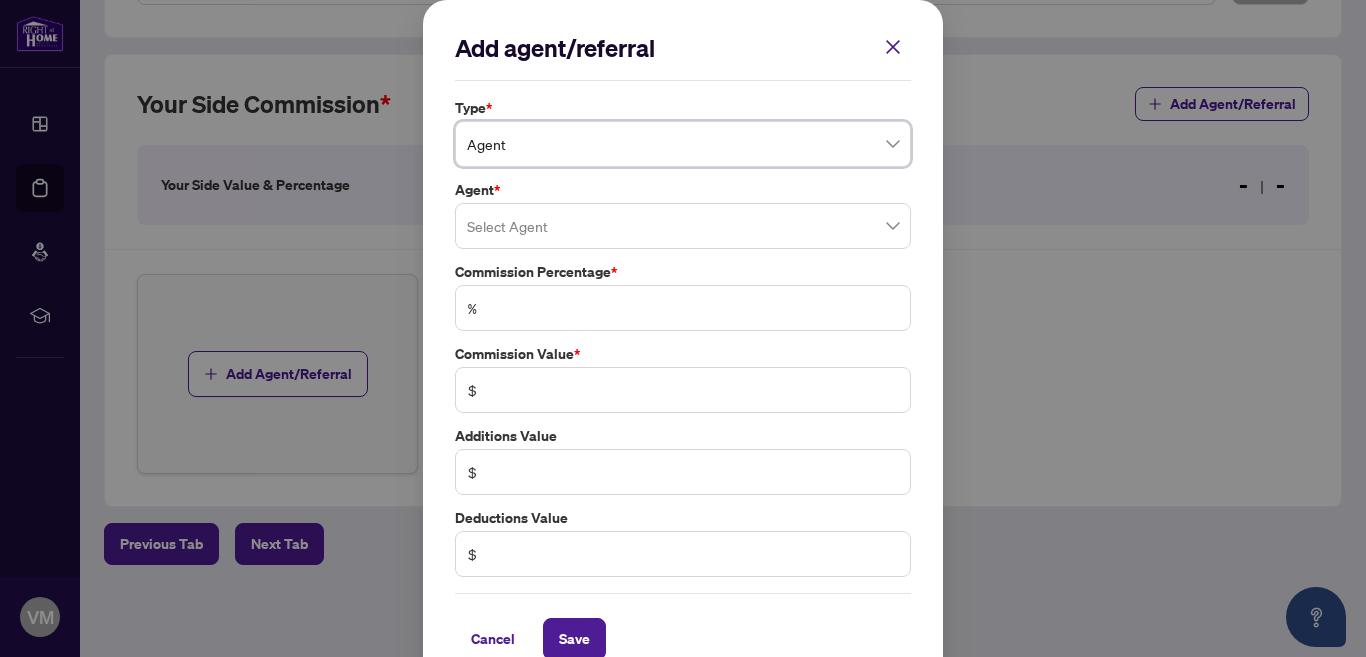 click at bounding box center [683, 226] 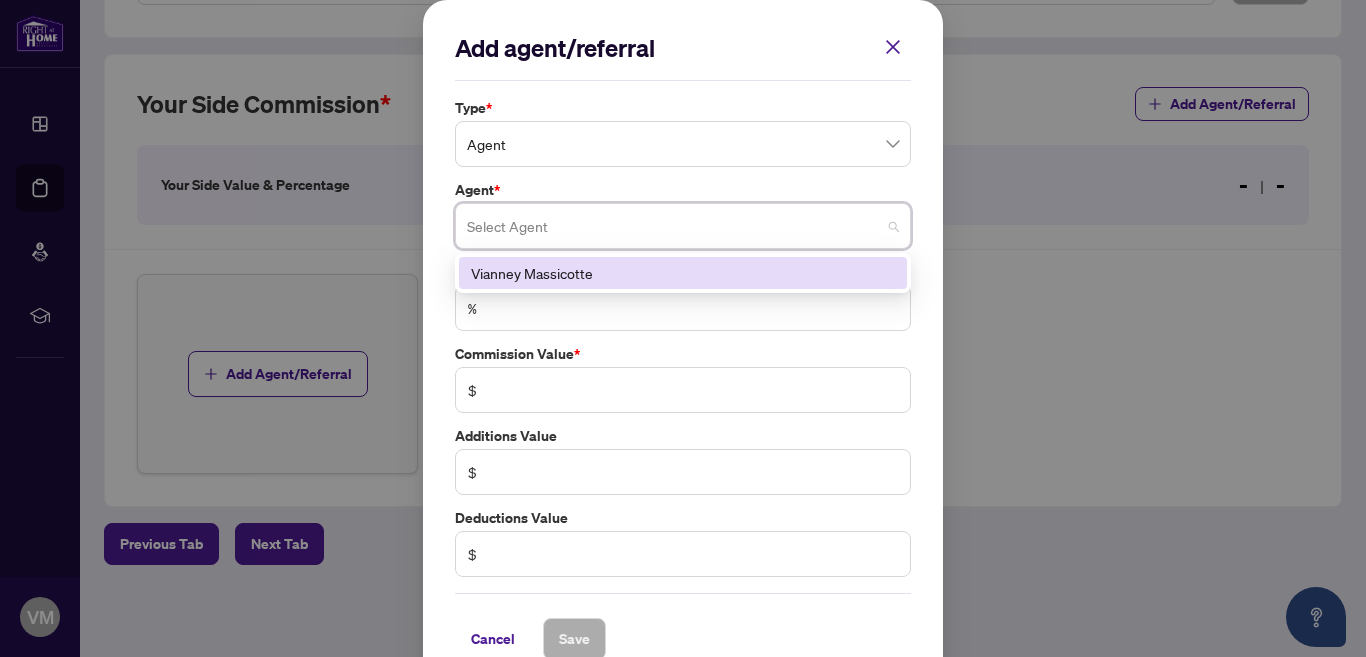 click on "Vianney Massicotte" at bounding box center (683, 273) 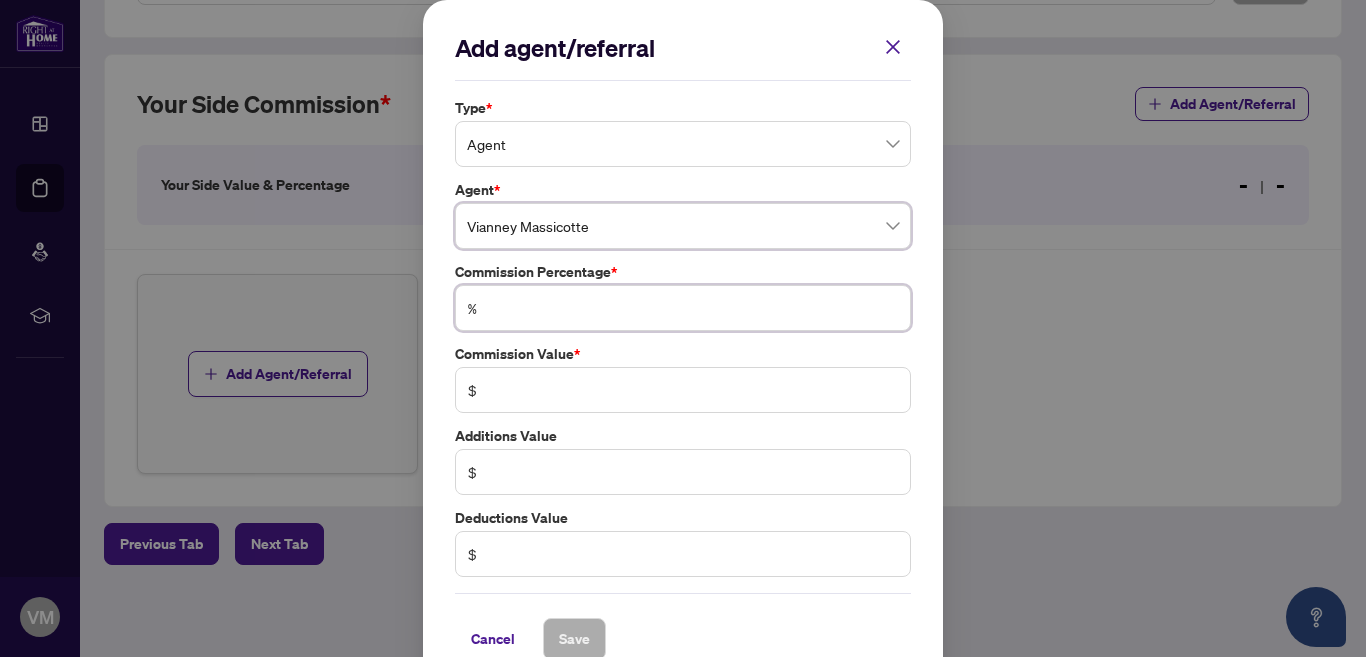 click at bounding box center (693, 308) 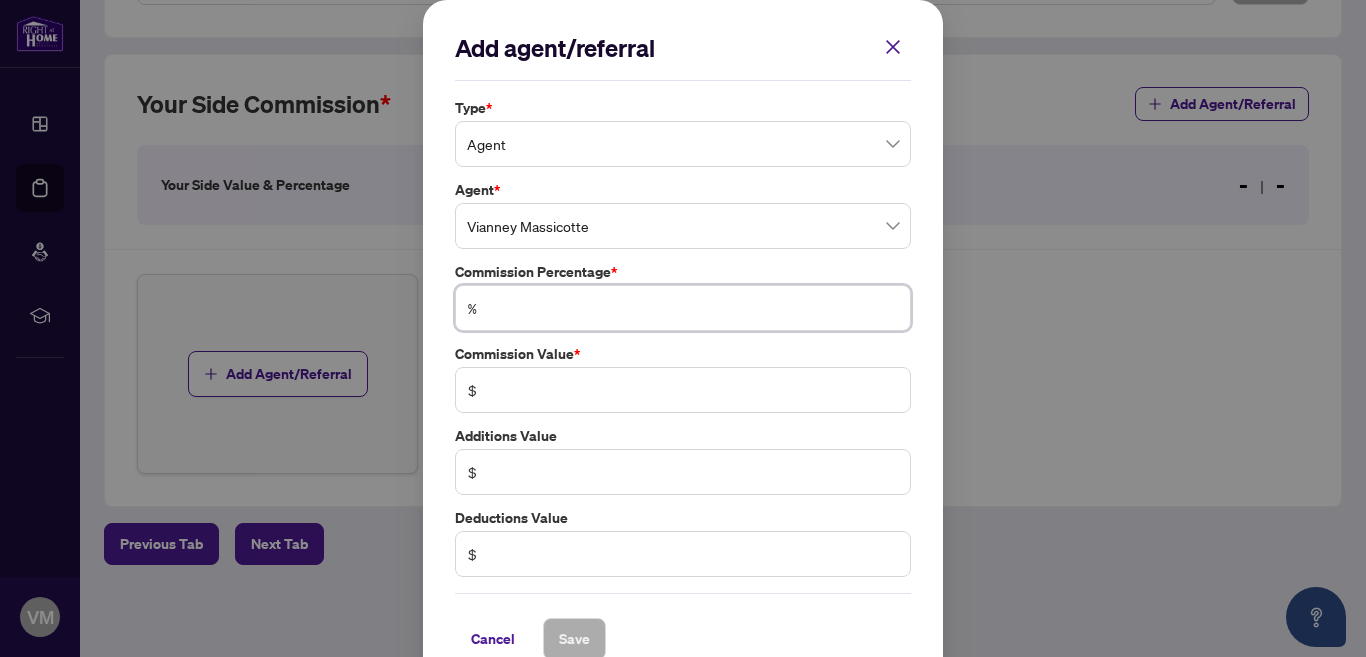 type on "*" 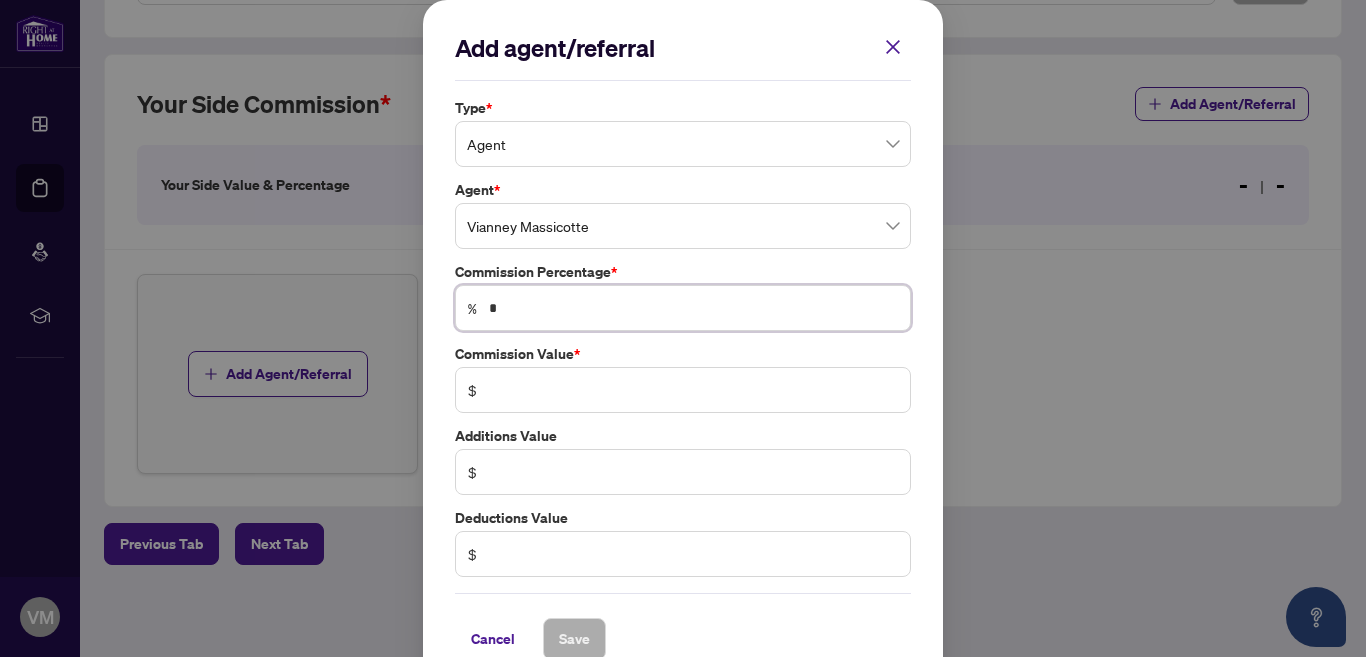 type on "******" 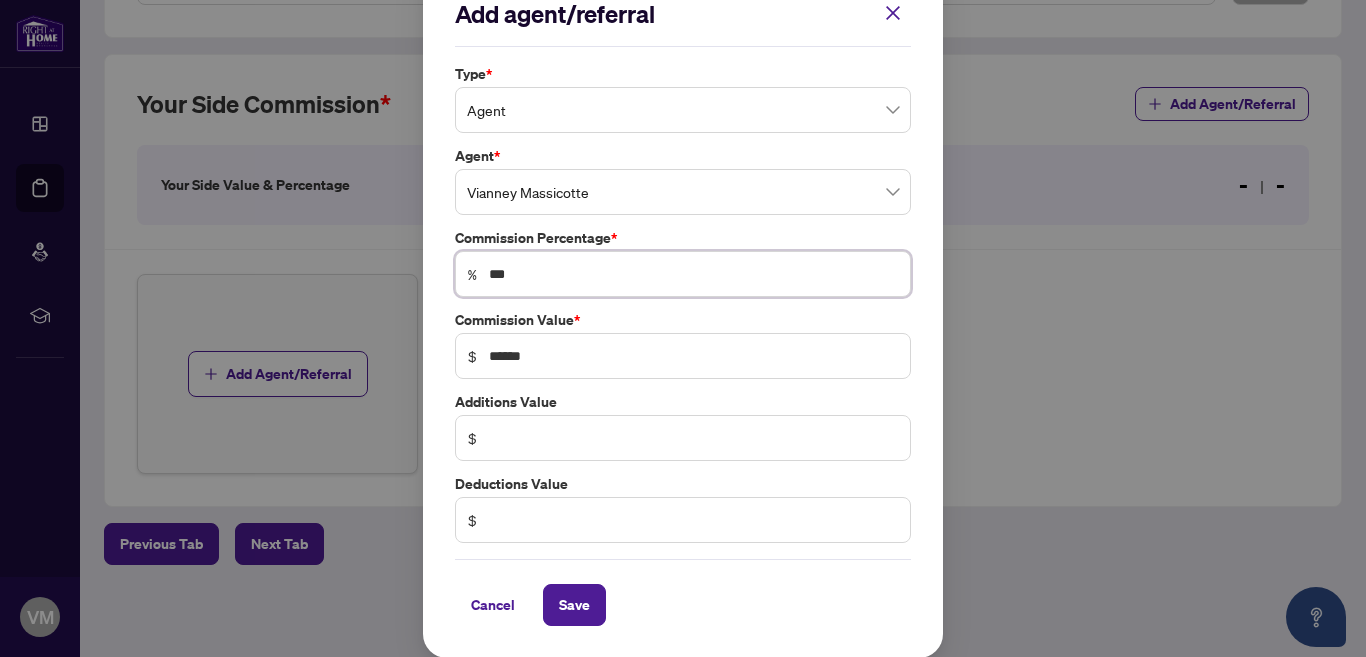 scroll, scrollTop: 35, scrollLeft: 0, axis: vertical 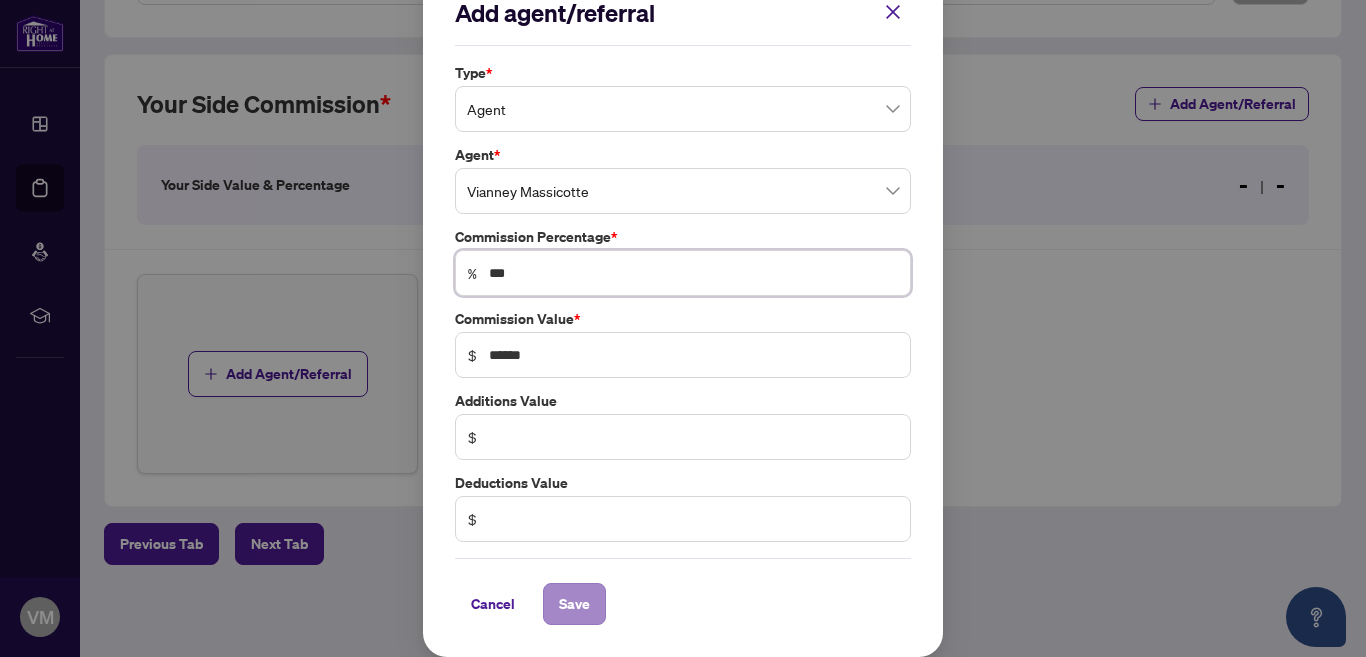 type on "***" 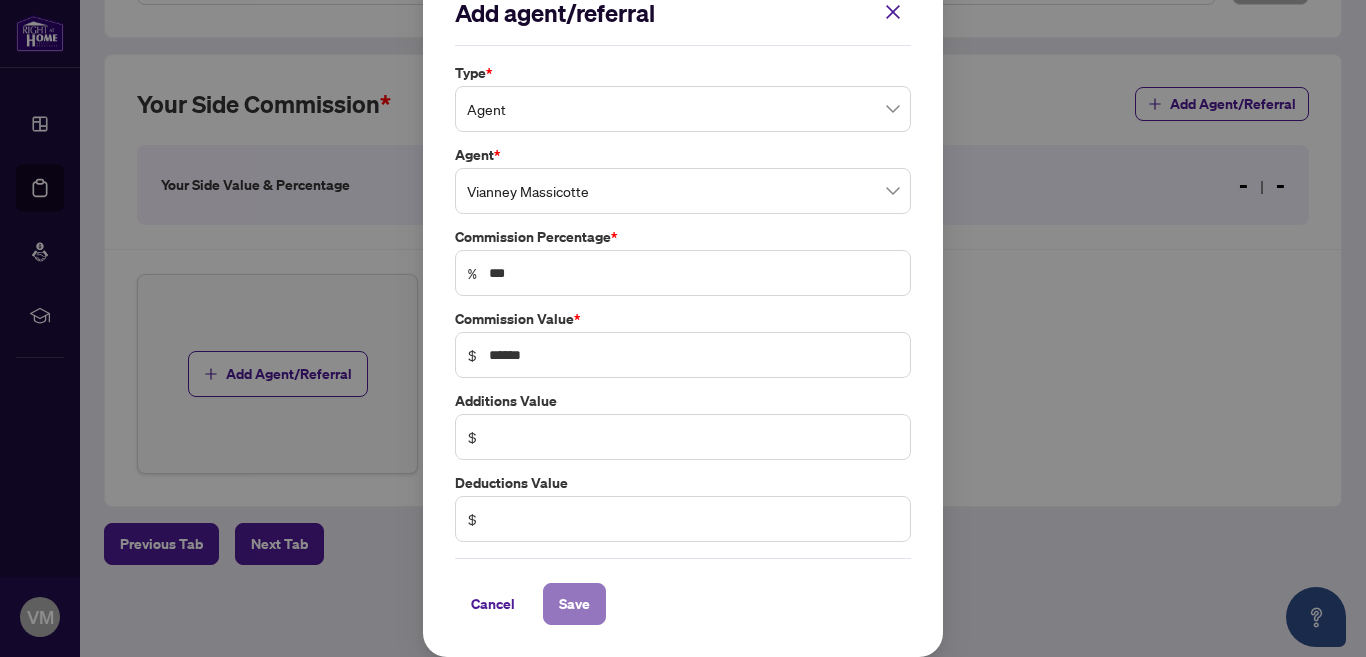 click on "Save" at bounding box center (574, 604) 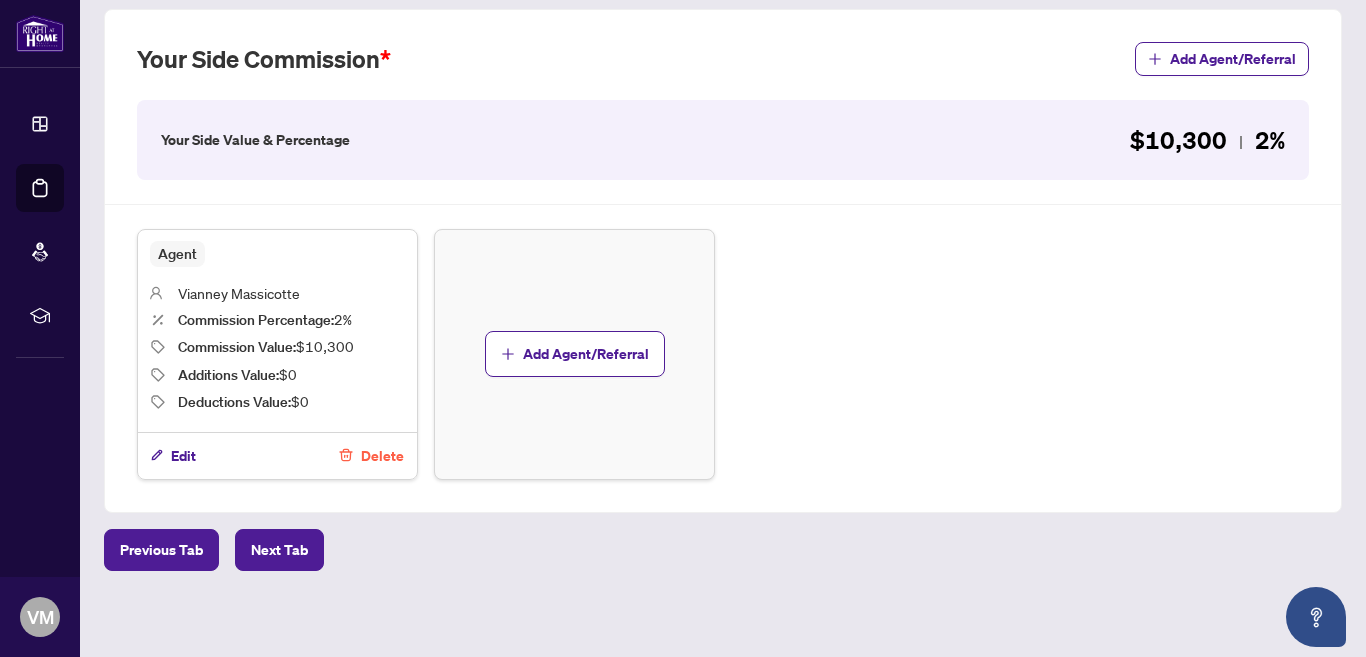 scroll, scrollTop: 578, scrollLeft: 0, axis: vertical 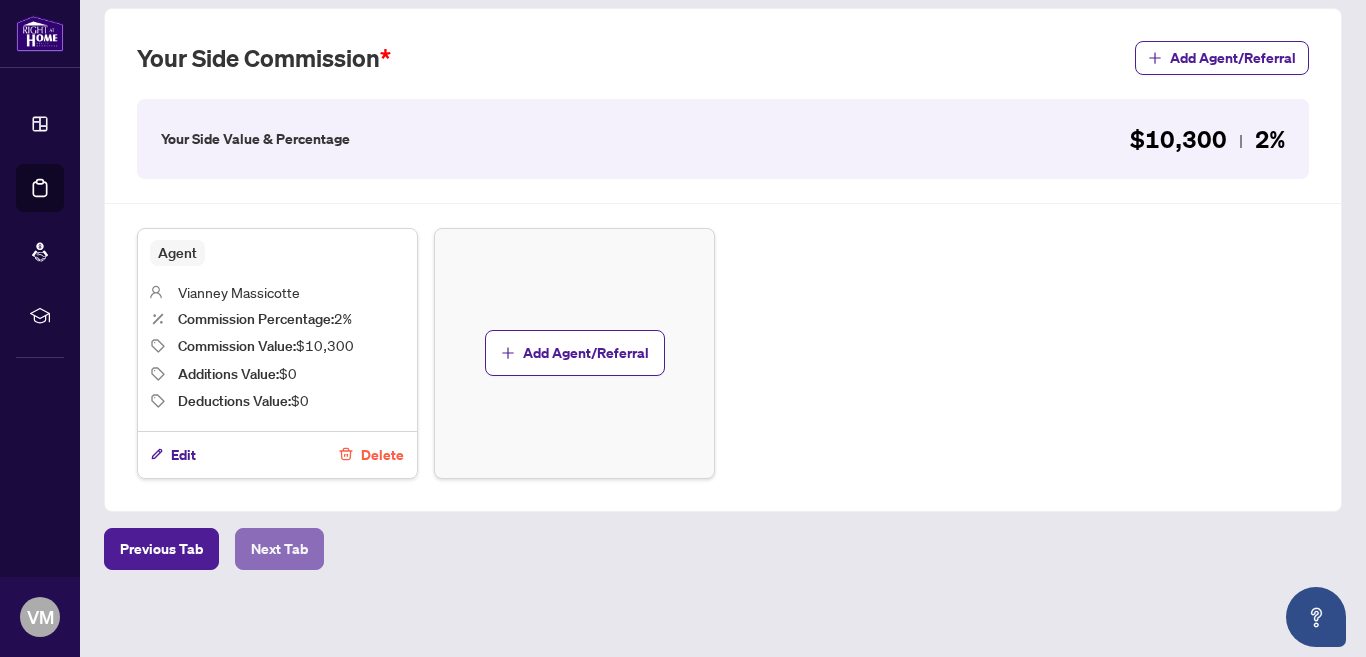 click on "Next Tab" at bounding box center (279, 549) 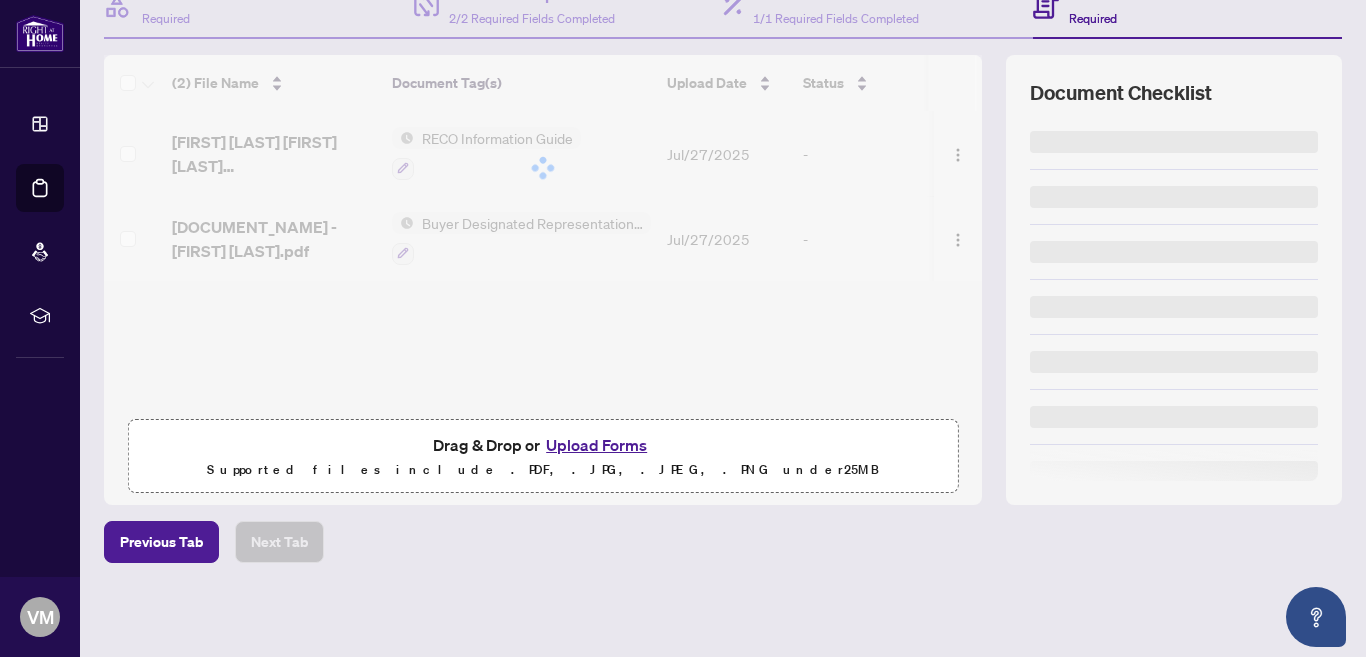 scroll, scrollTop: 0, scrollLeft: 0, axis: both 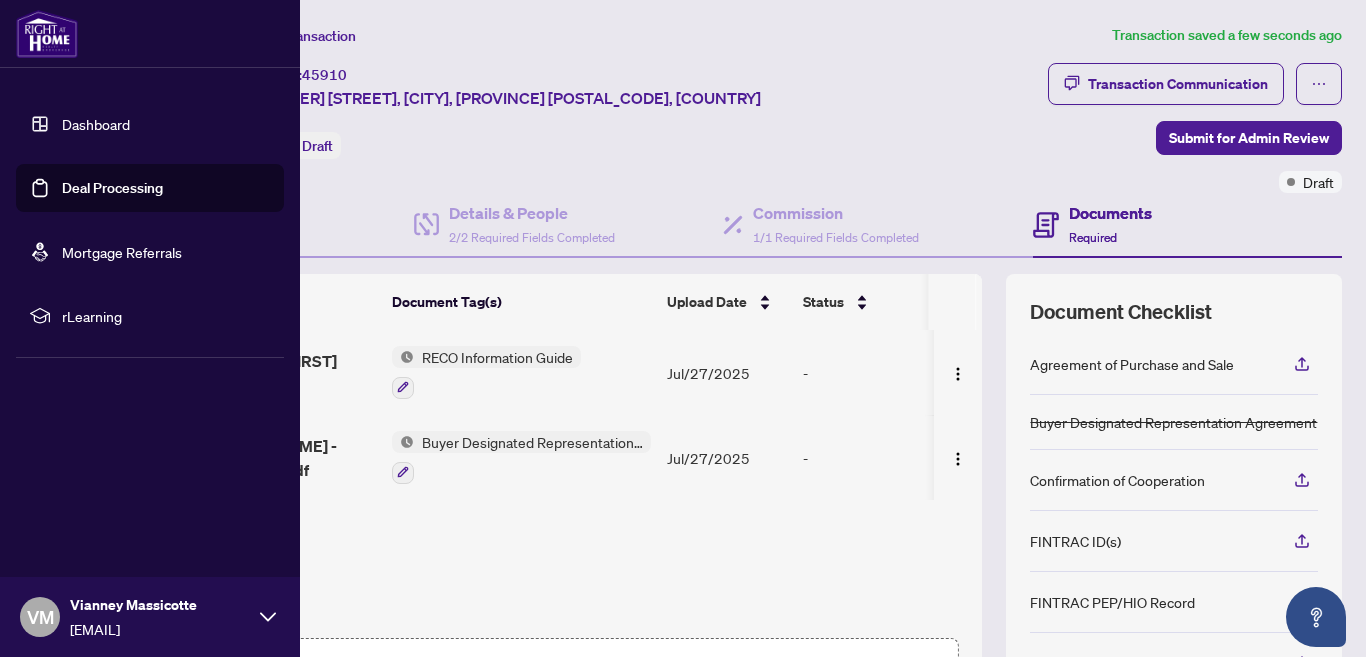 click on "Deal Processing" at bounding box center (112, 188) 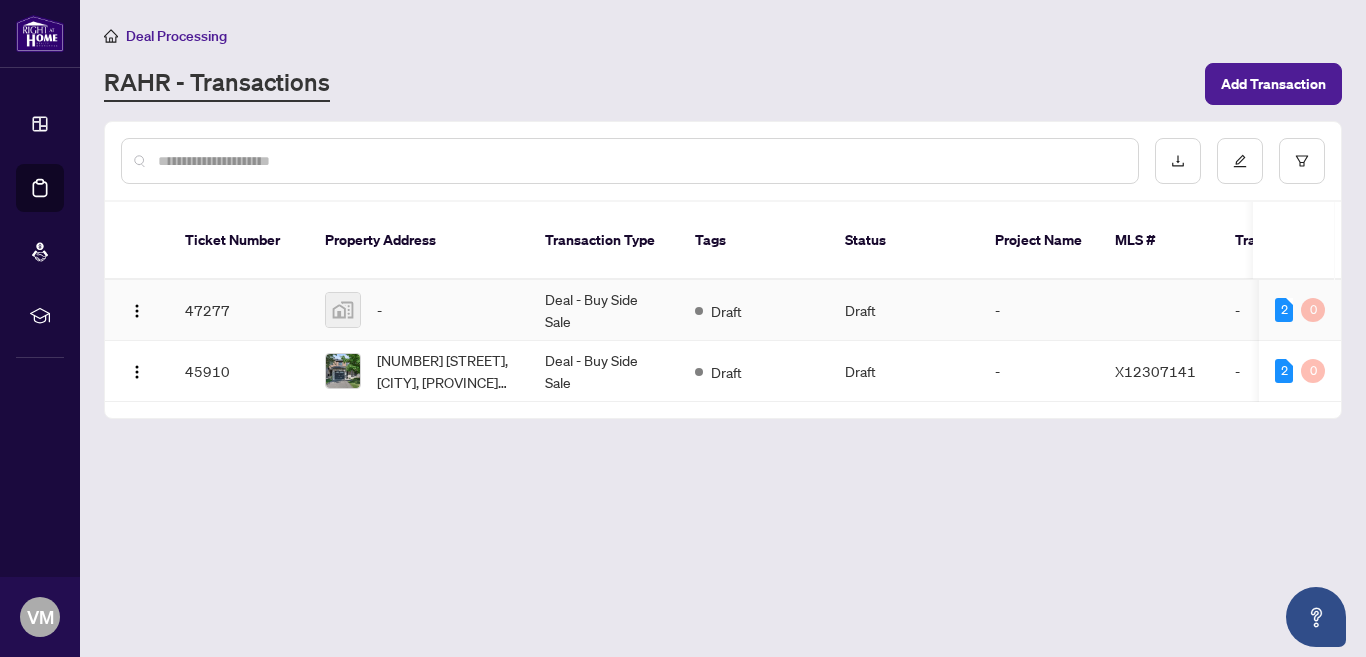click on "47277" at bounding box center [239, 310] 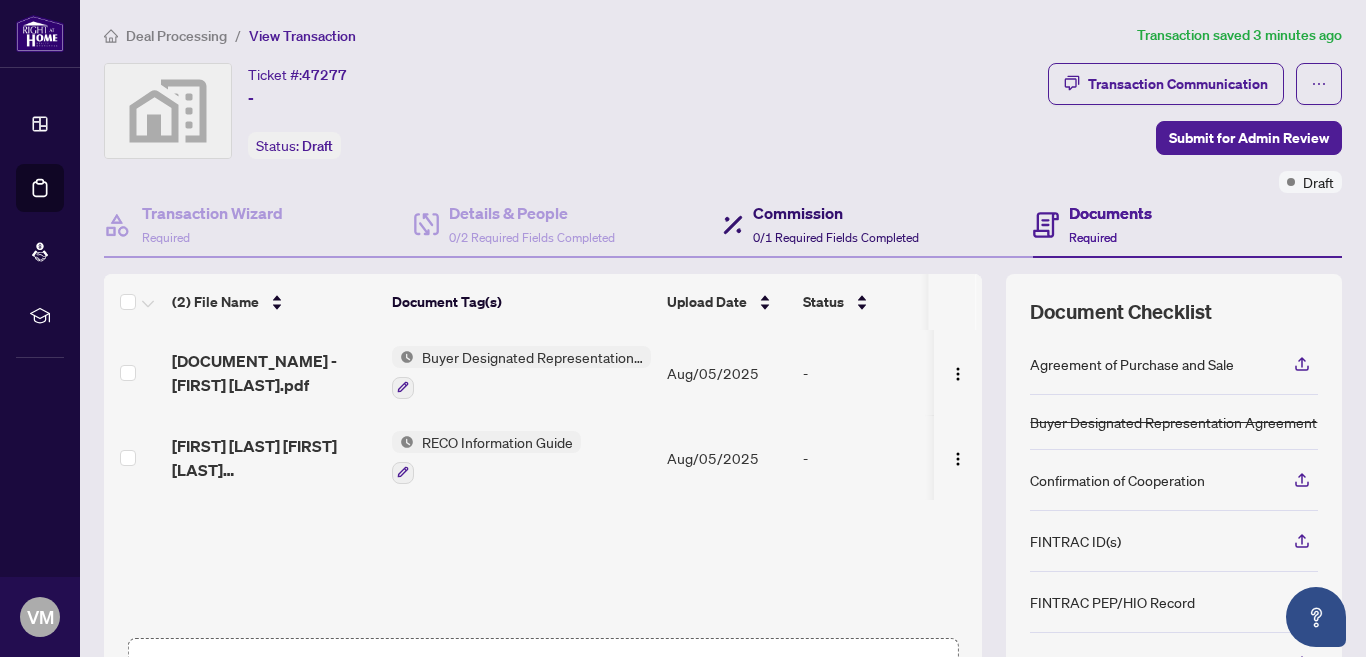 click on "Commission" at bounding box center [836, 213] 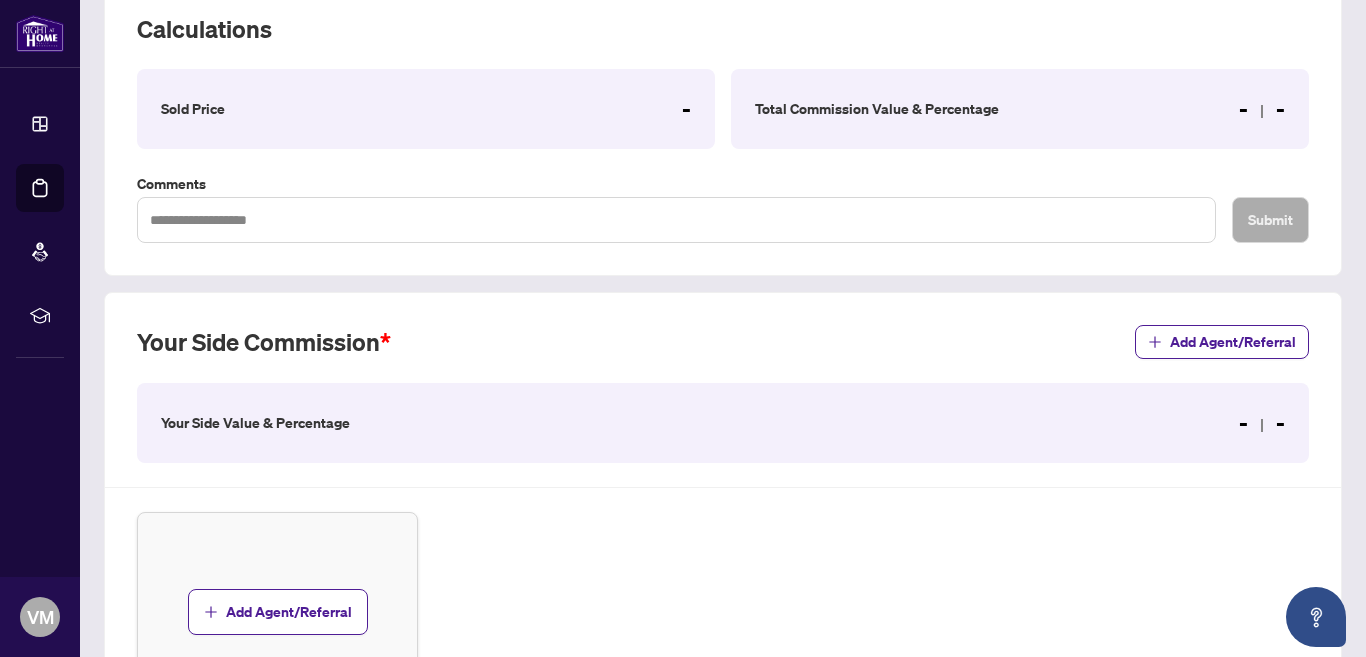 scroll, scrollTop: 295, scrollLeft: 0, axis: vertical 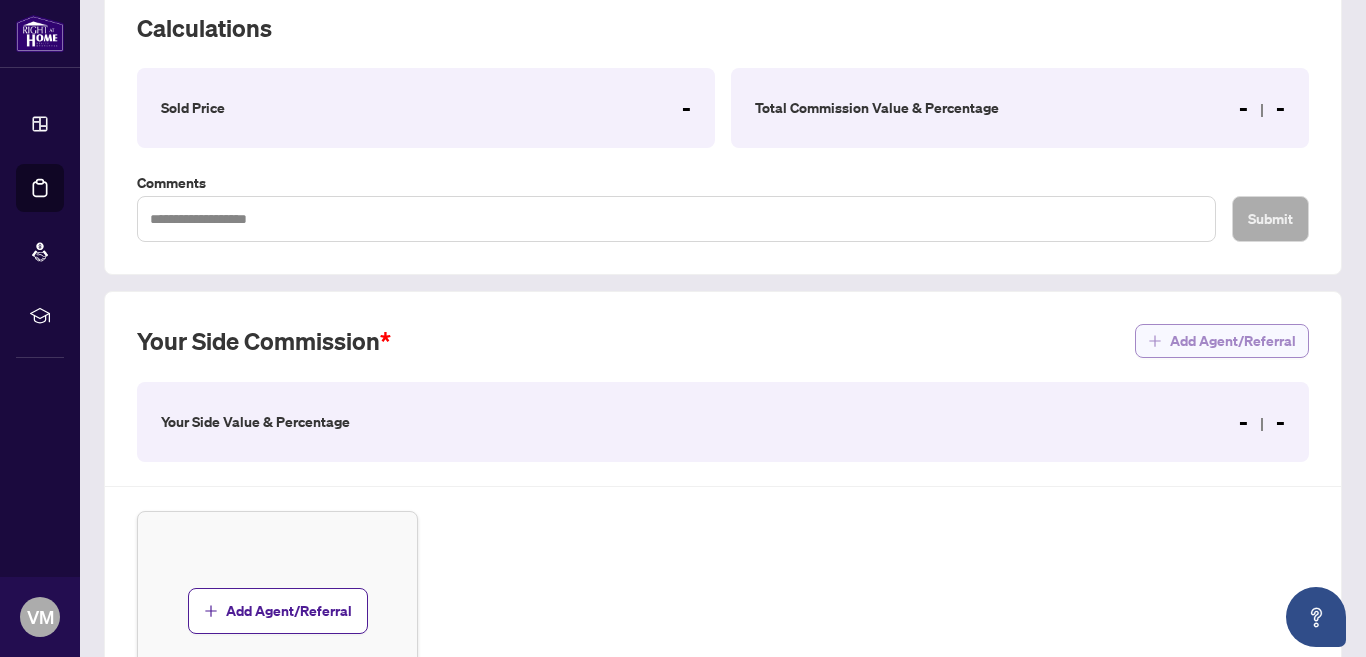 click on "Add Agent/Referral" at bounding box center [1233, 341] 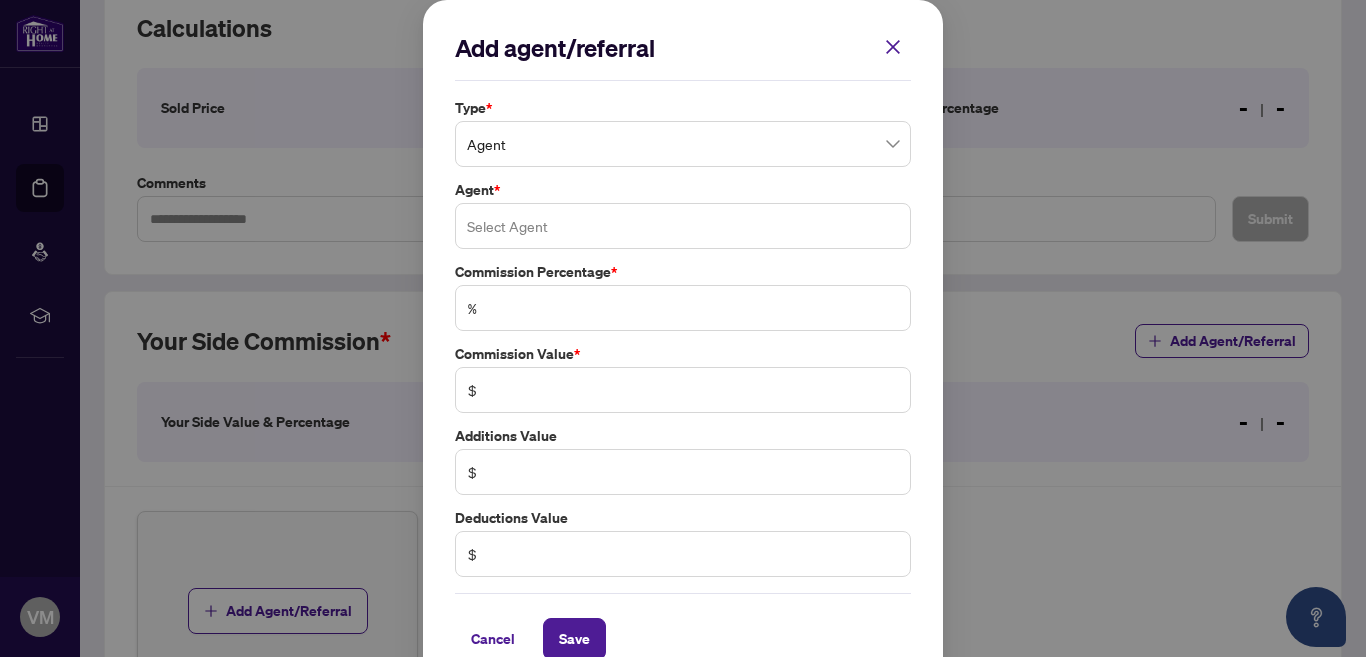 click at bounding box center (683, 226) 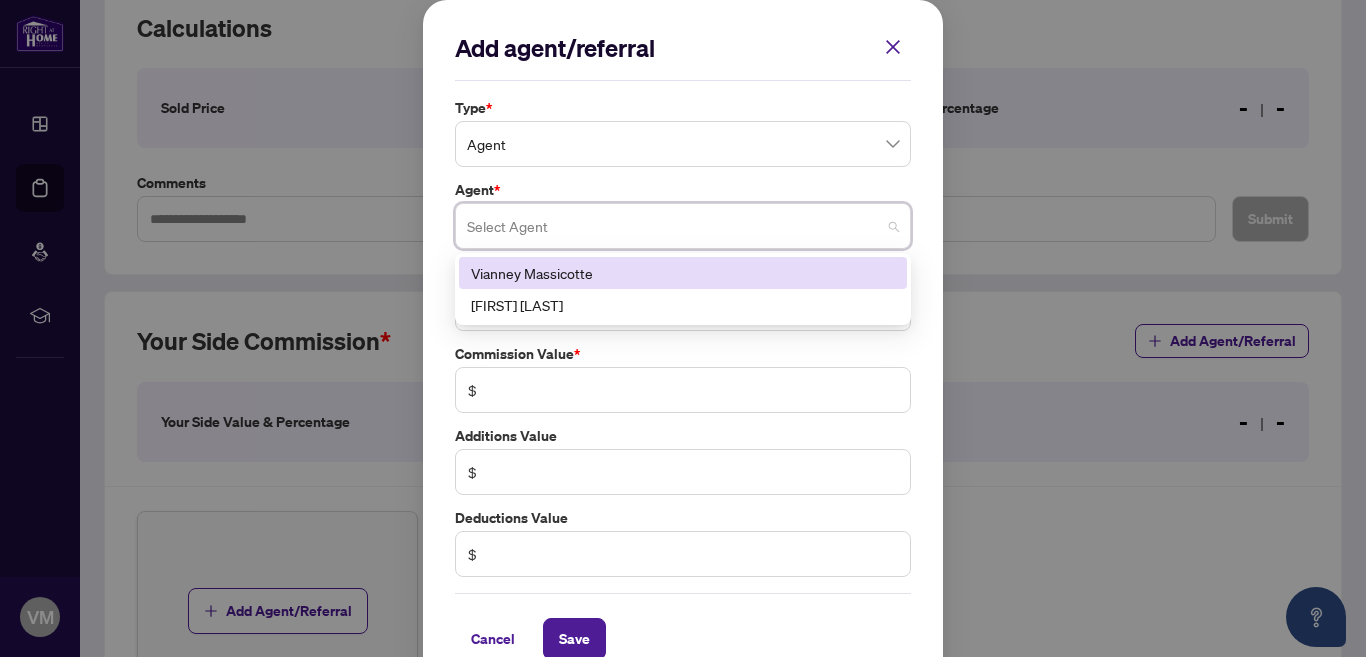 click on "Vianney Massicotte" at bounding box center (683, 273) 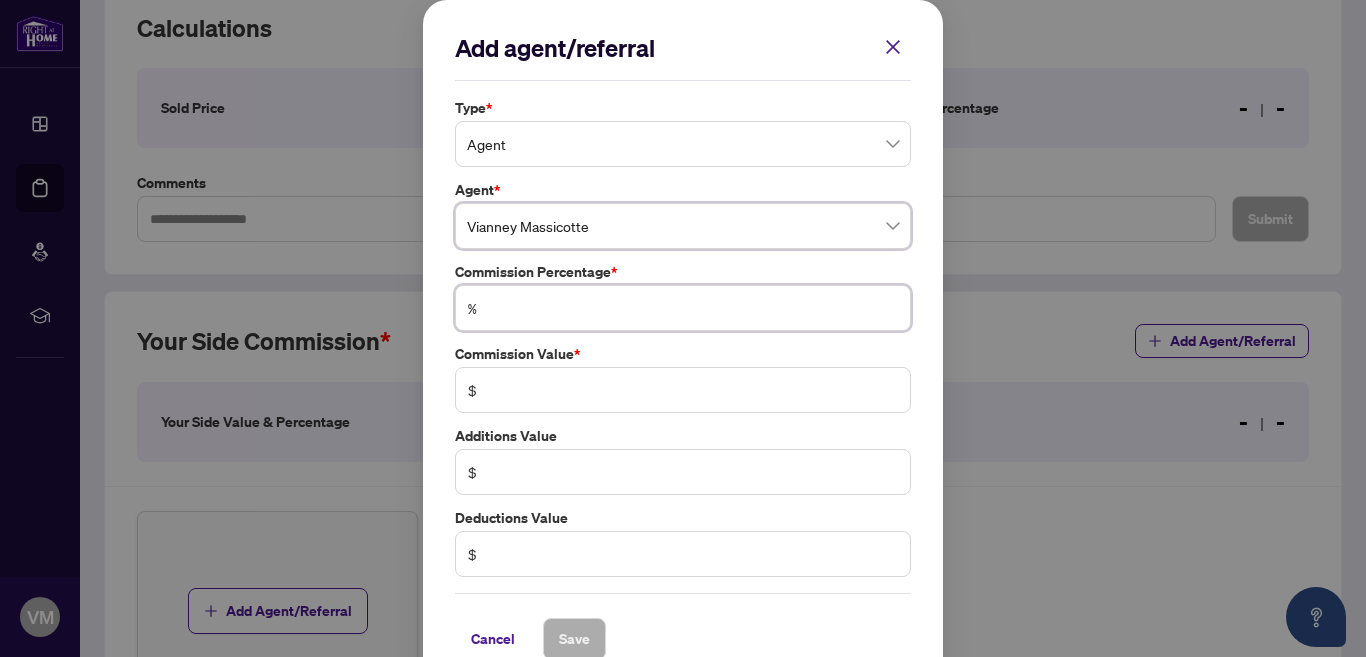 click at bounding box center (693, 308) 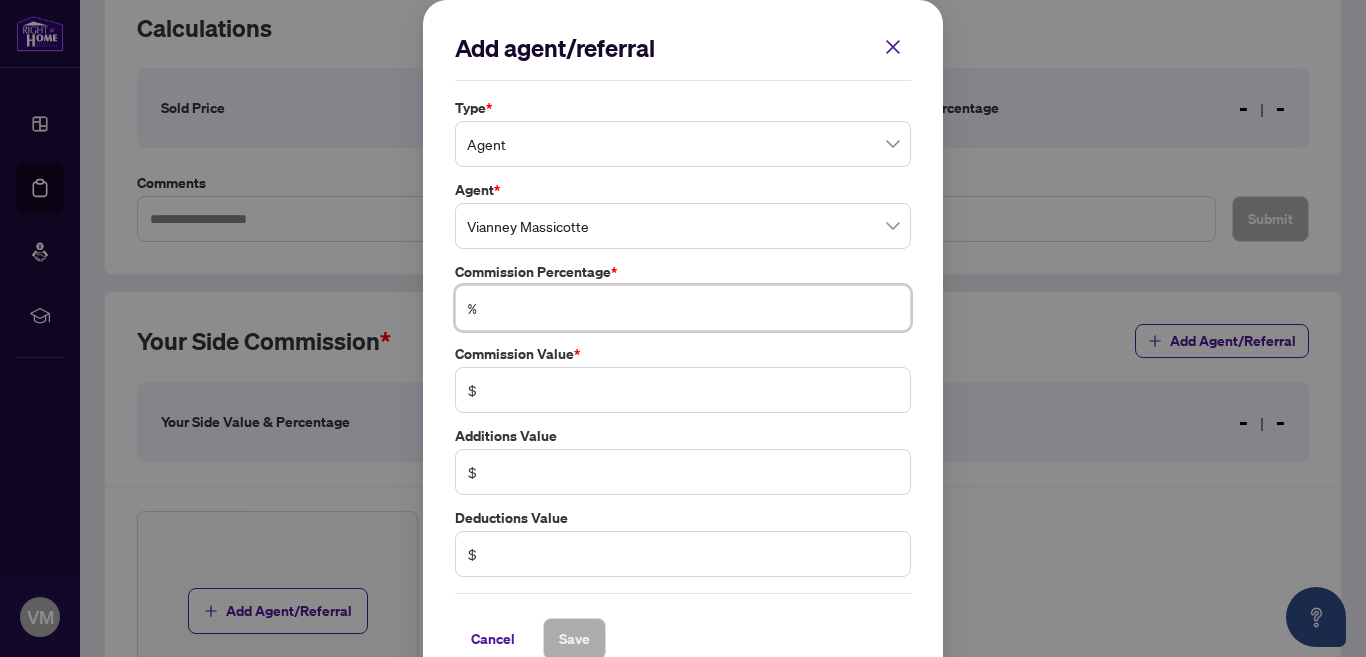 type on "*" 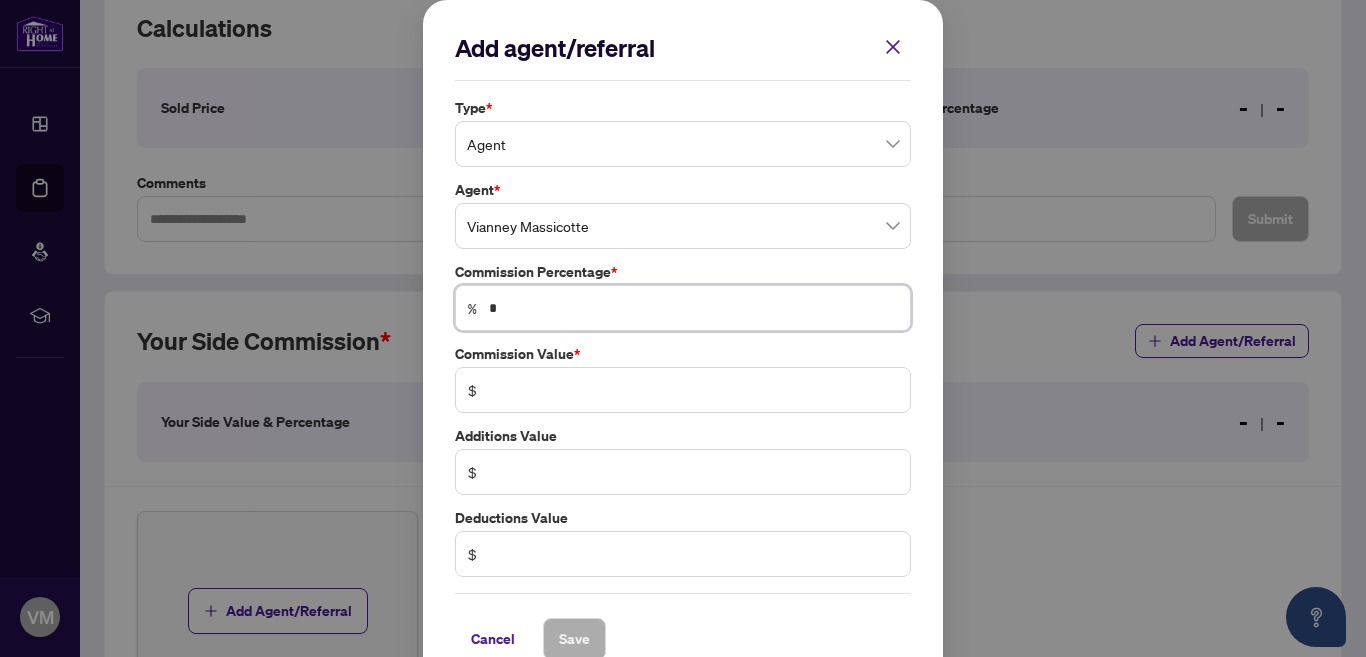 type on "*" 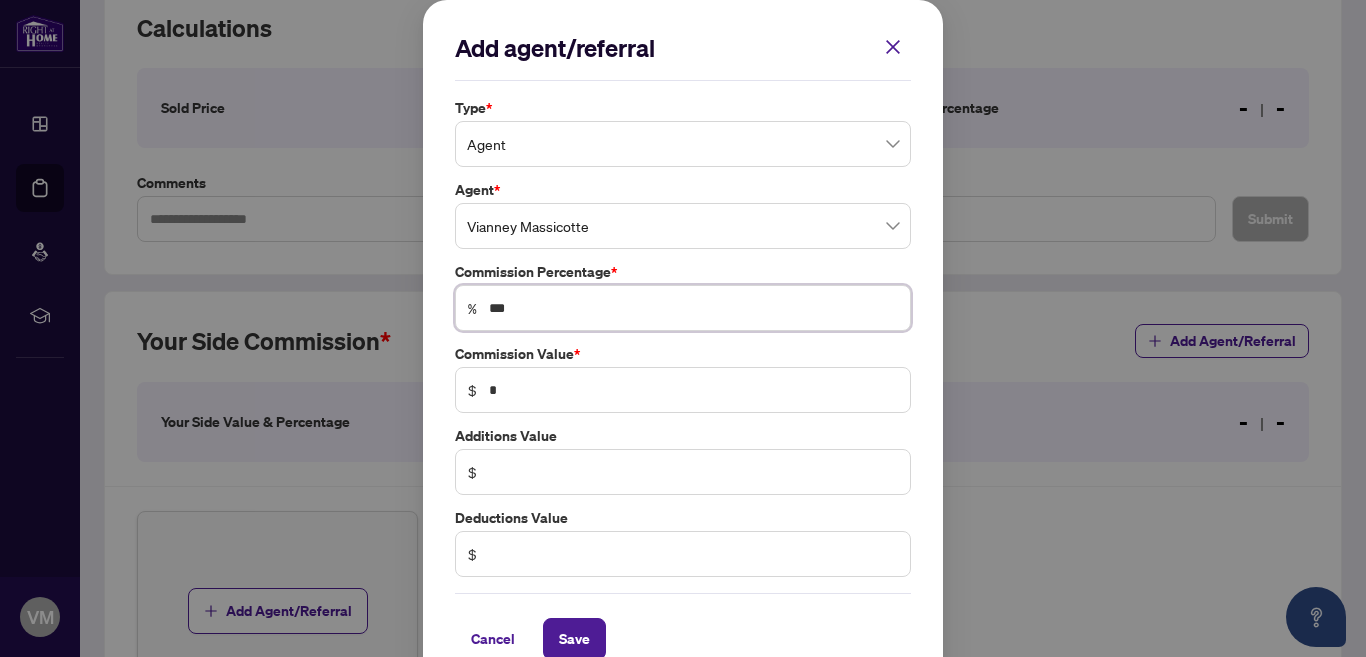type on "***" 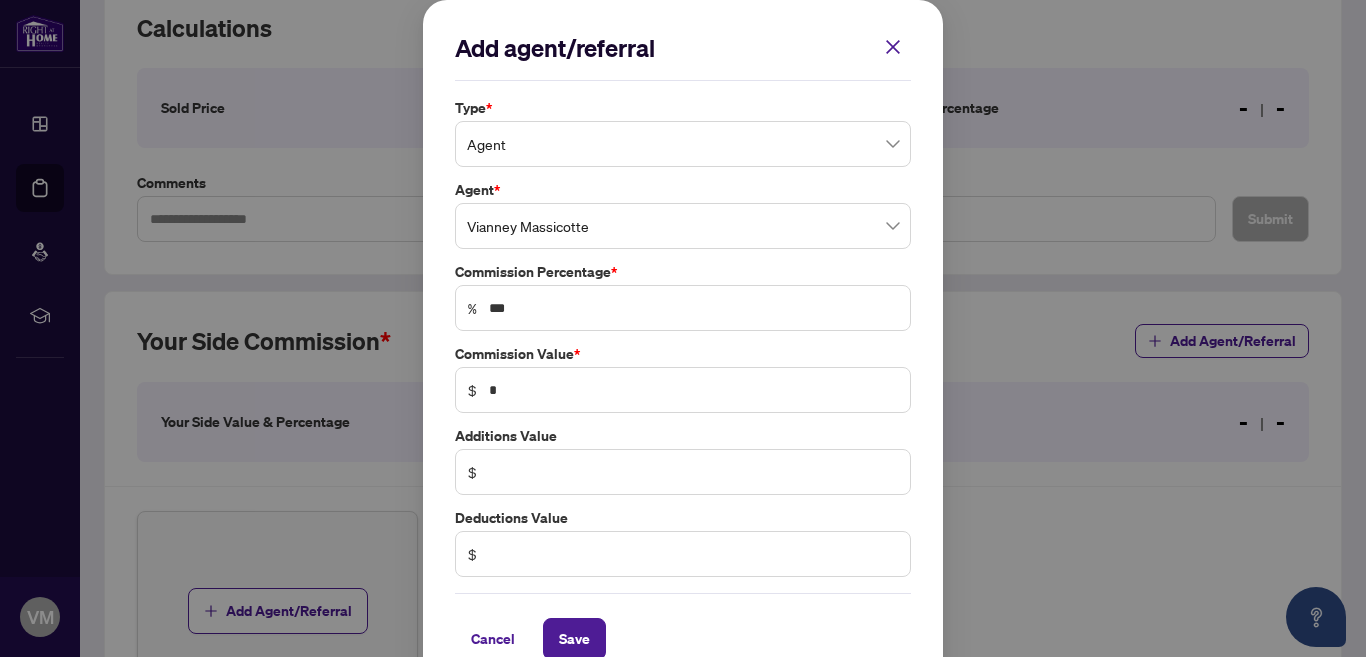 click on "Add agent/referral Type * Agent Agent * [FIRST] [LAST] [NUMBER] [NUMBER] [FIRST] [LAST] Commission Percentage * % *** Commission Value * $ * Additions Value $ Deductions Value $ Cancel Save Cancel OK" at bounding box center (683, 346) 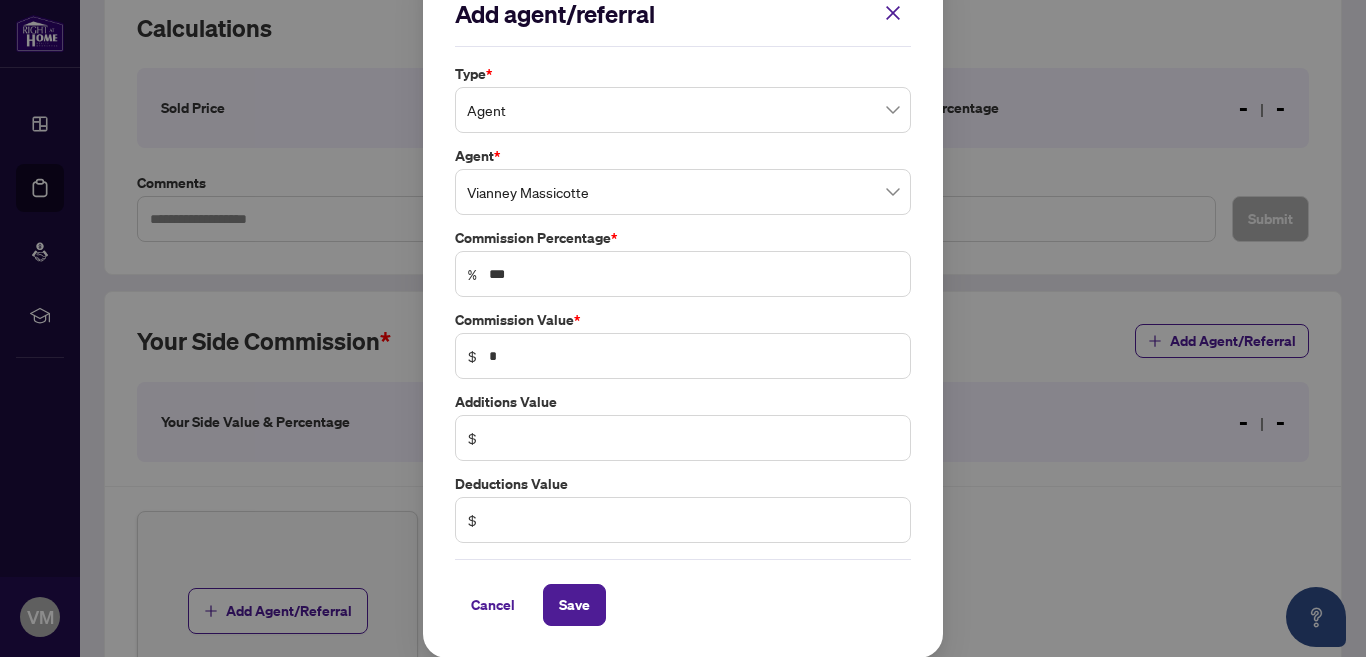 scroll, scrollTop: 35, scrollLeft: 0, axis: vertical 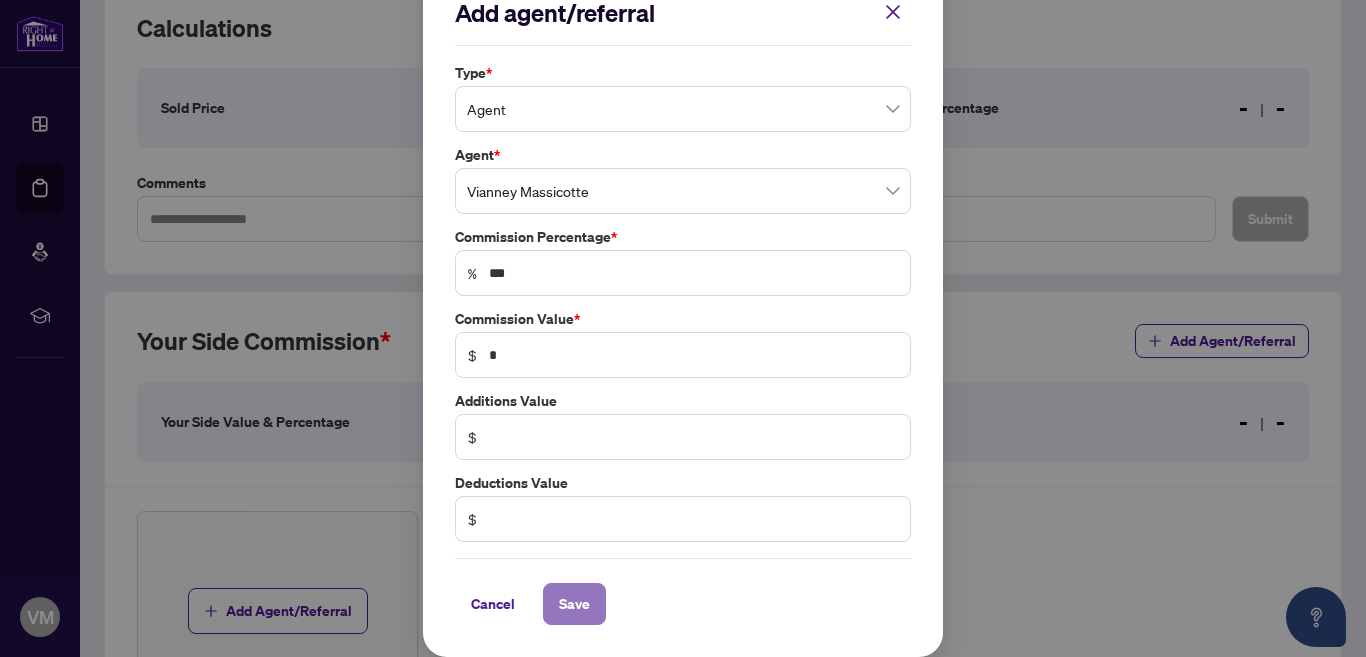 click on "Save" at bounding box center (574, 604) 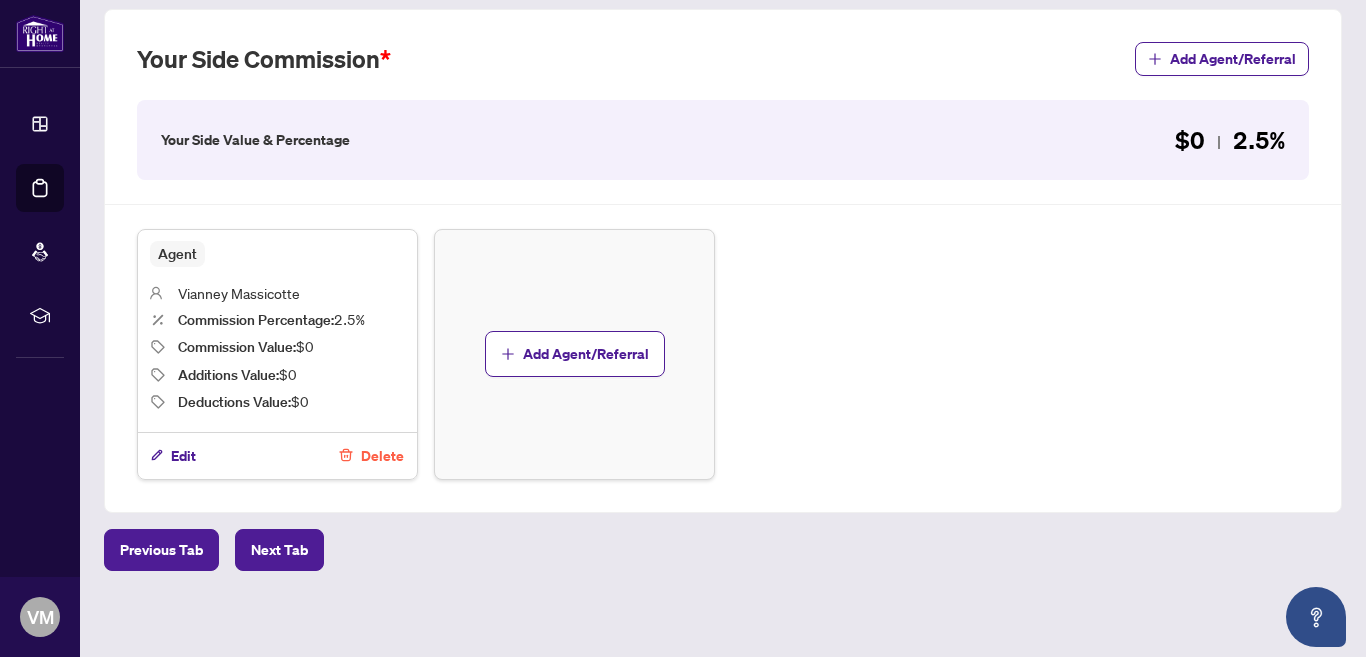 scroll, scrollTop: 578, scrollLeft: 0, axis: vertical 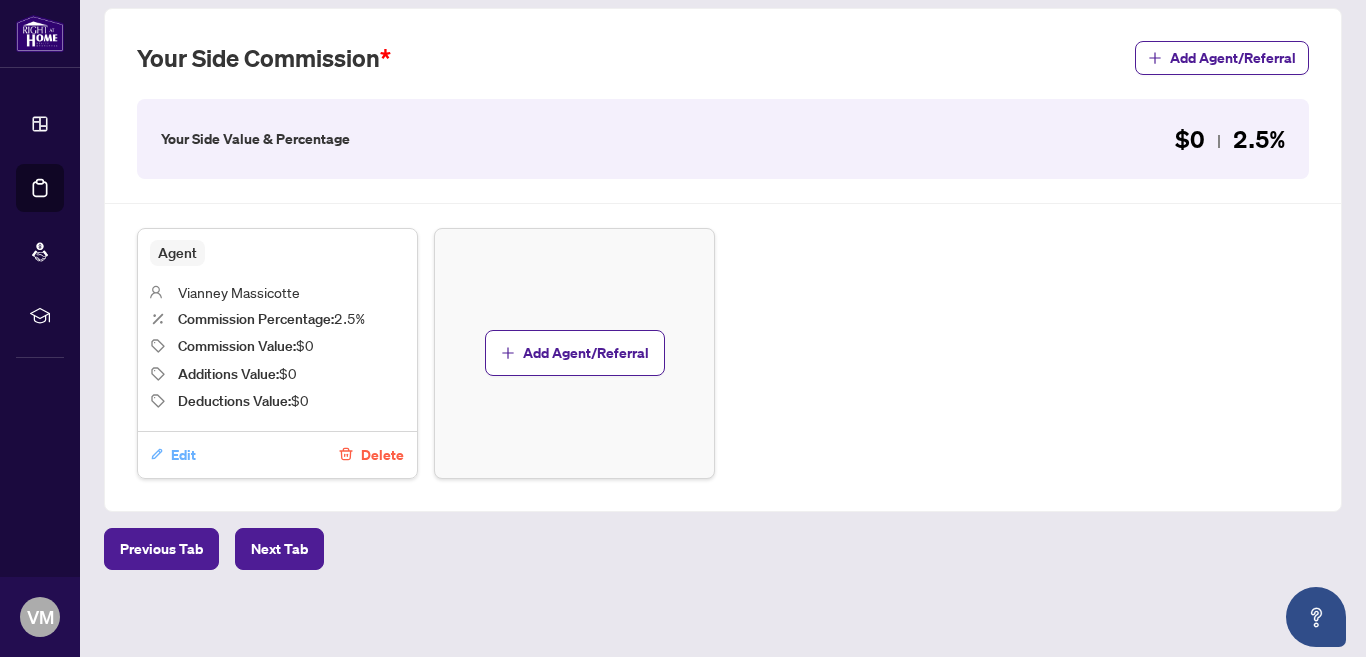 click on "Edit" at bounding box center [183, 455] 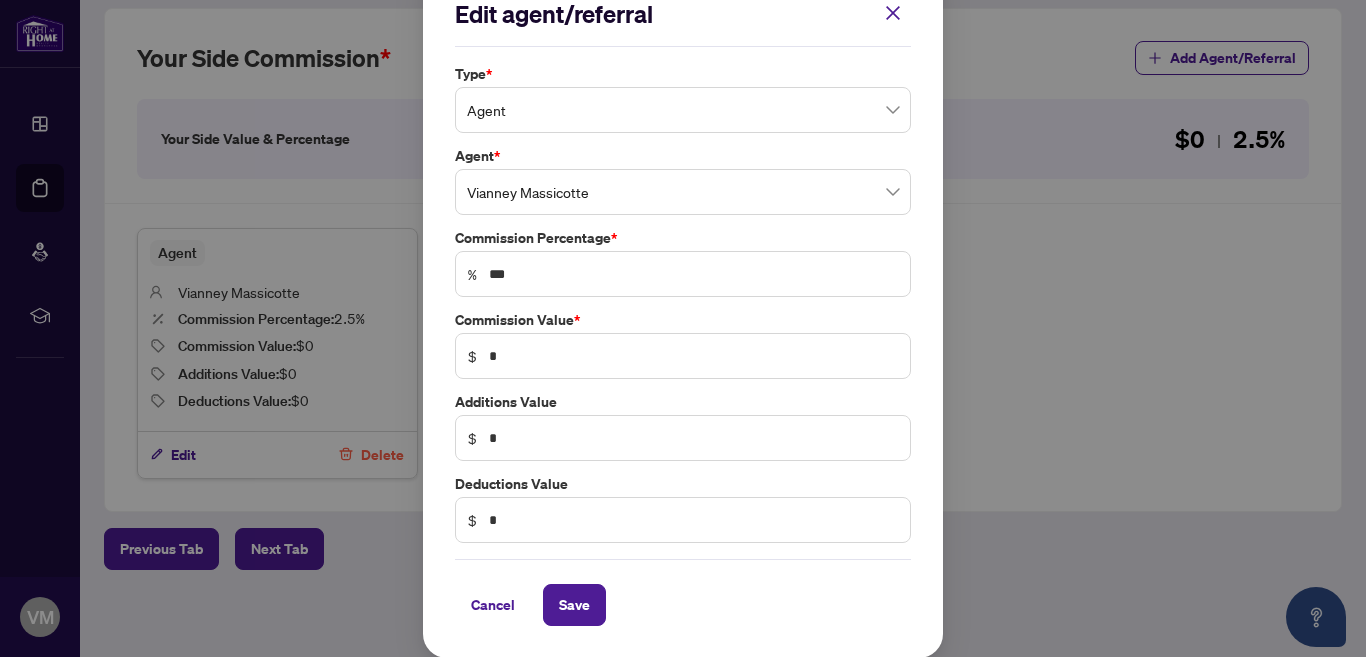scroll, scrollTop: 35, scrollLeft: 0, axis: vertical 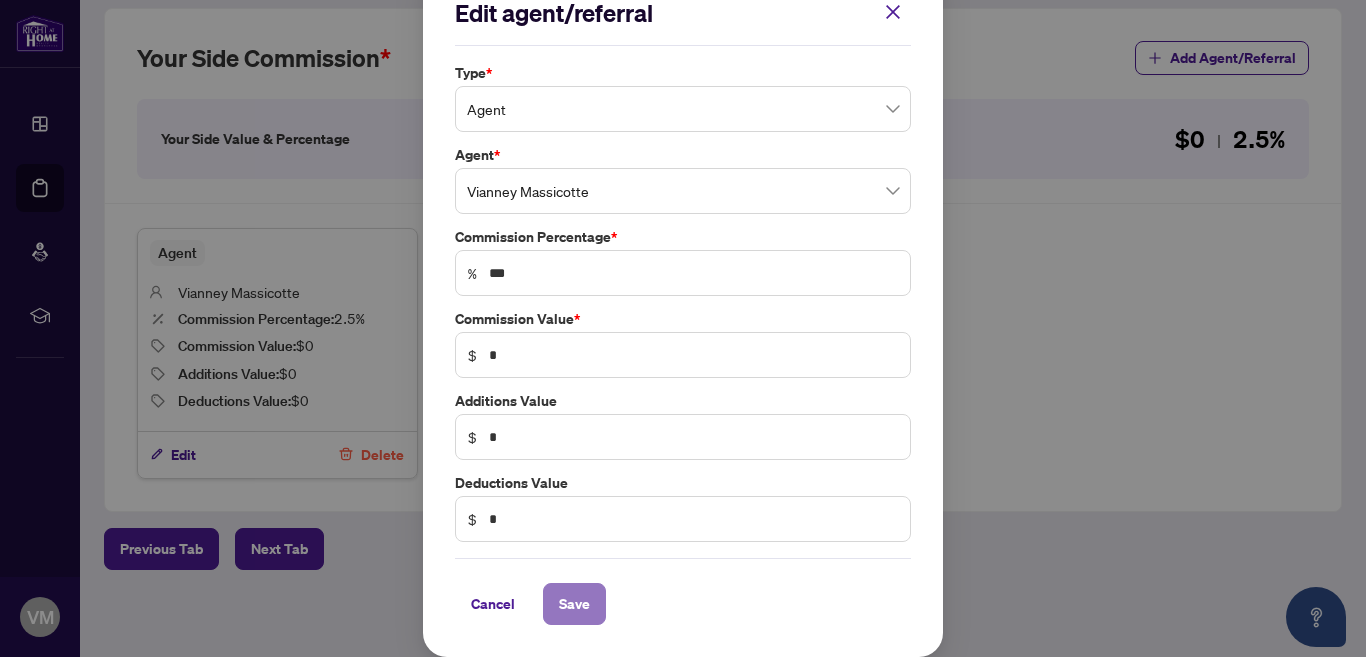 click on "Save" at bounding box center [574, 604] 